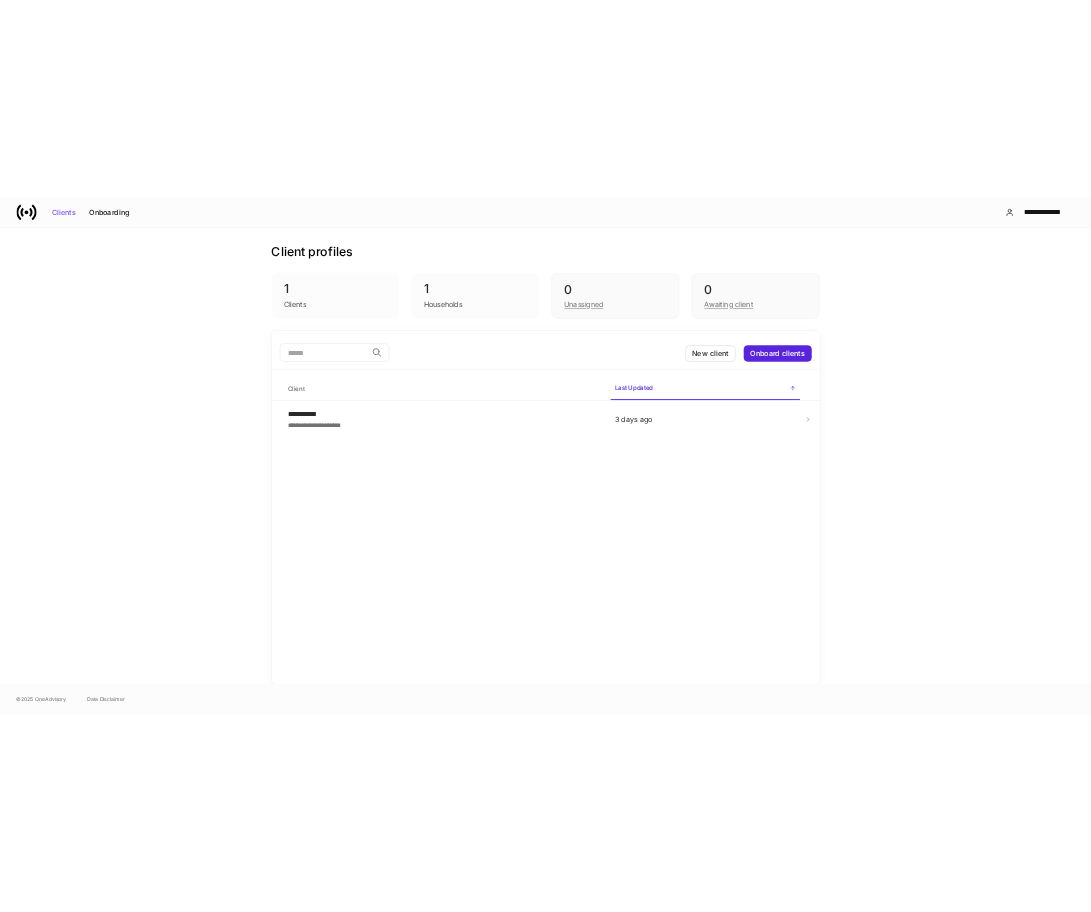 scroll, scrollTop: 0, scrollLeft: 0, axis: both 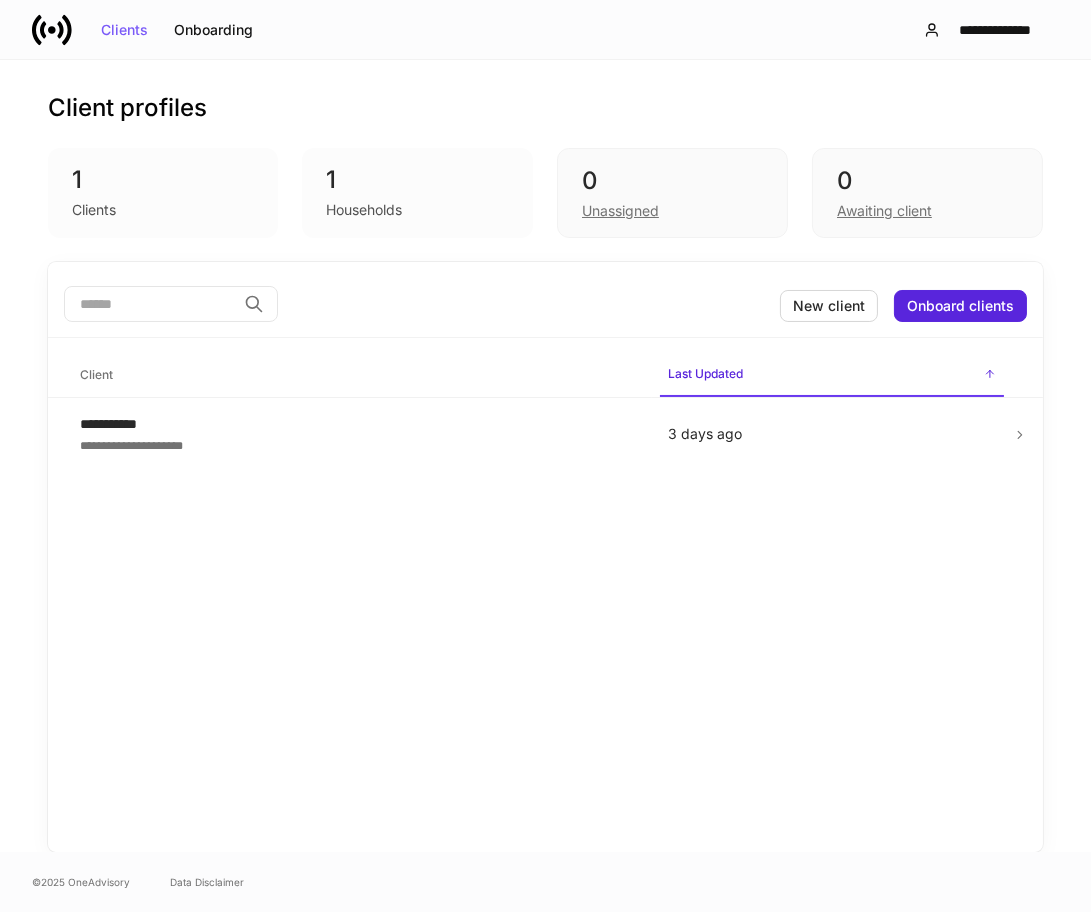 click on "​" at bounding box center [414, 305] 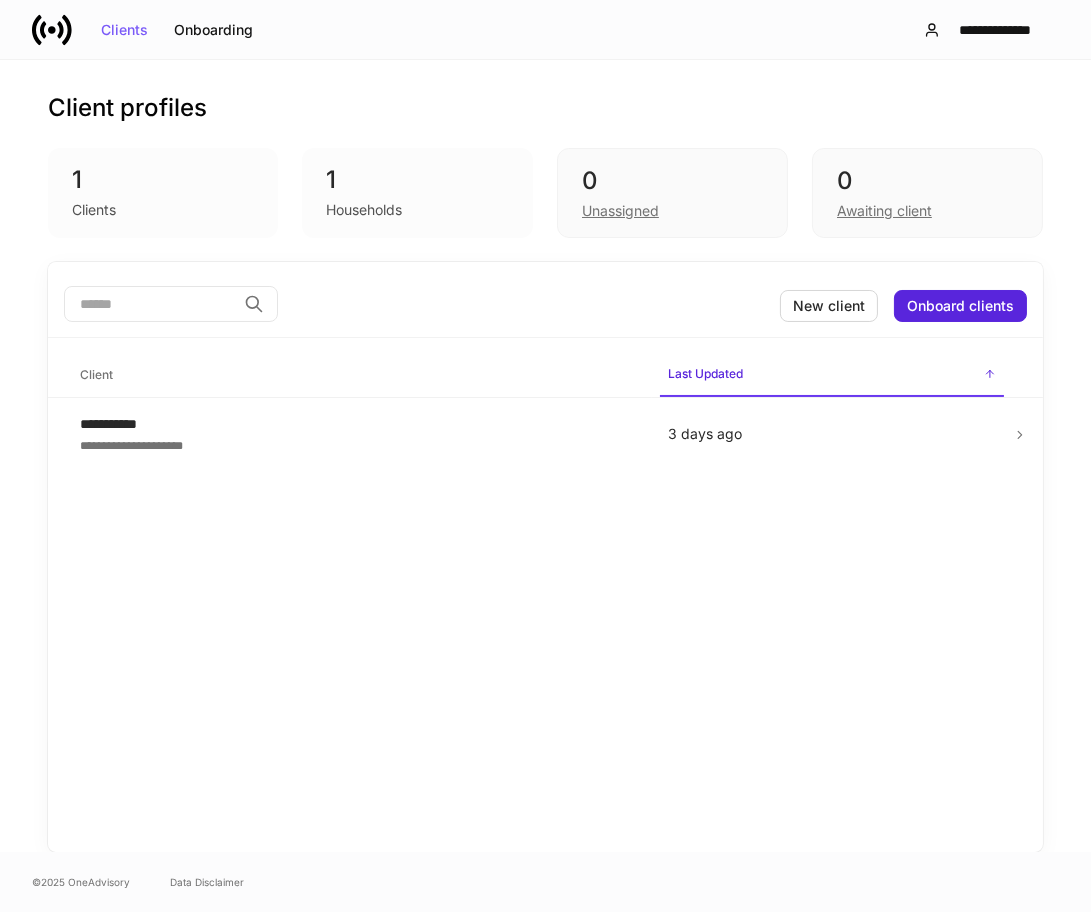 click at bounding box center (150, 304) 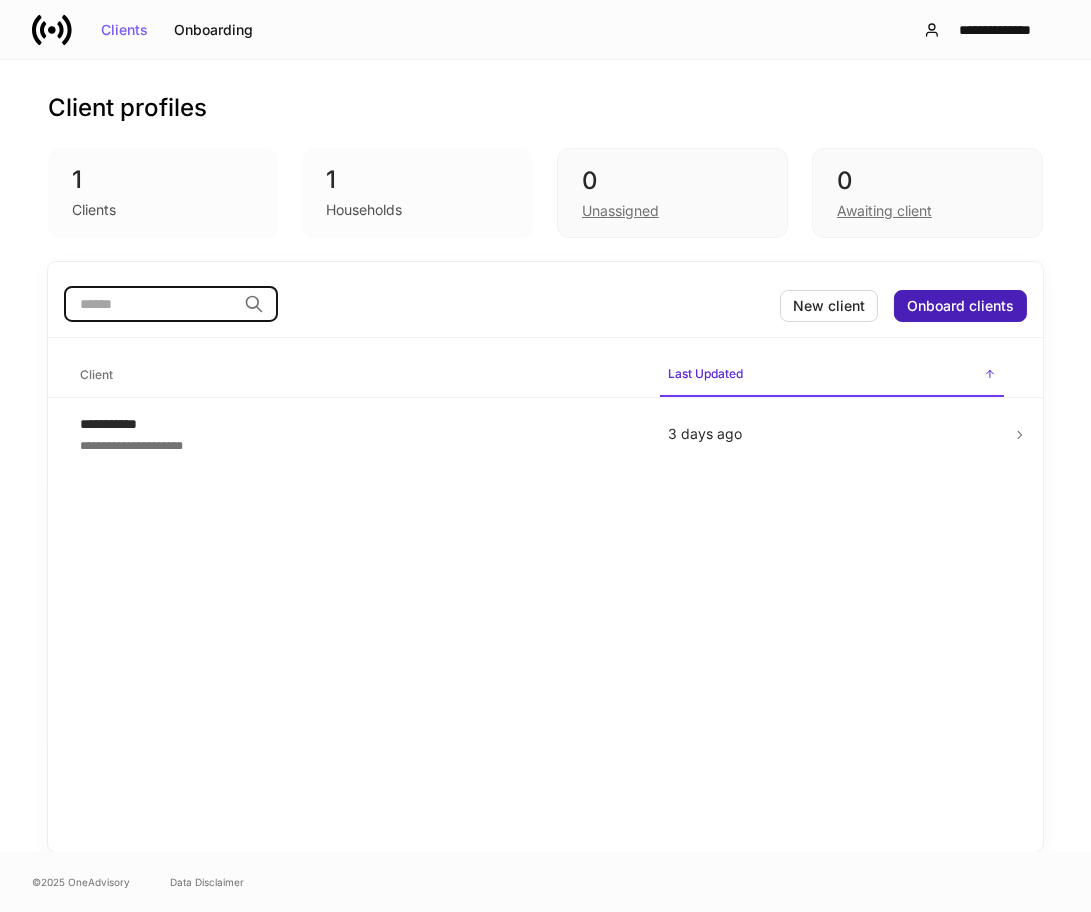 click on "Onboard clients" at bounding box center (960, 306) 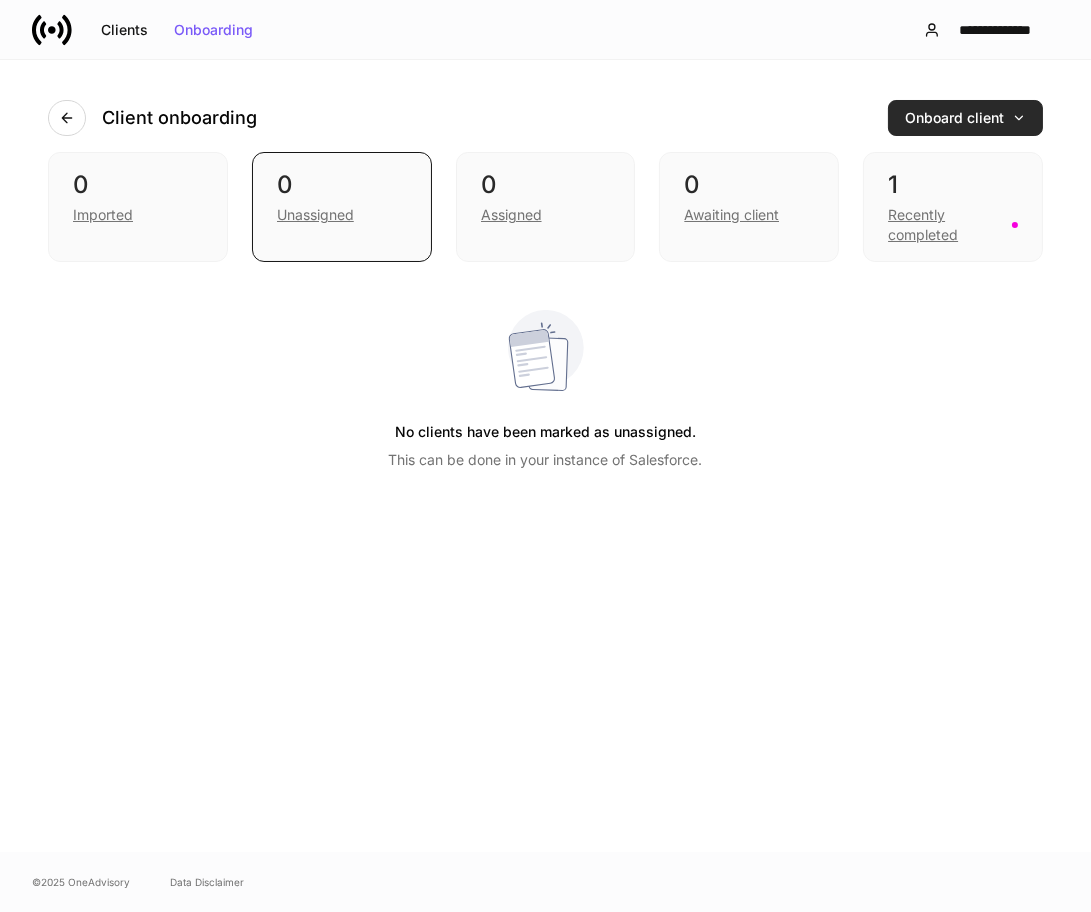 click on "Onboard client" at bounding box center [965, 118] 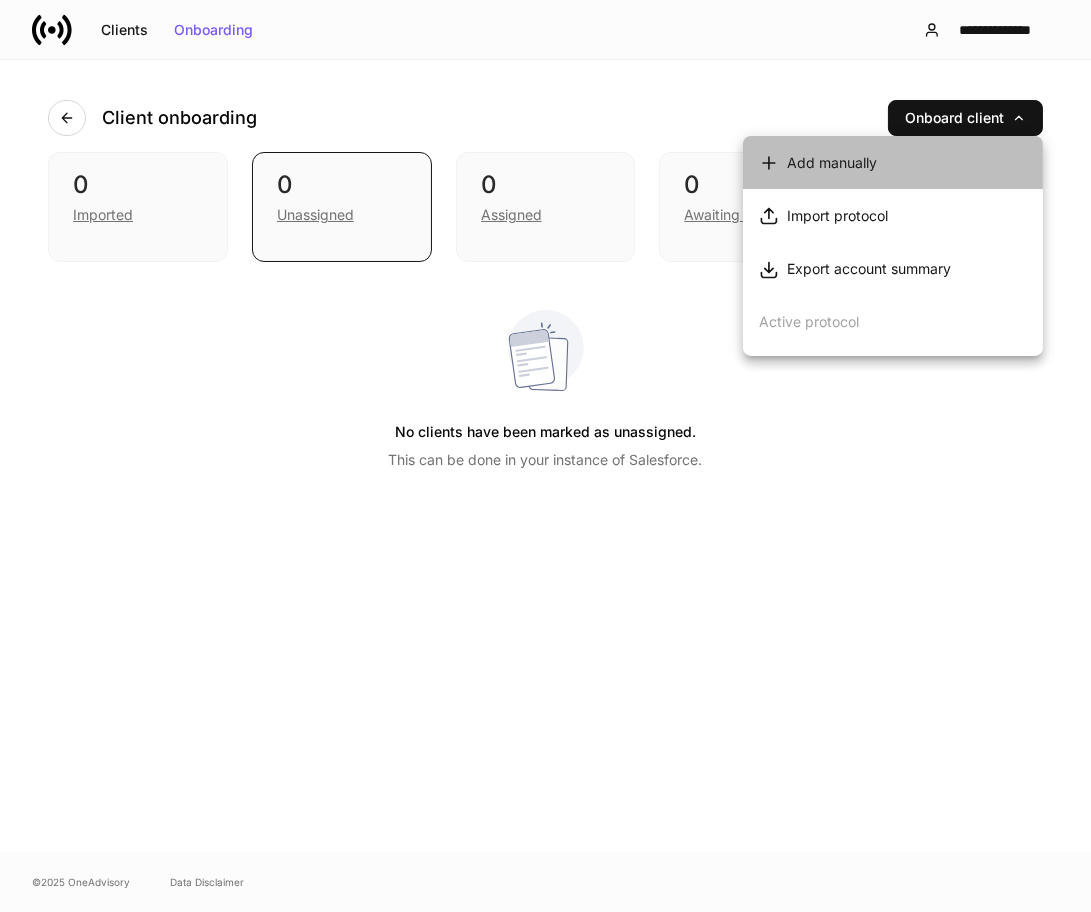 click on "Add manually" at bounding box center (832, 163) 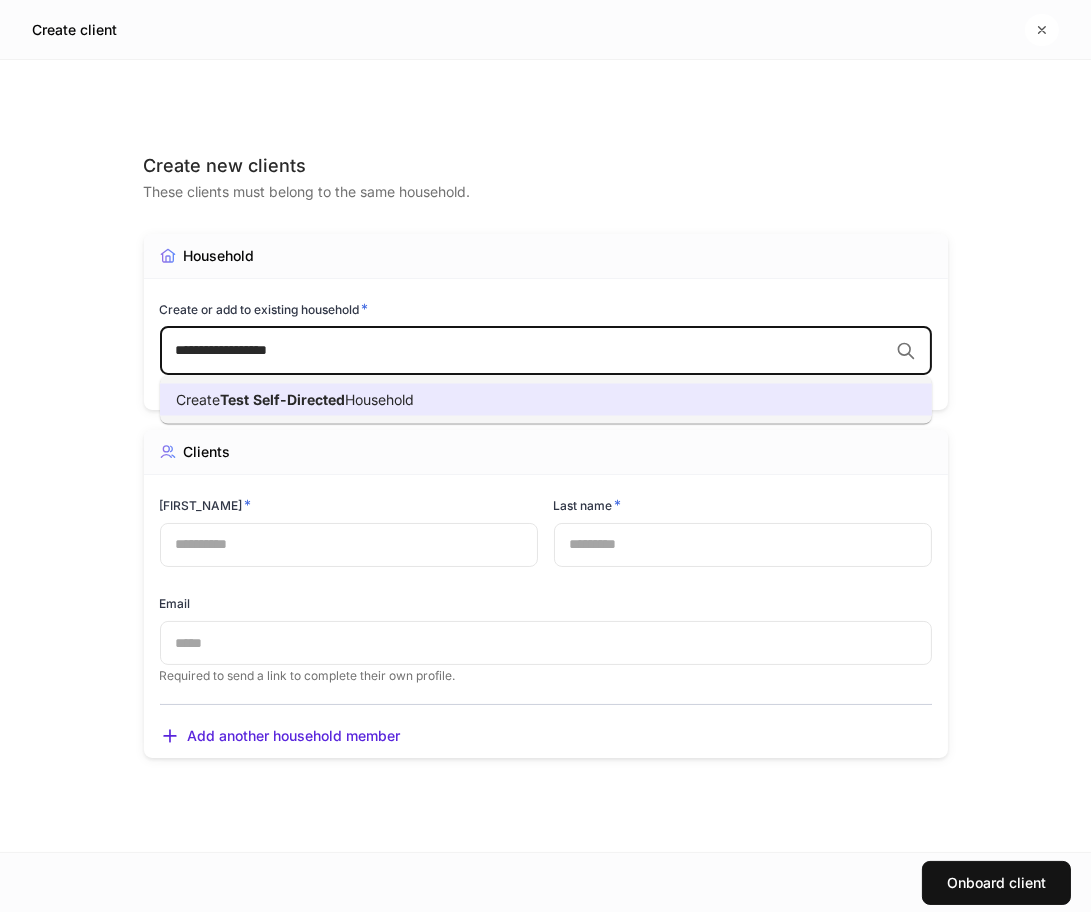 click on "Self-Directed" at bounding box center [299, 399] 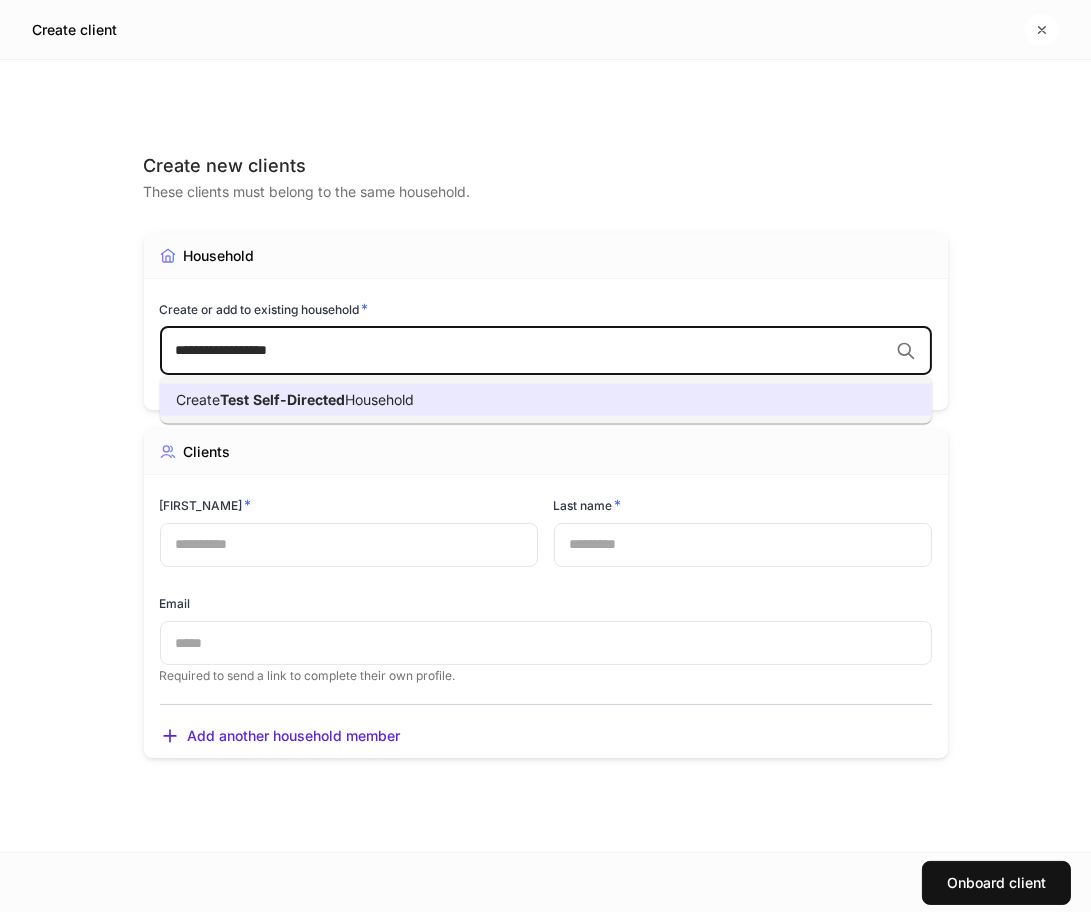 type on "**********" 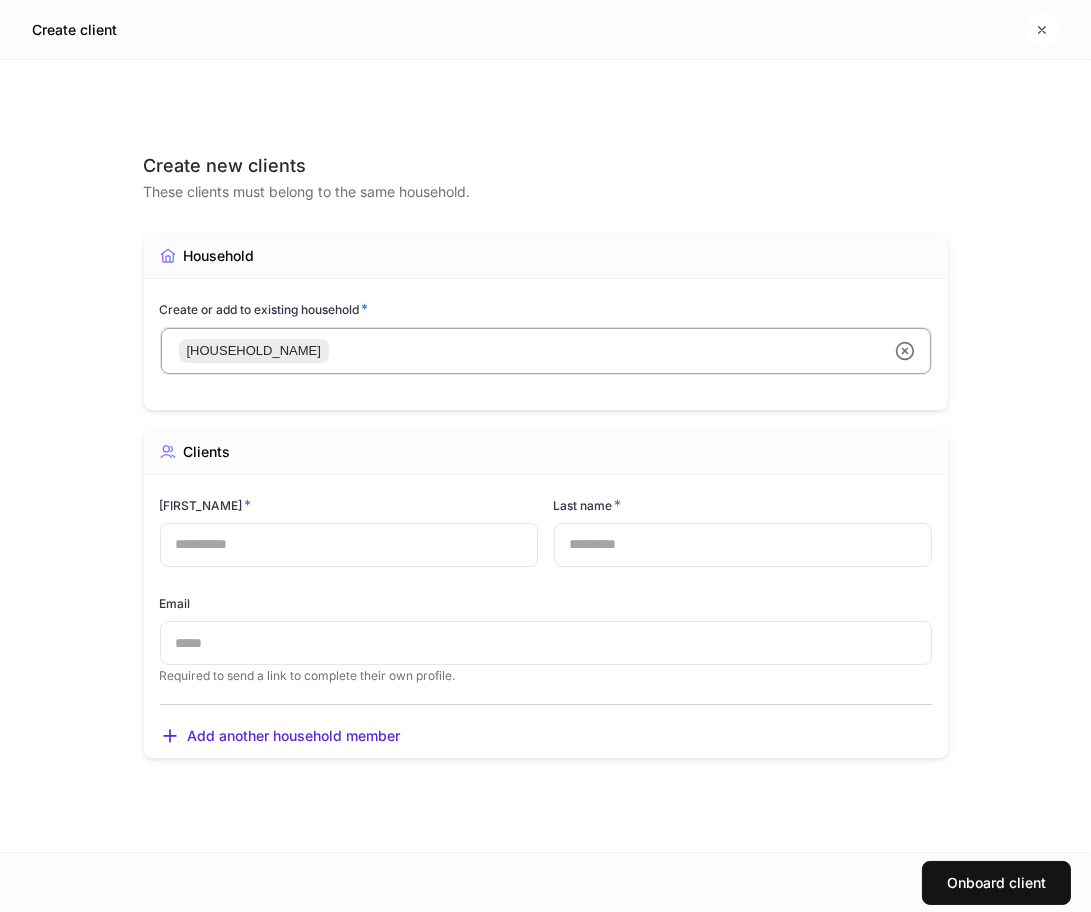 click at bounding box center (349, 545) 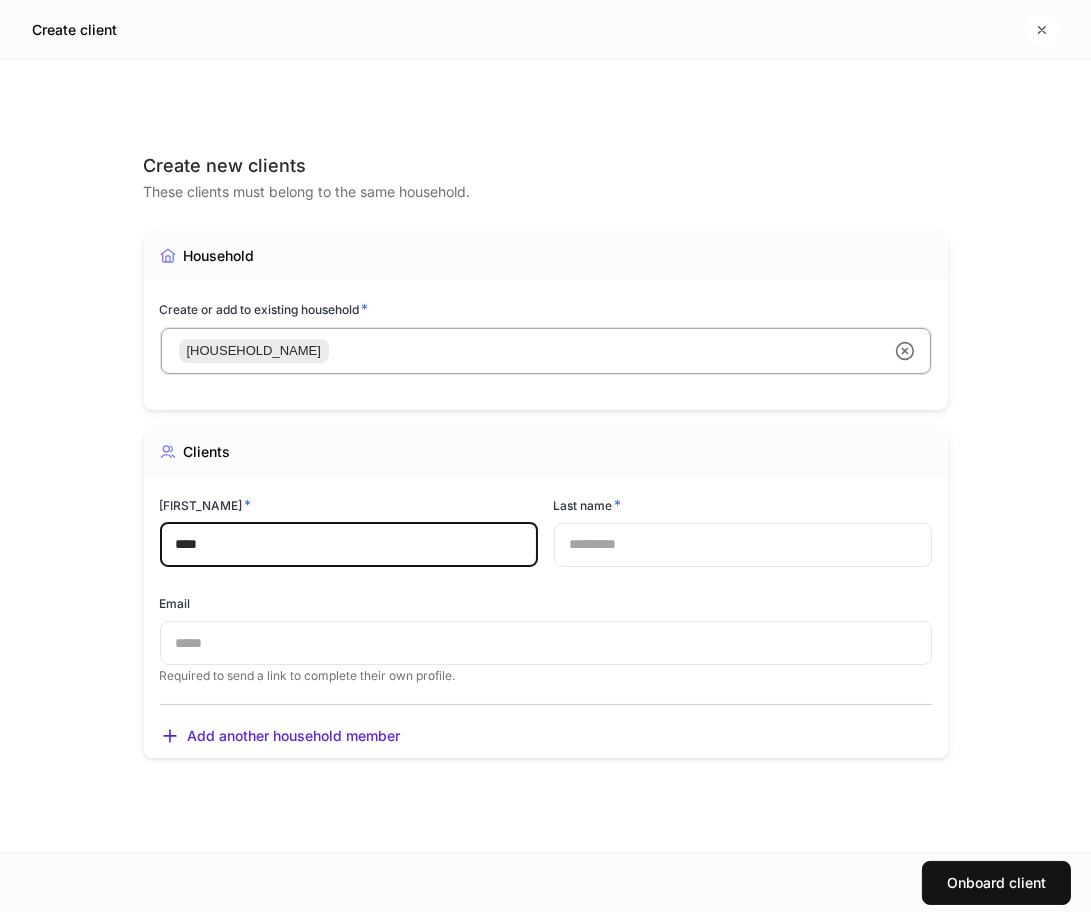 type on "****" 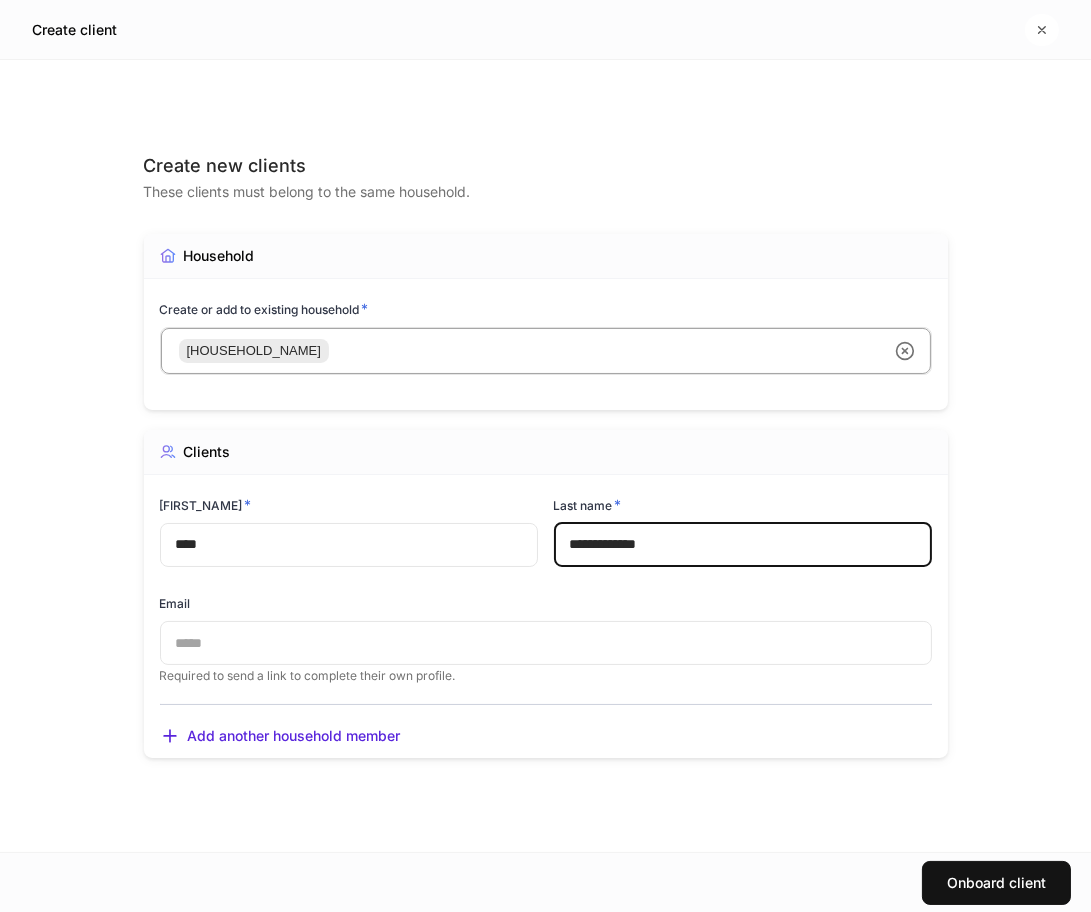 type on "**********" 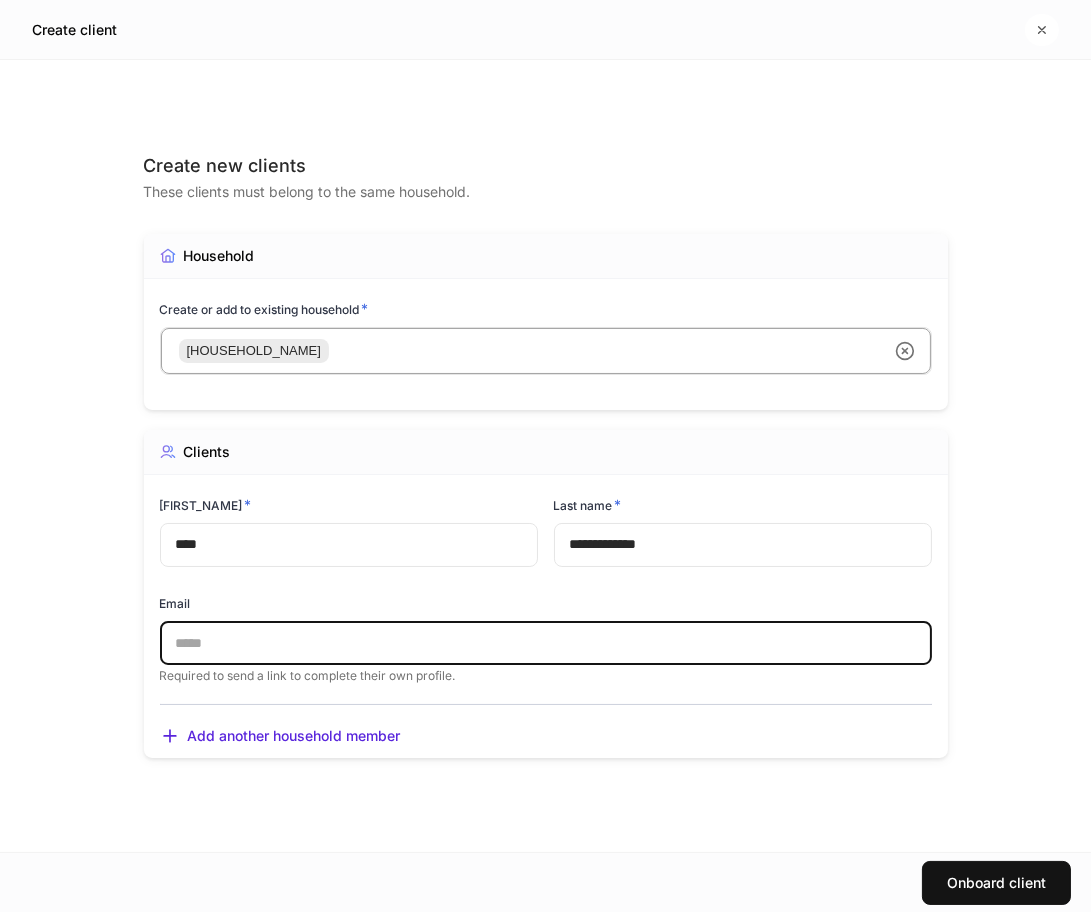 click at bounding box center [546, 643] 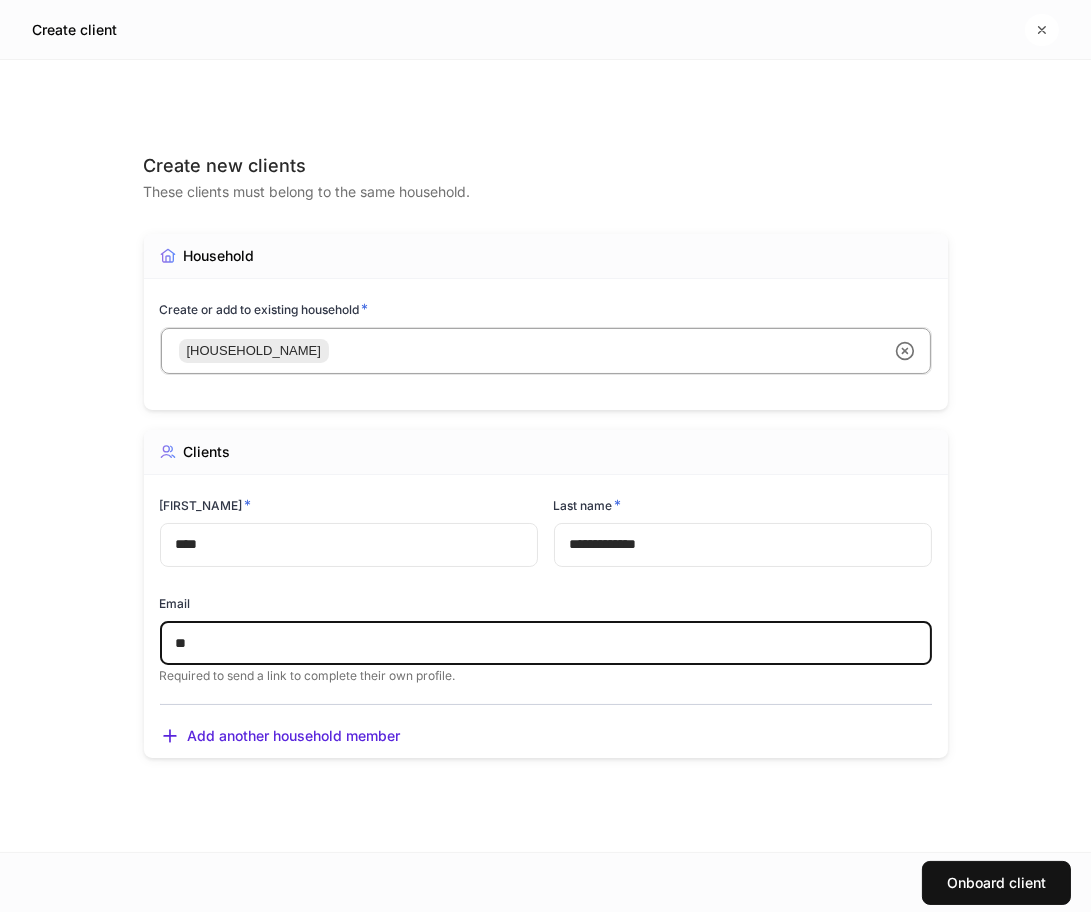 type on "*" 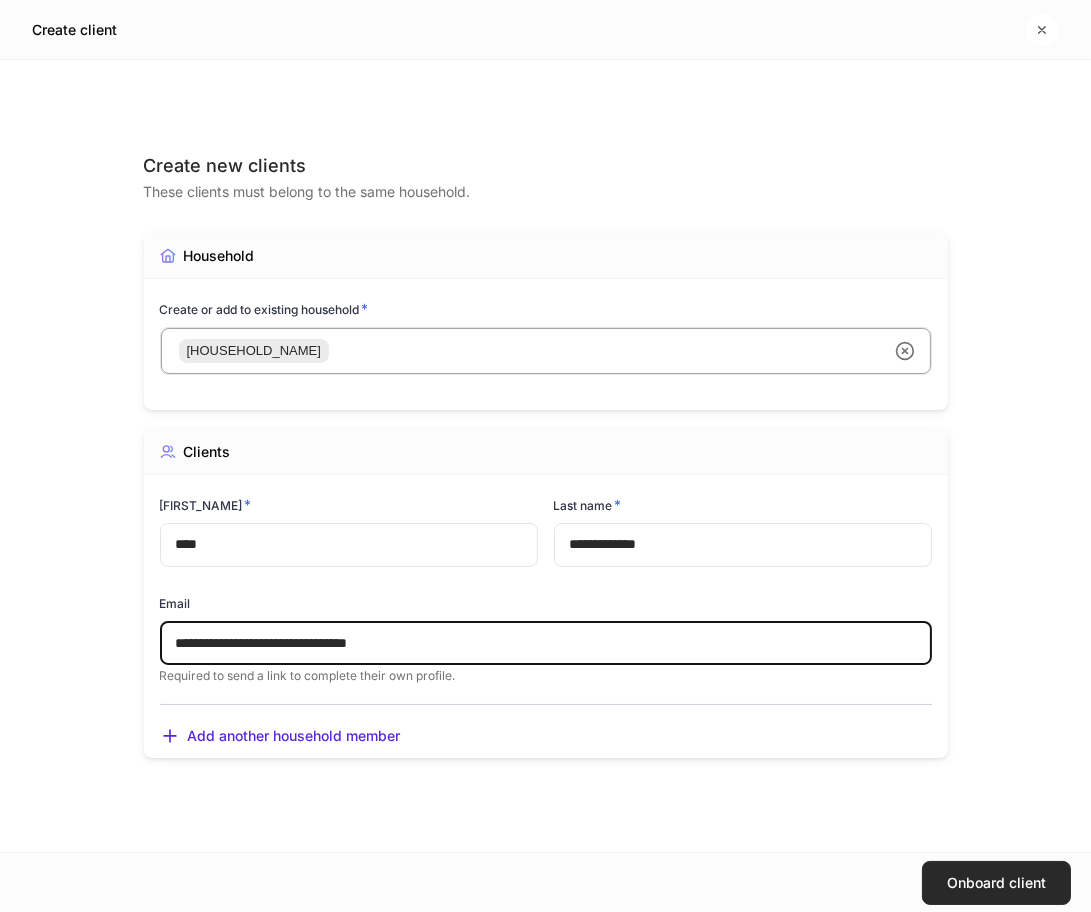 type on "**********" 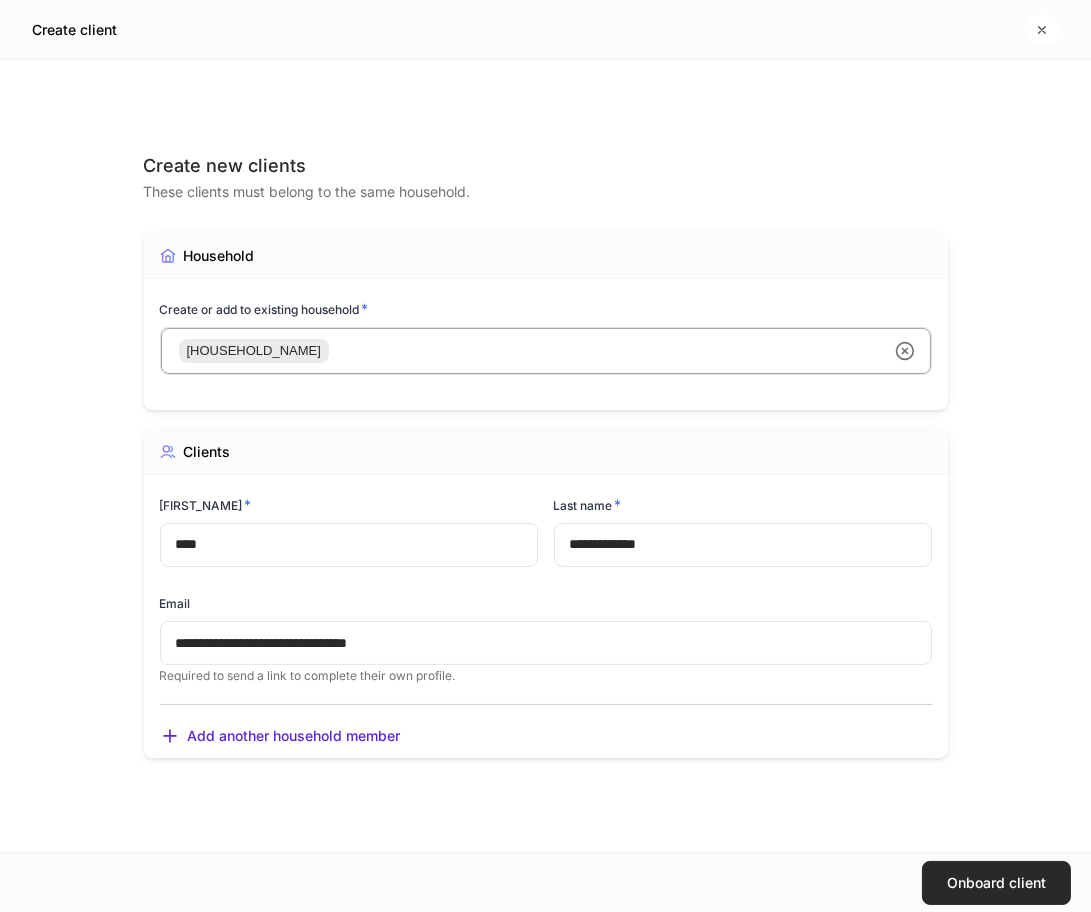 click on "Onboard client" at bounding box center (996, 883) 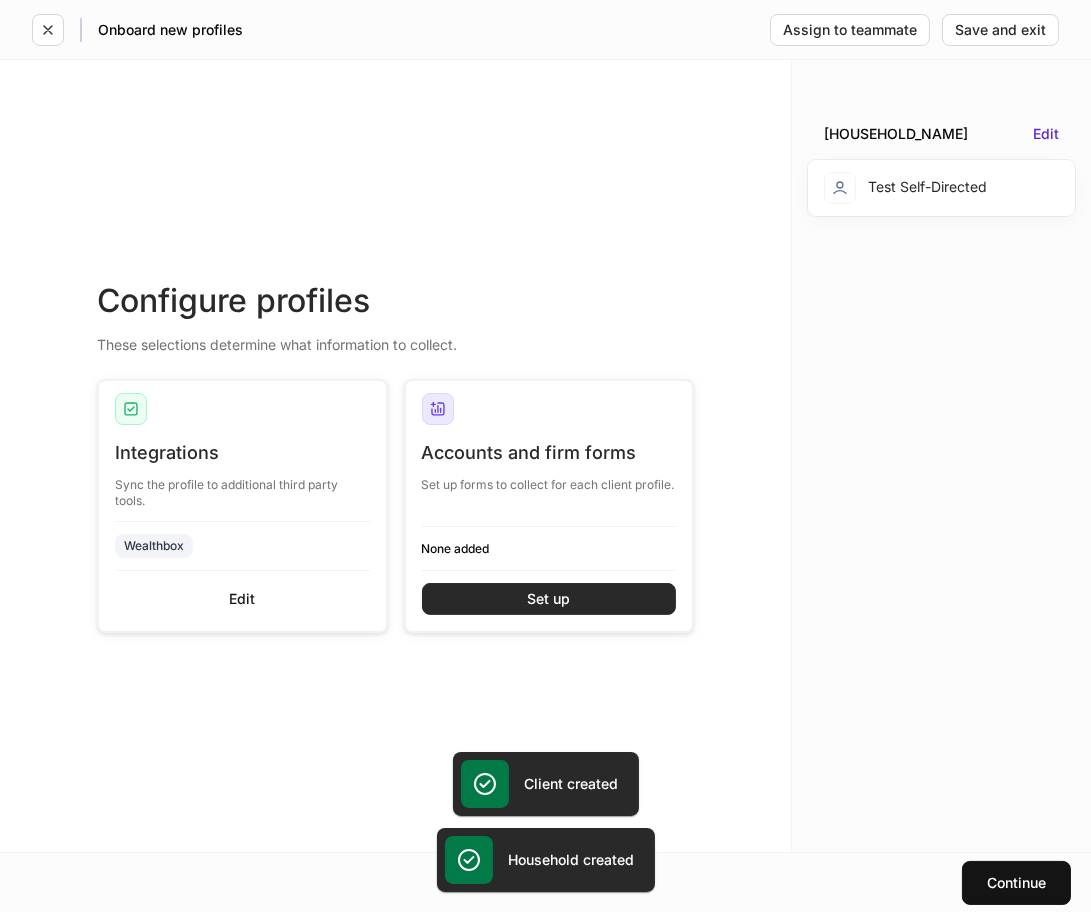 click on "Set up" at bounding box center [548, 599] 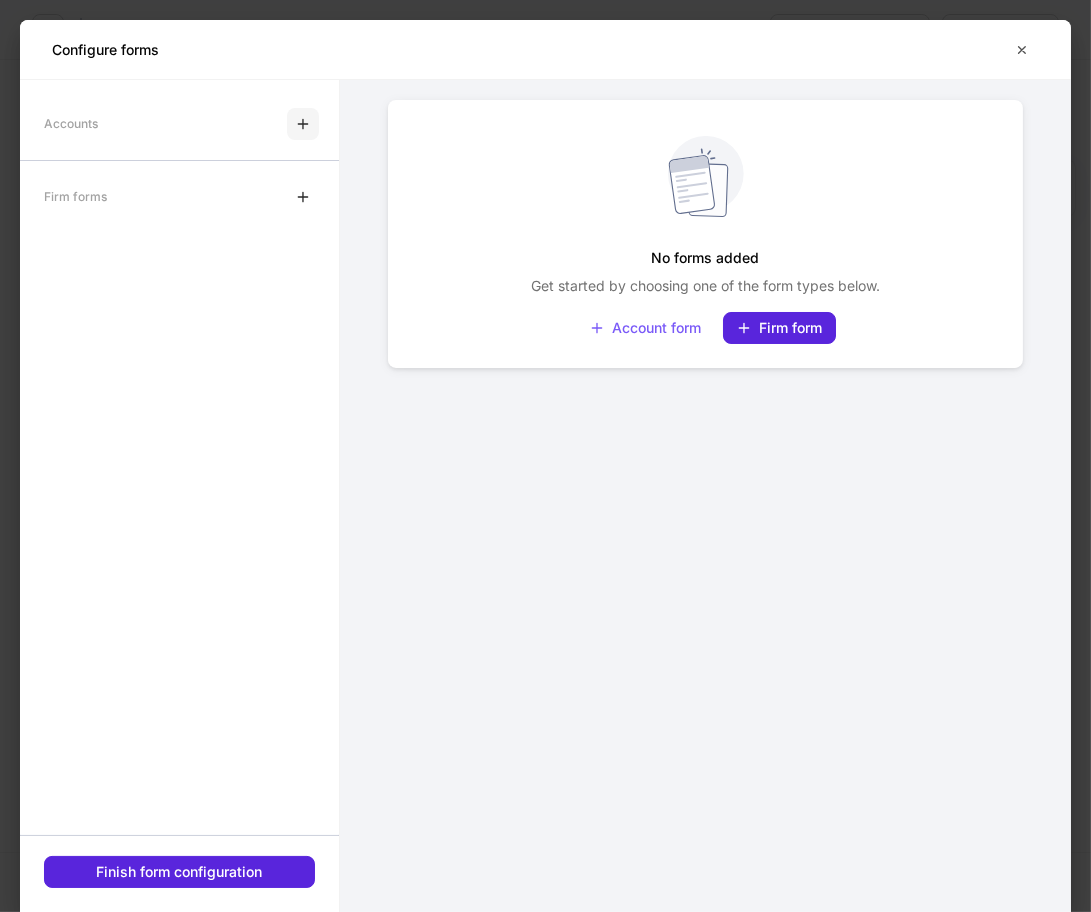 click 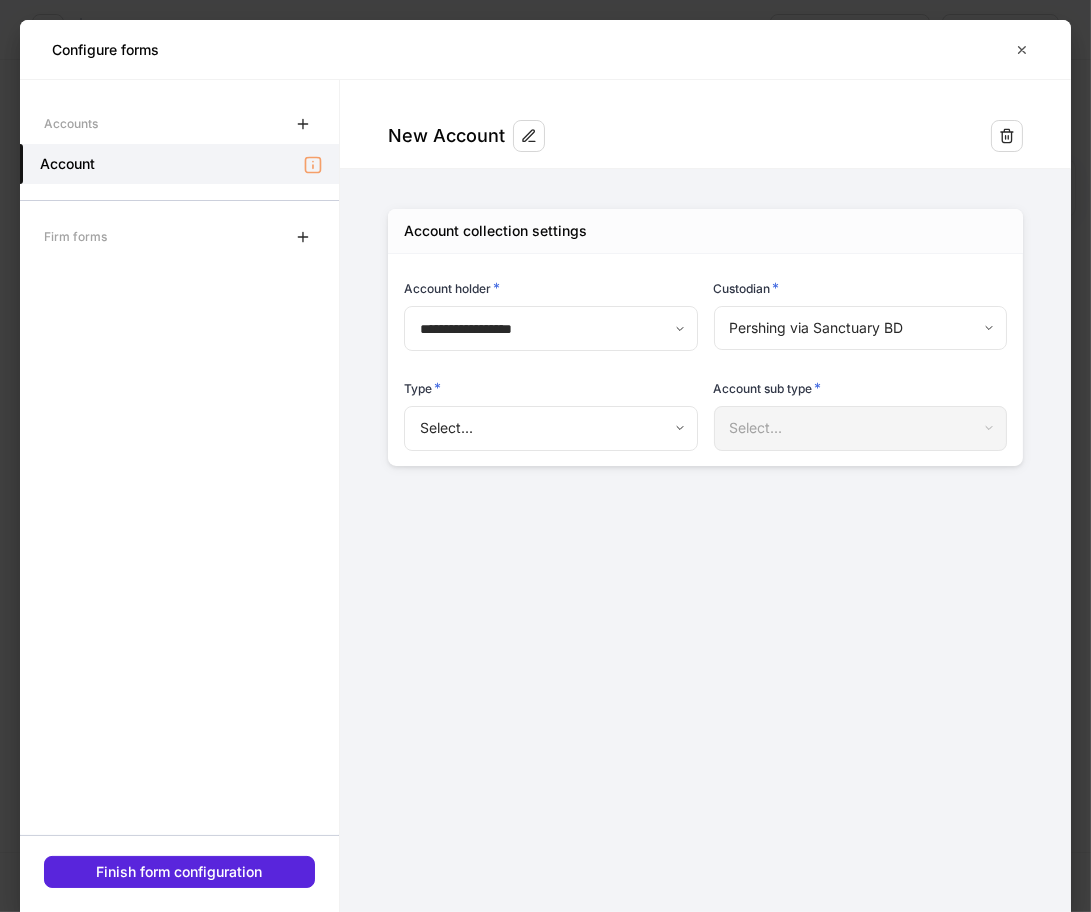 click on "**********" at bounding box center [545, 456] 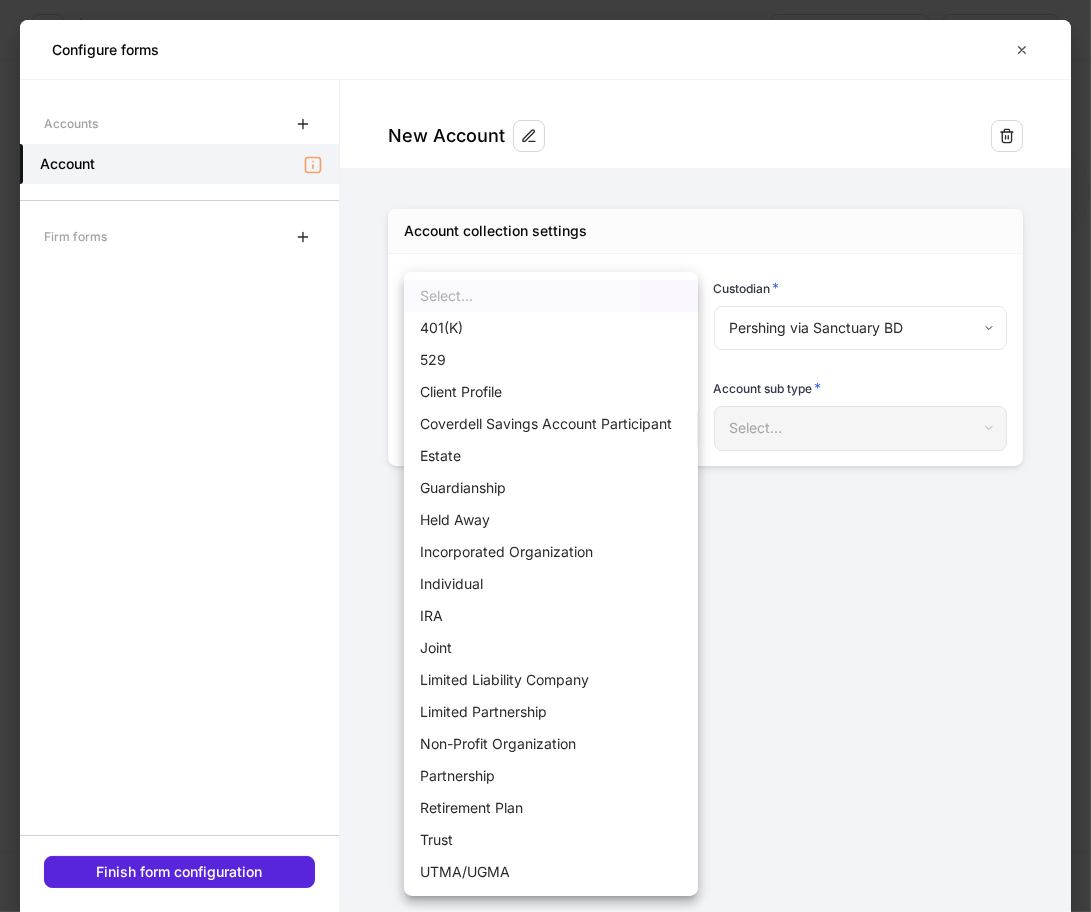 click on "Individual" at bounding box center [551, 584] 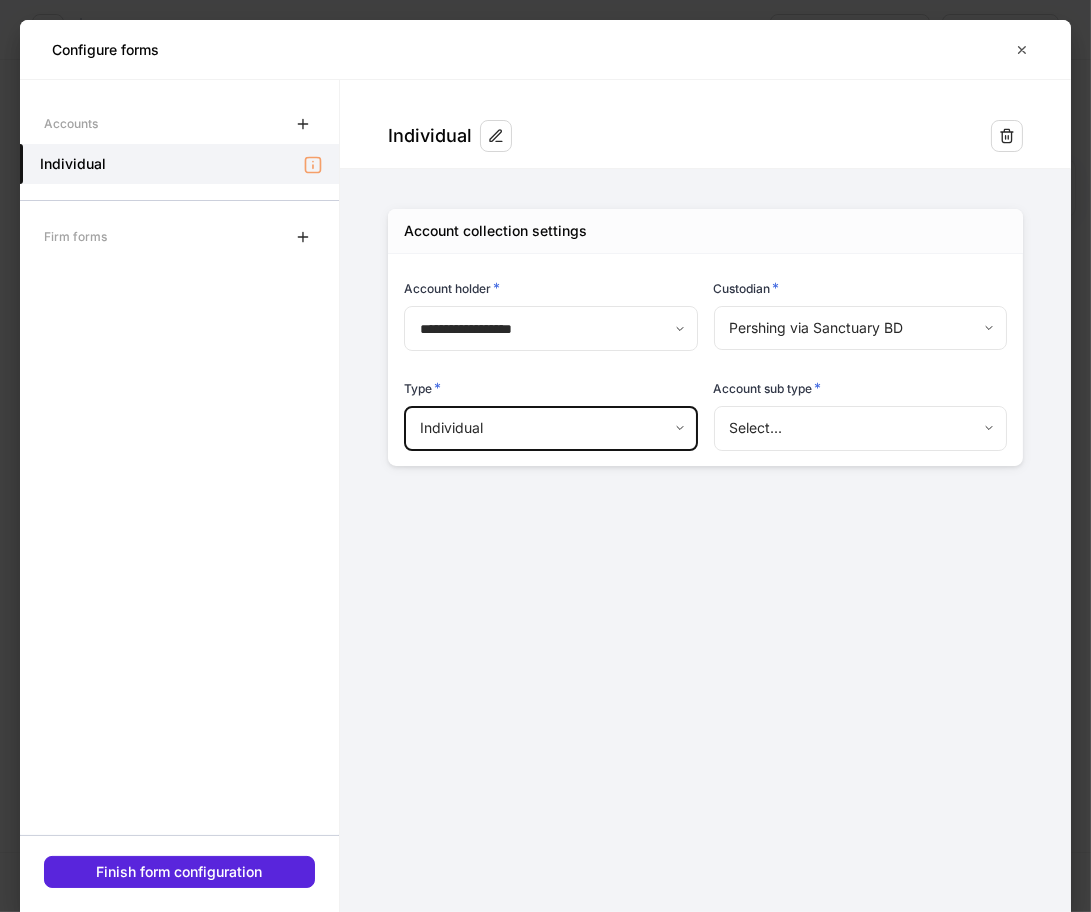 click on "**********" at bounding box center [545, 456] 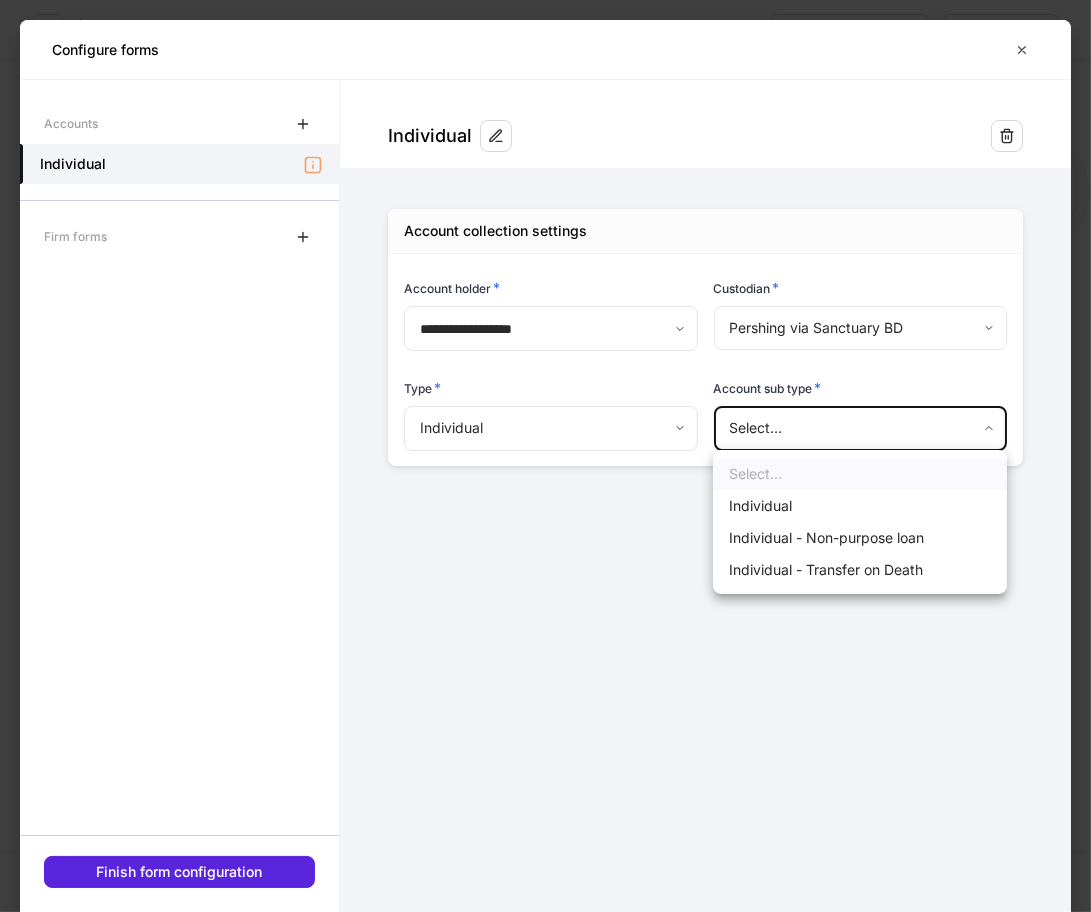 click on "Individual" at bounding box center [860, 506] 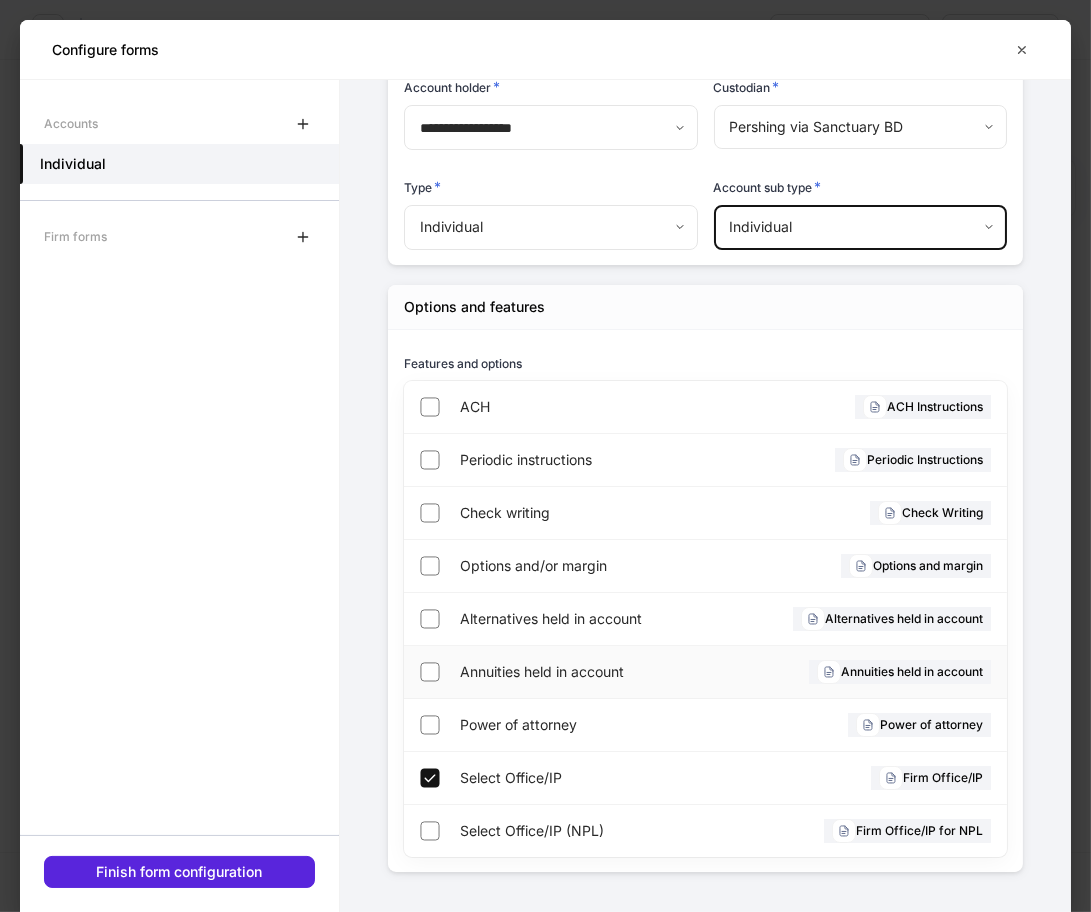 scroll, scrollTop: 0, scrollLeft: 0, axis: both 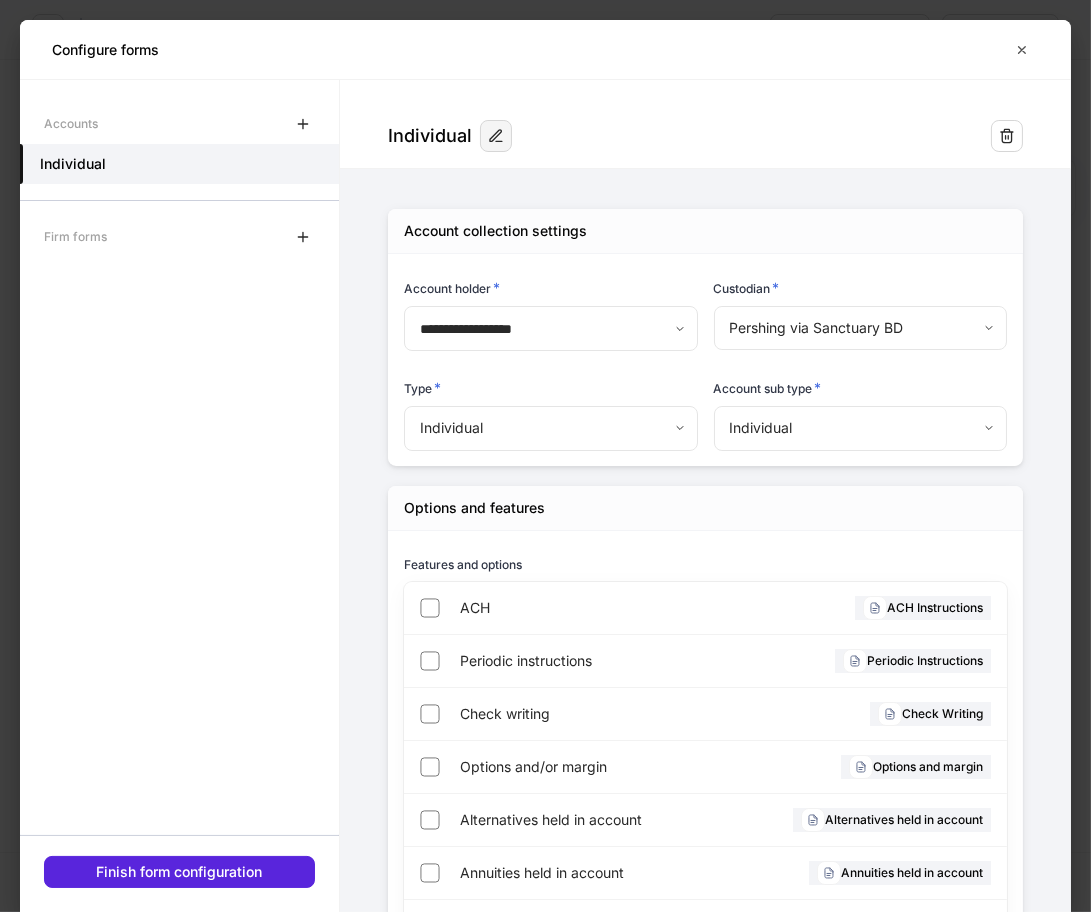 click 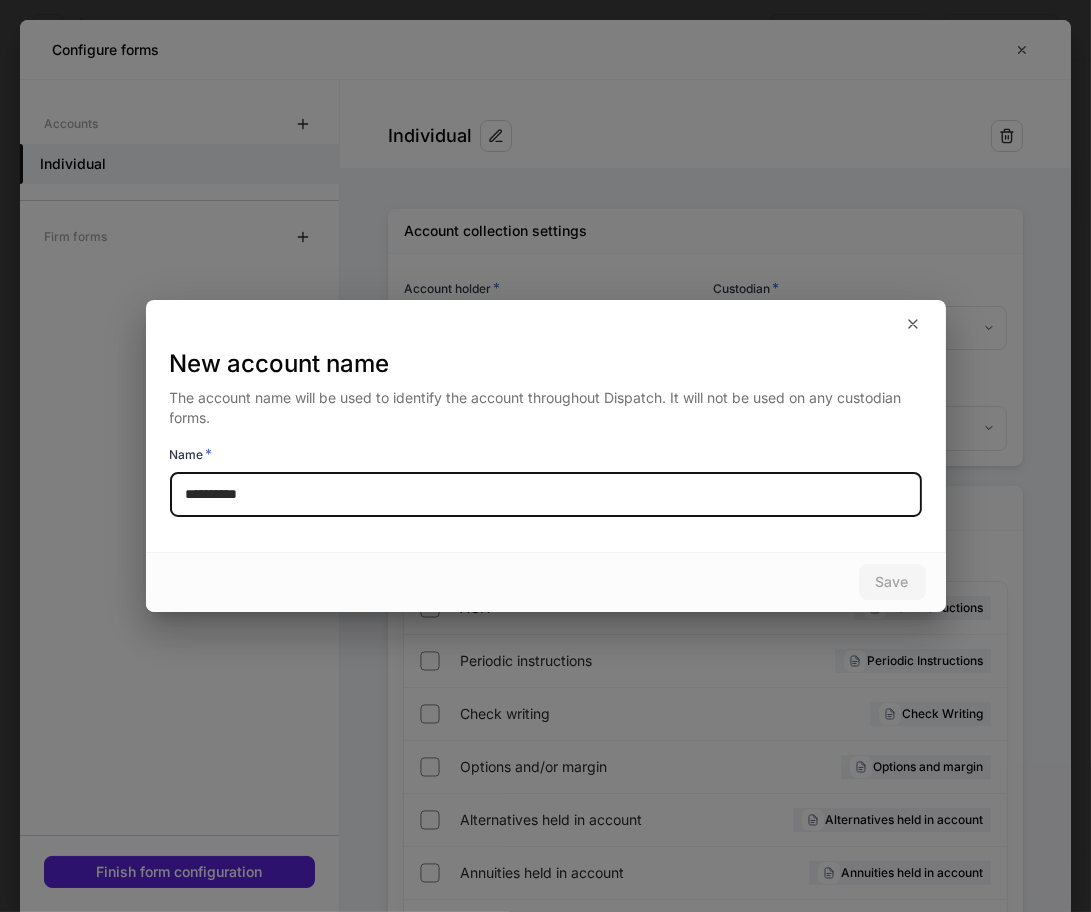 drag, startPoint x: 311, startPoint y: 502, endPoint x: 165, endPoint y: 496, distance: 146.12323 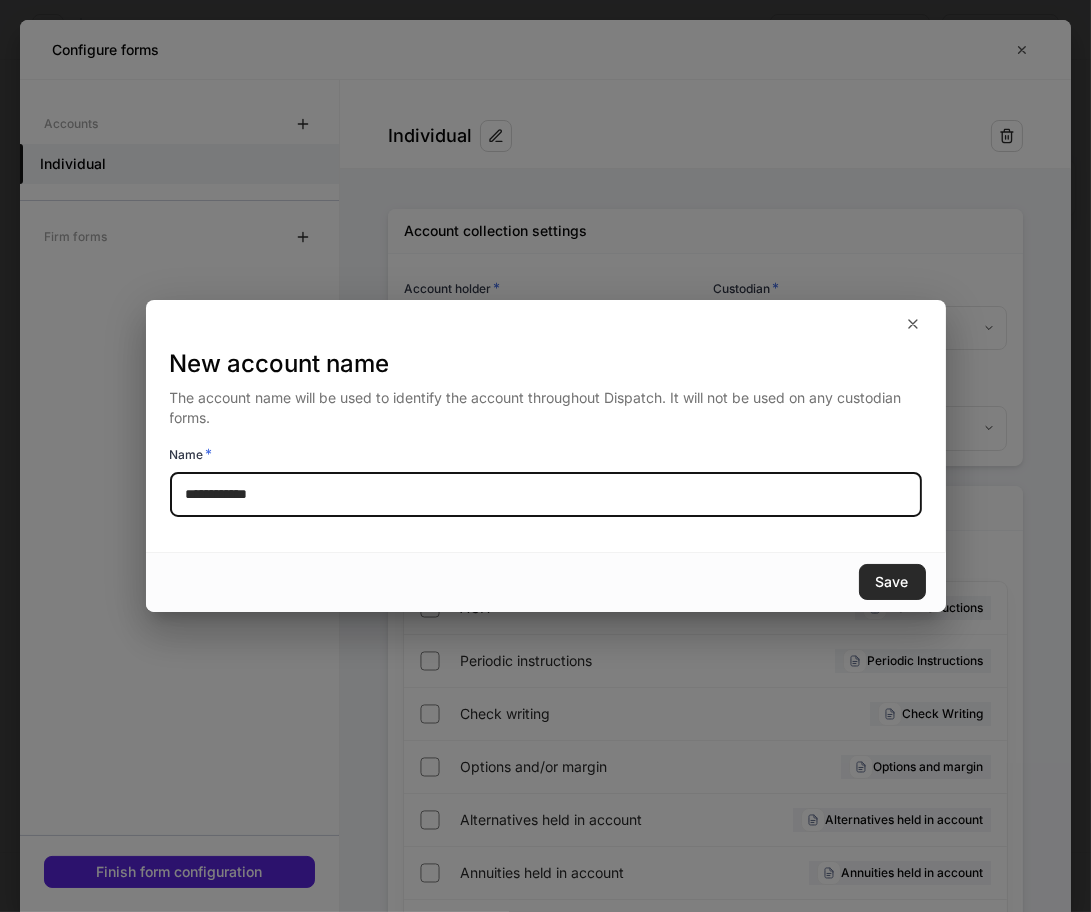 type on "**********" 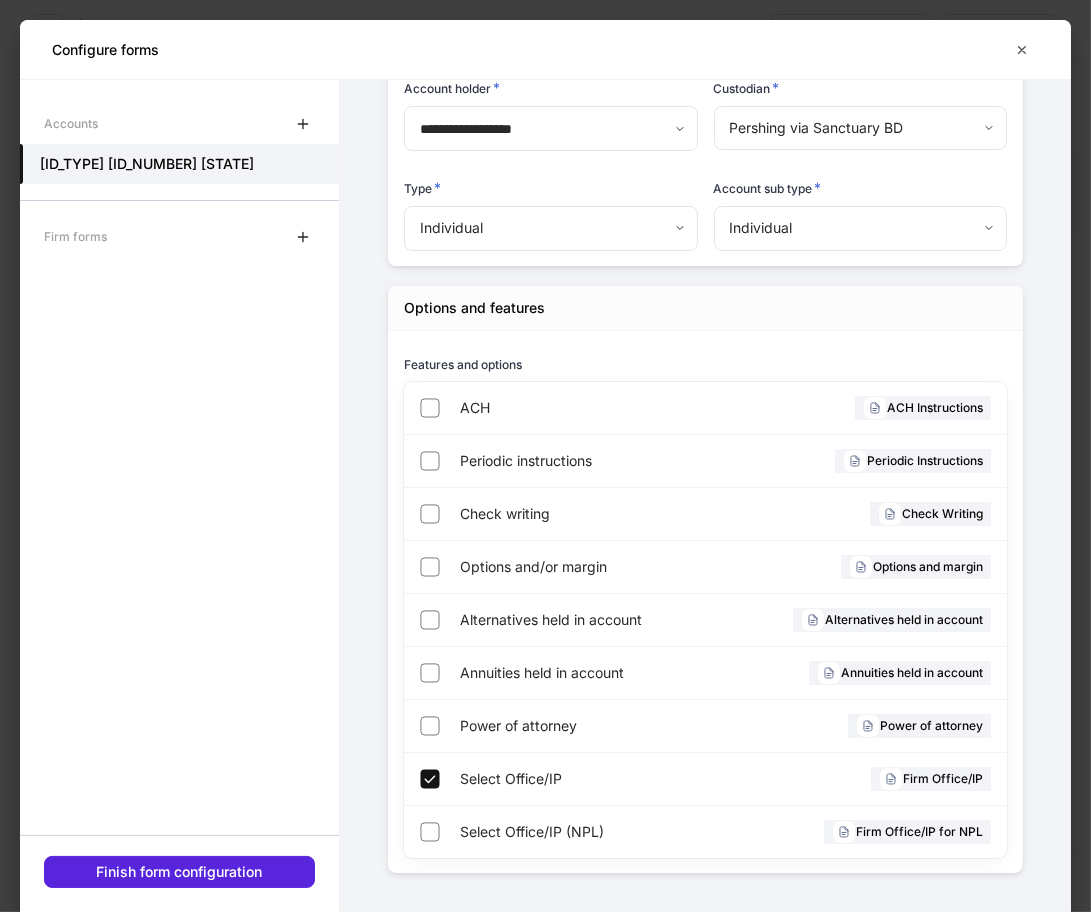 scroll, scrollTop: 201, scrollLeft: 0, axis: vertical 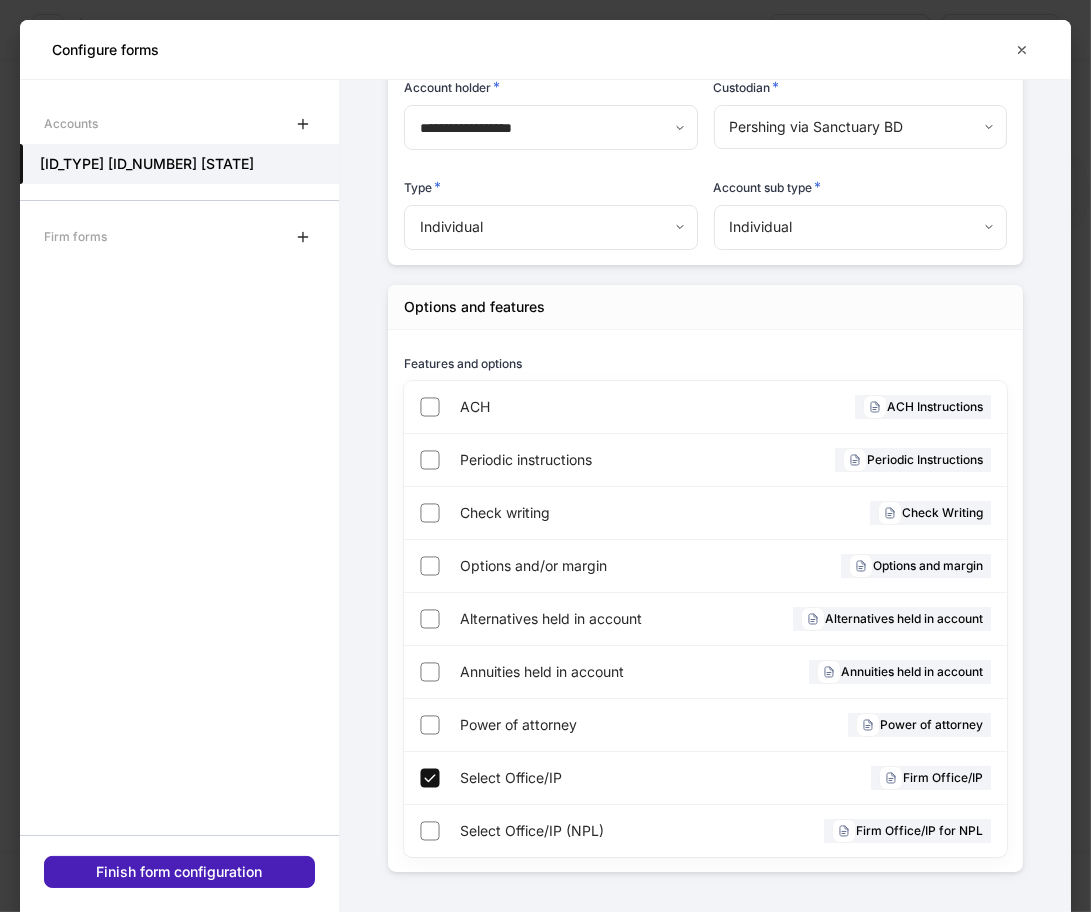 click on "Finish form configuration" at bounding box center [180, 872] 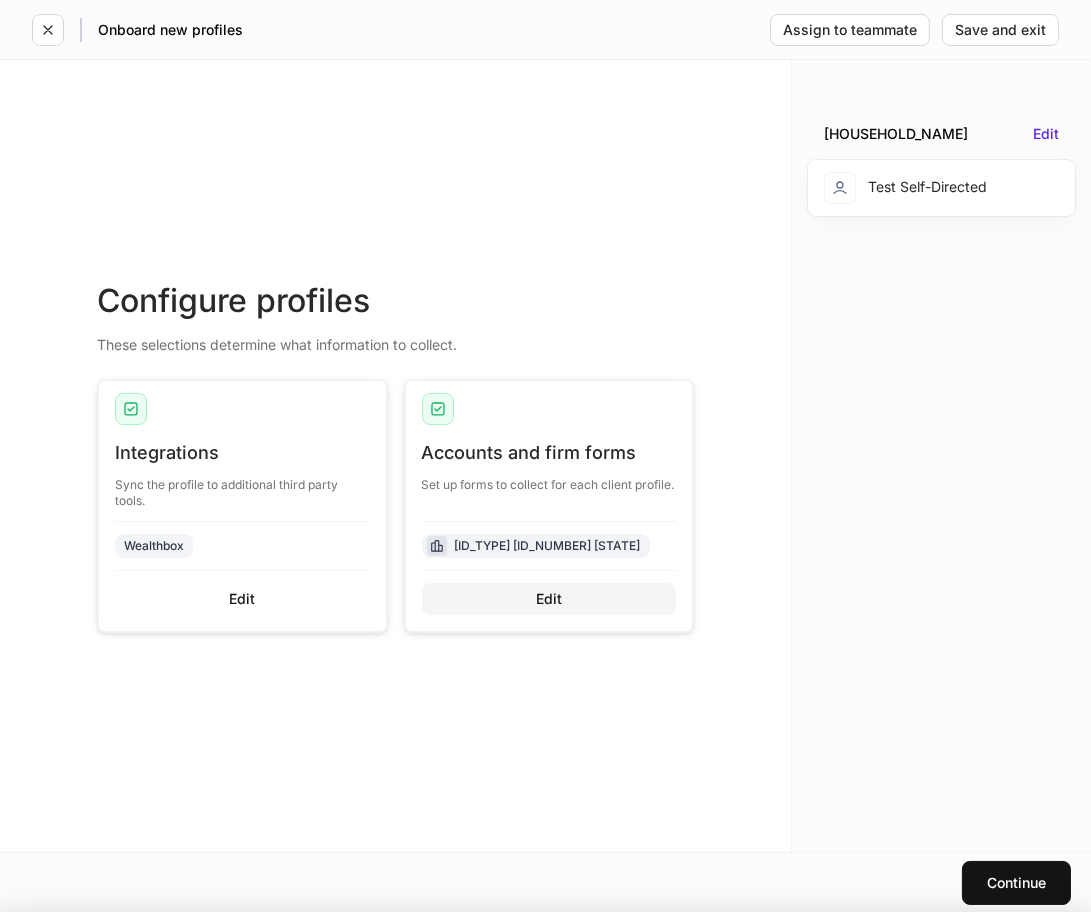 scroll, scrollTop: 181, scrollLeft: 0, axis: vertical 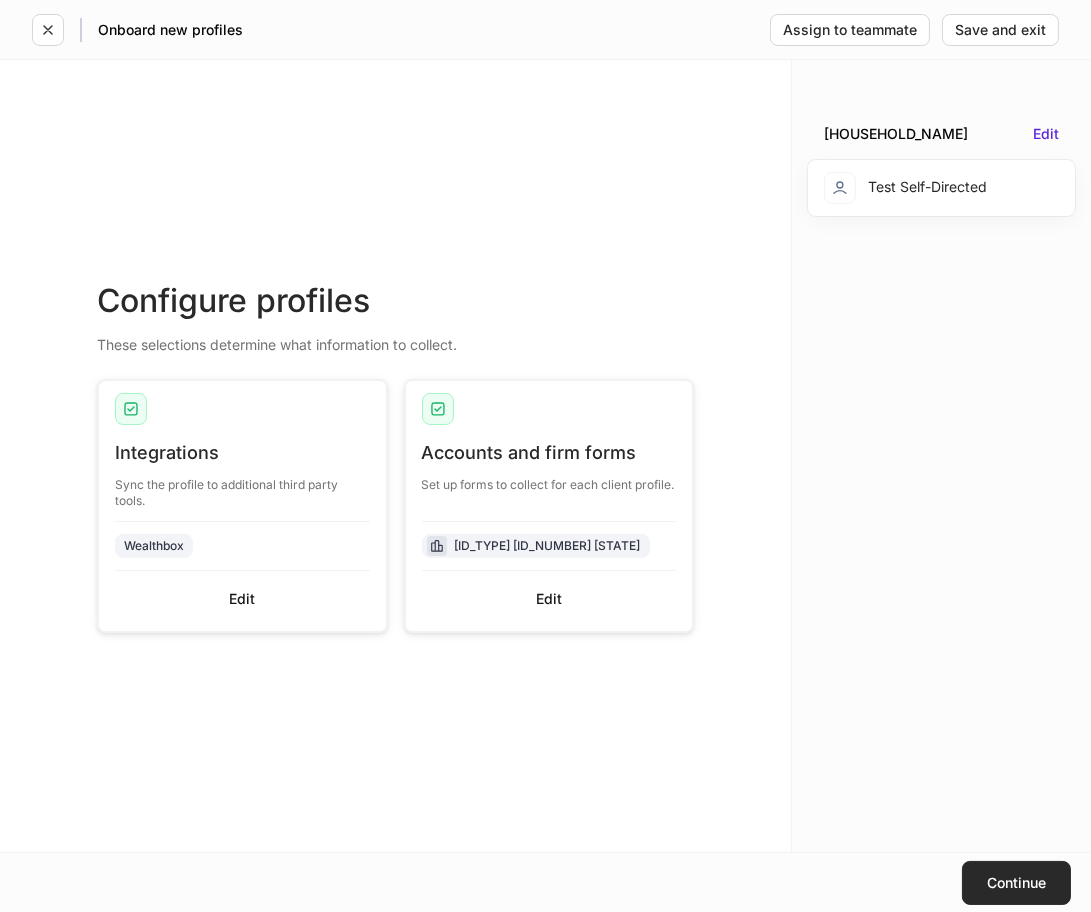 click on "Continue" at bounding box center [1016, 883] 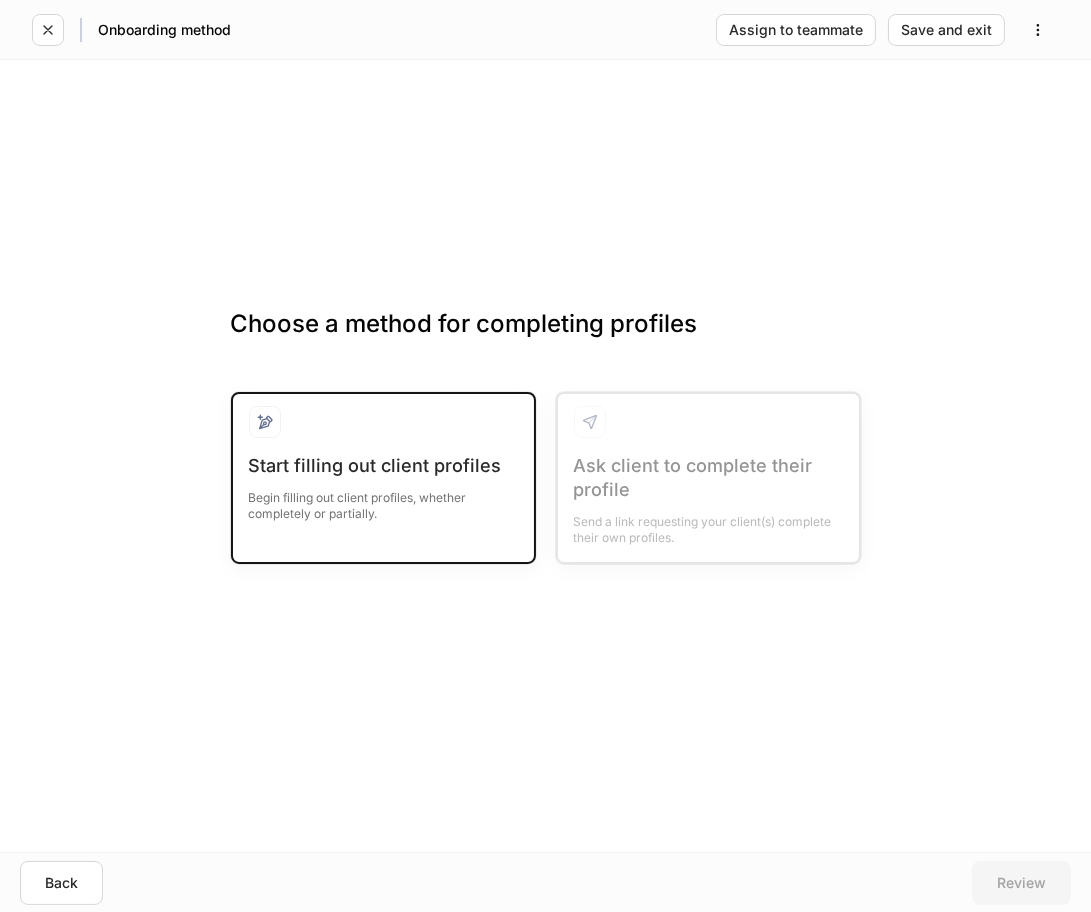 click on "Start filling out client profiles" at bounding box center [383, 466] 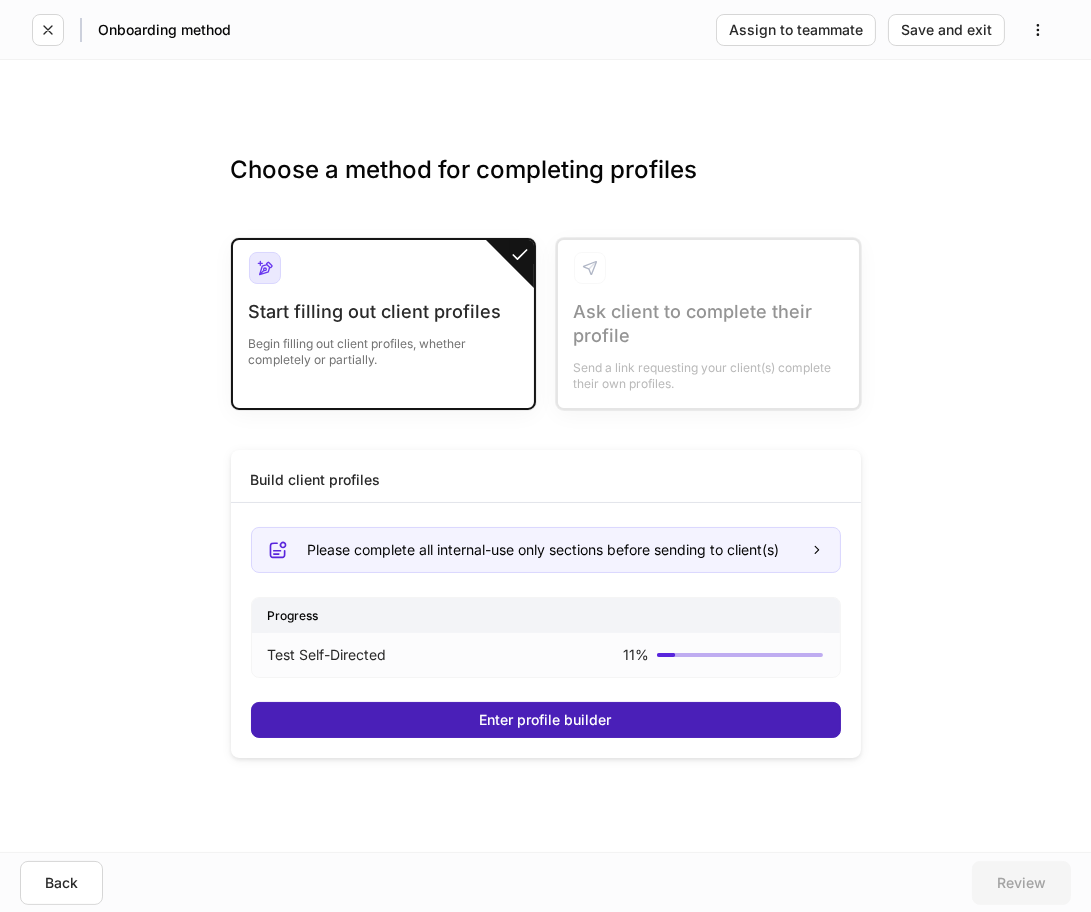click on "Enter profile builder" at bounding box center (546, 720) 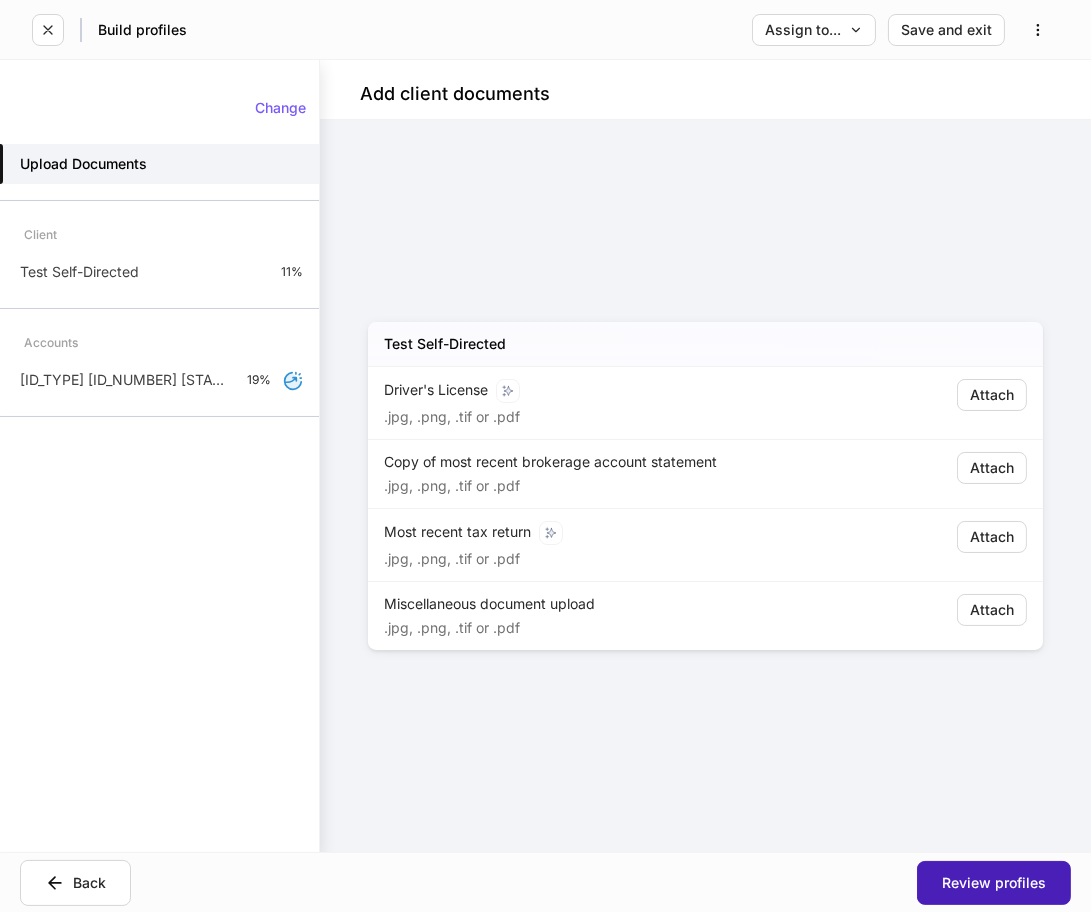 click on "Review profiles" at bounding box center [994, 883] 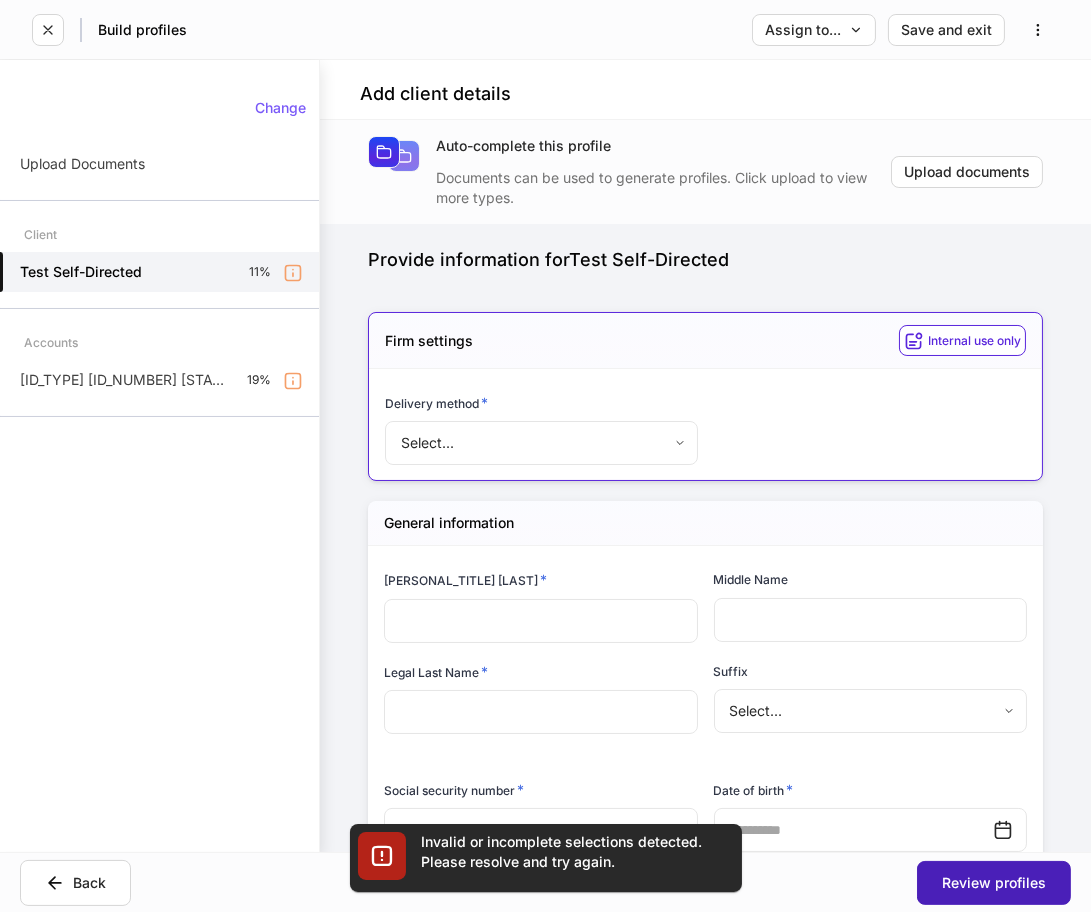 type on "****" 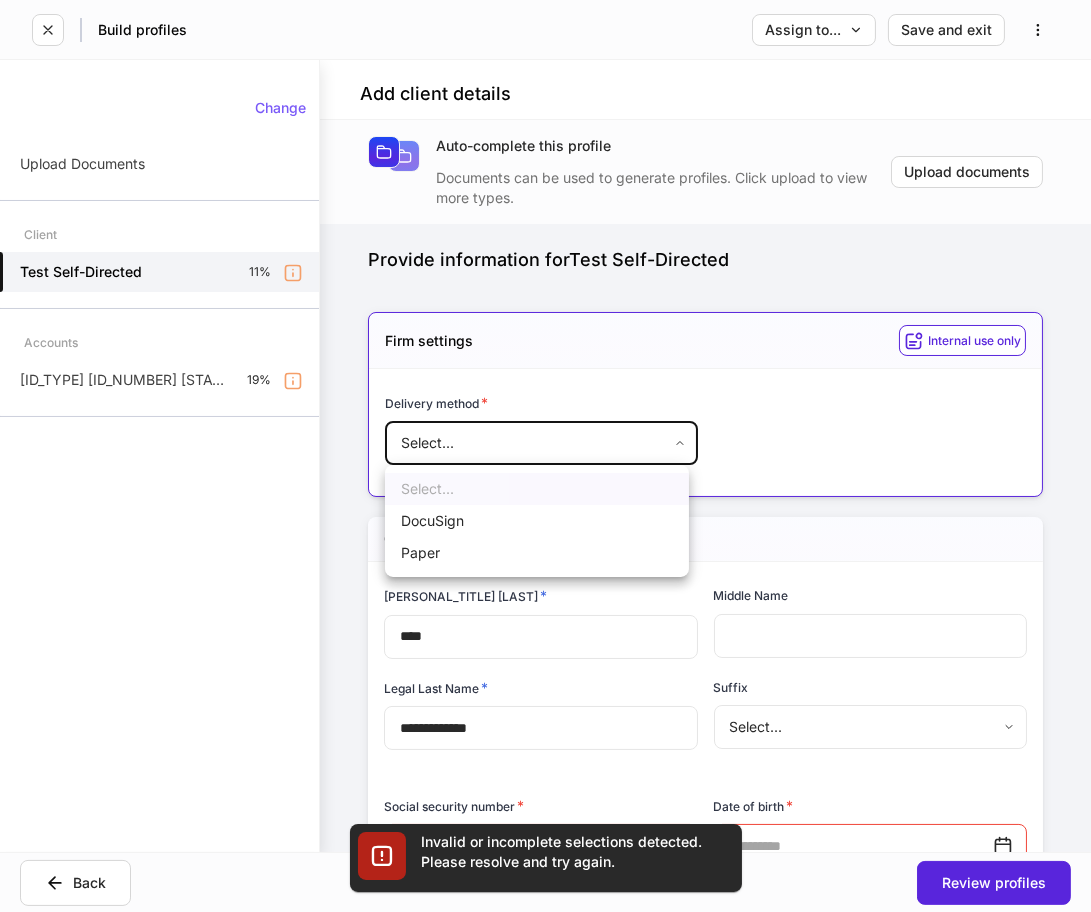 click on "**********" at bounding box center (545, 456) 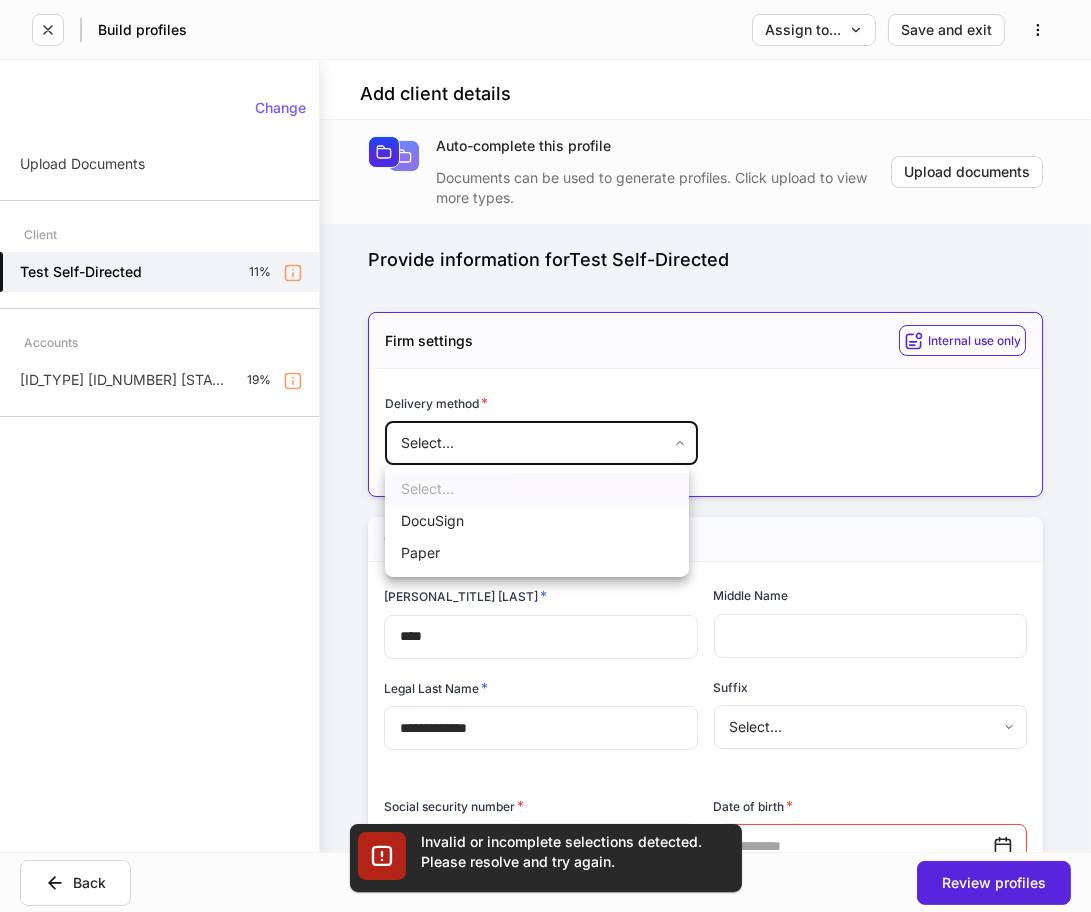 click on "DocuSign" at bounding box center (537, 521) 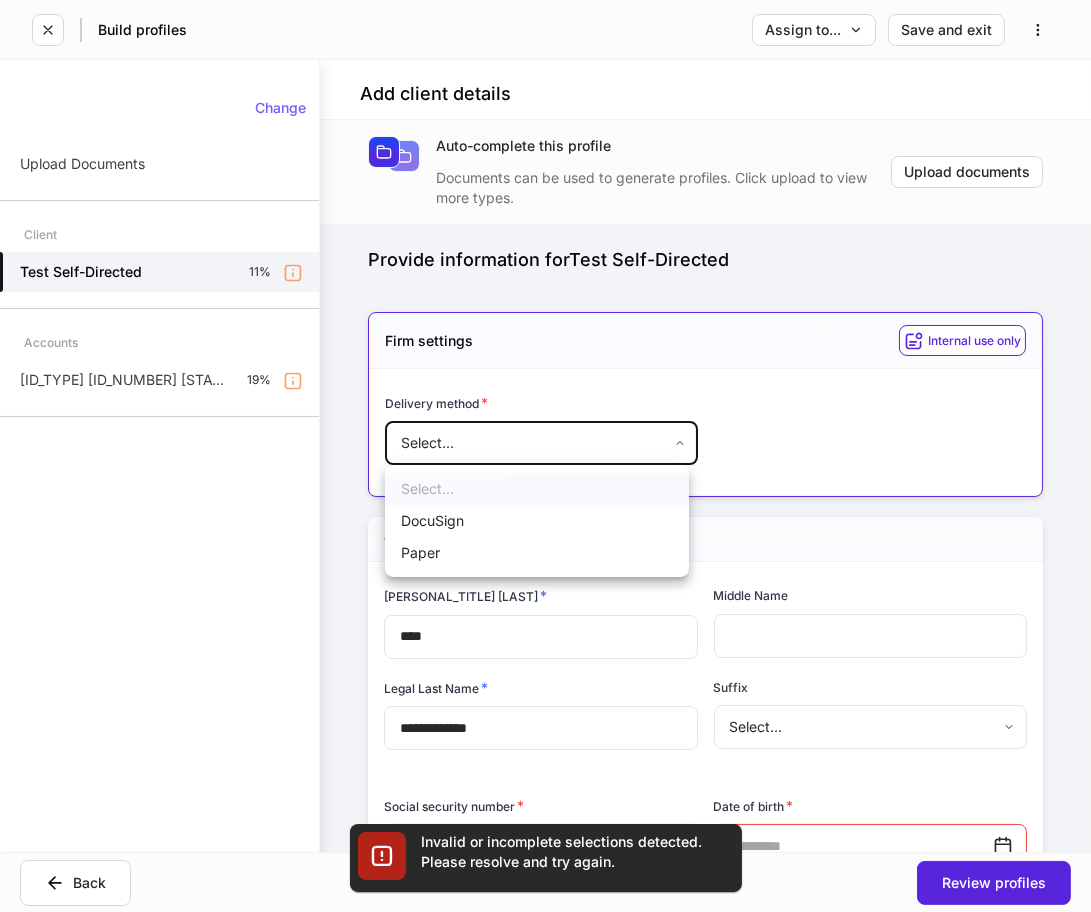 type on "********" 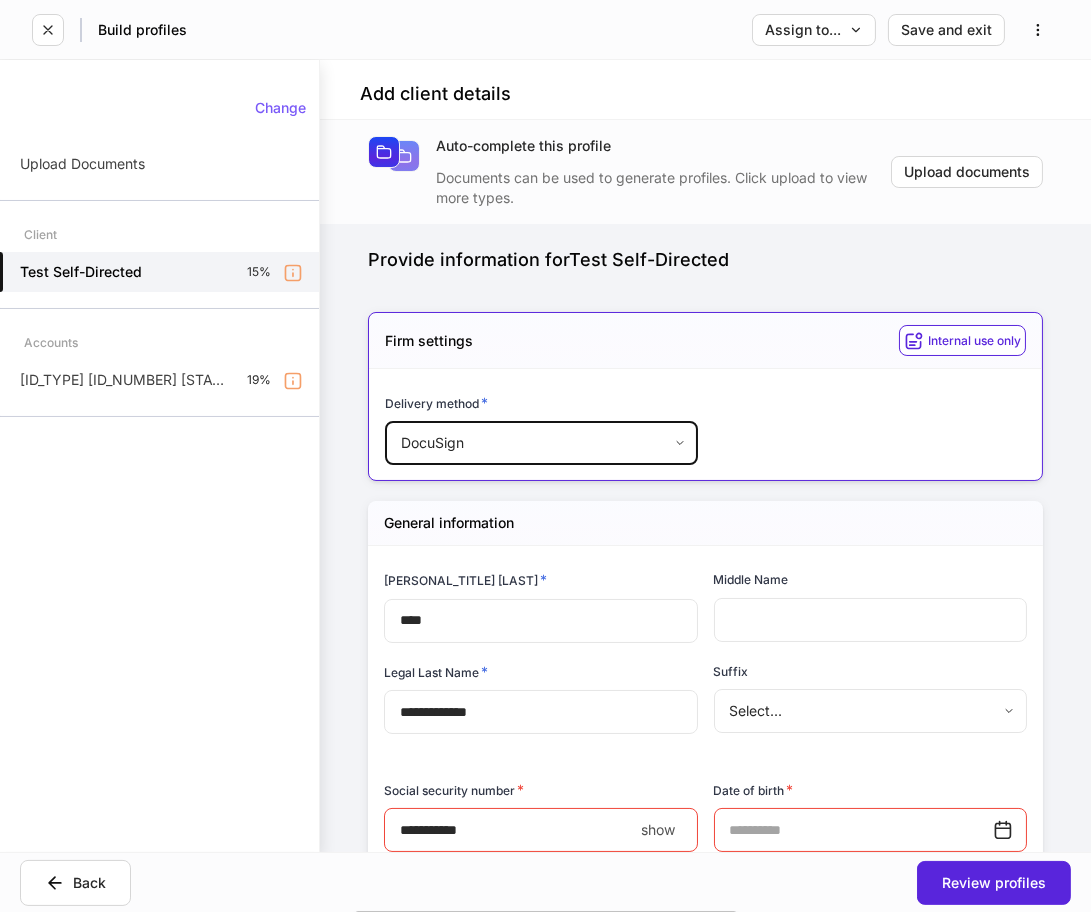 scroll, scrollTop: 222, scrollLeft: 0, axis: vertical 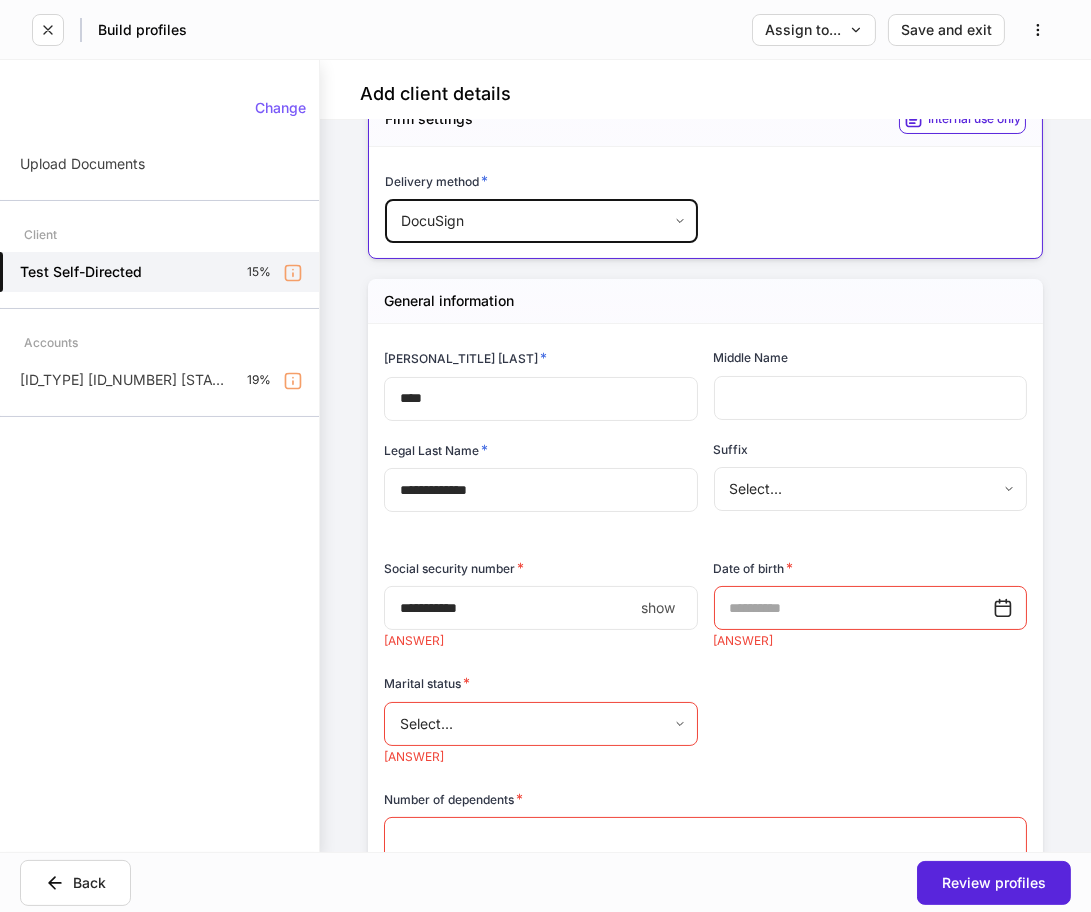 click on "****" at bounding box center [509, 608] 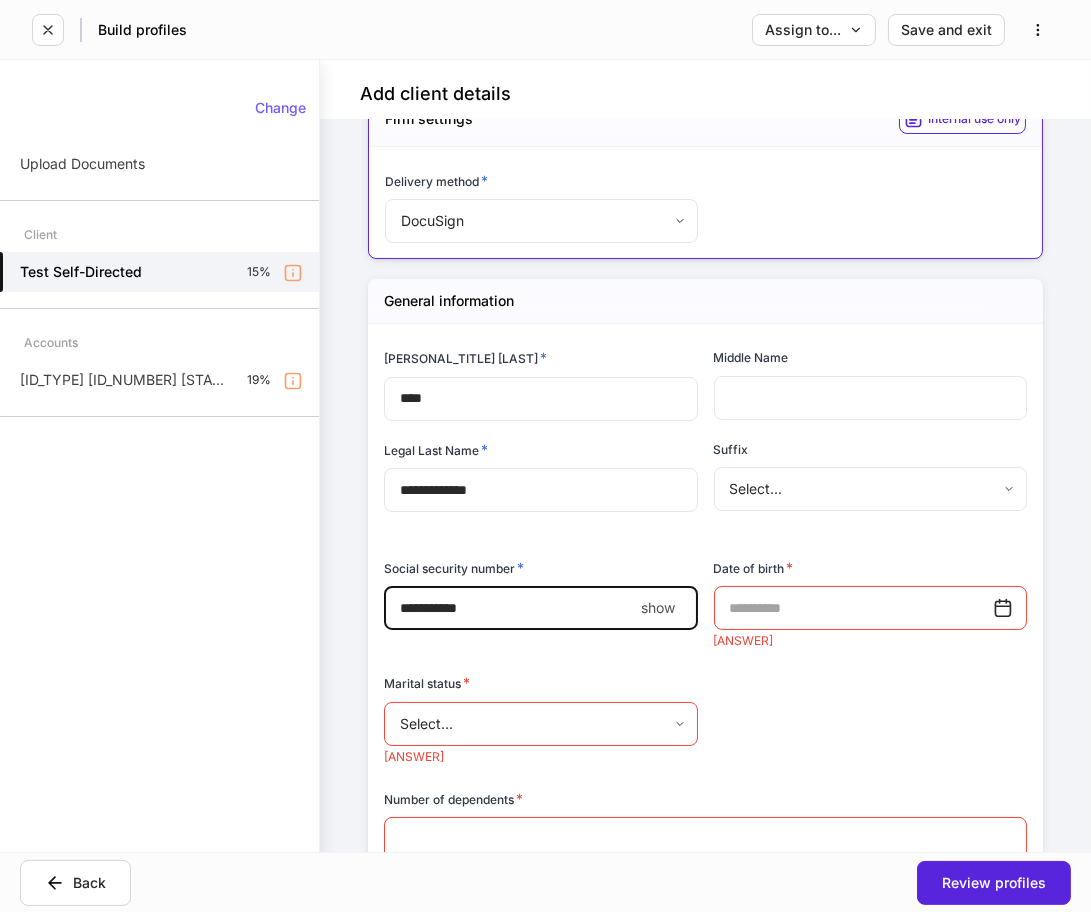 type on "[NUMBER]" 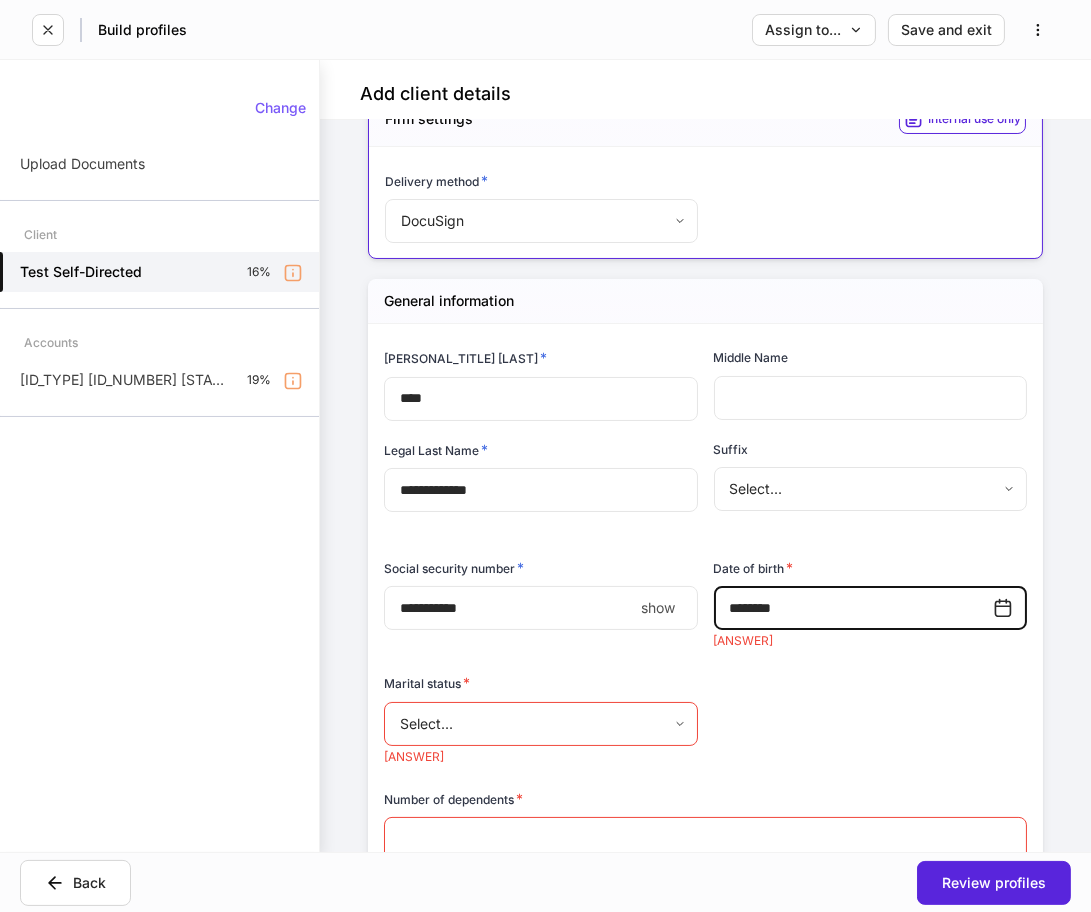 type on "**********" 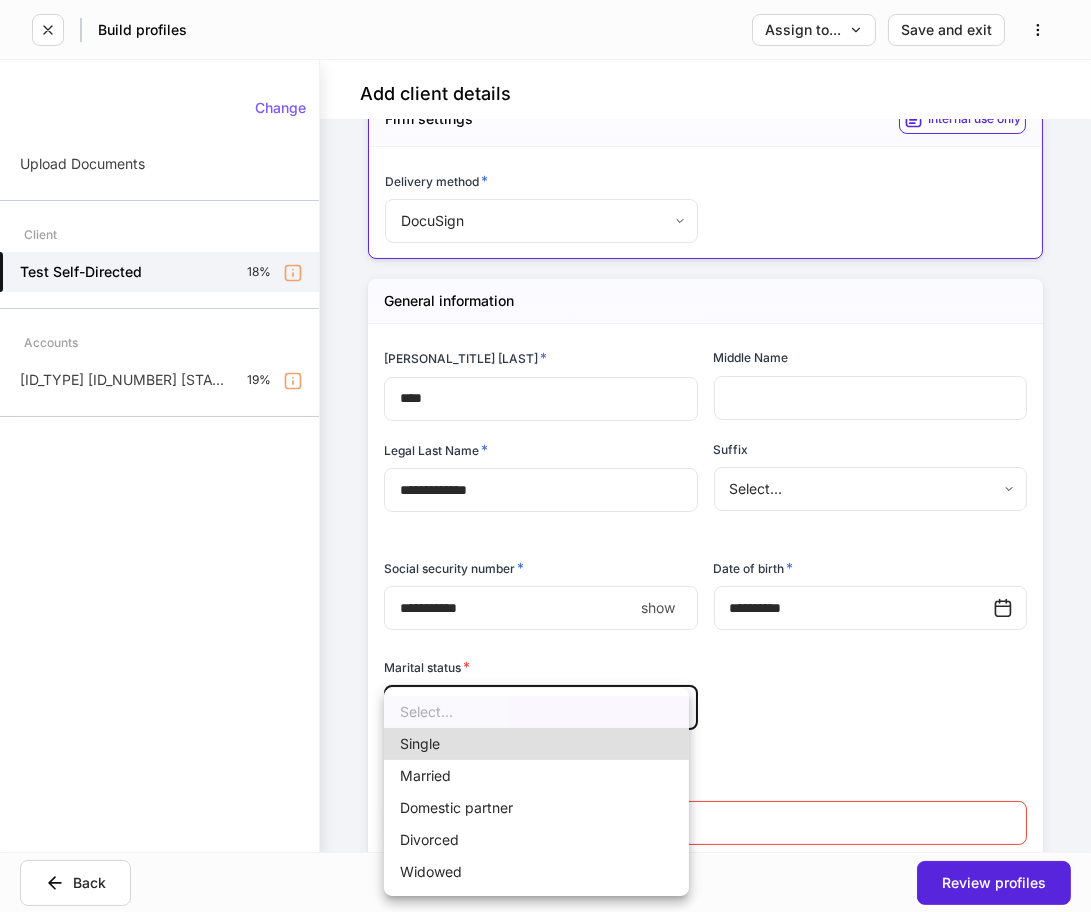 type 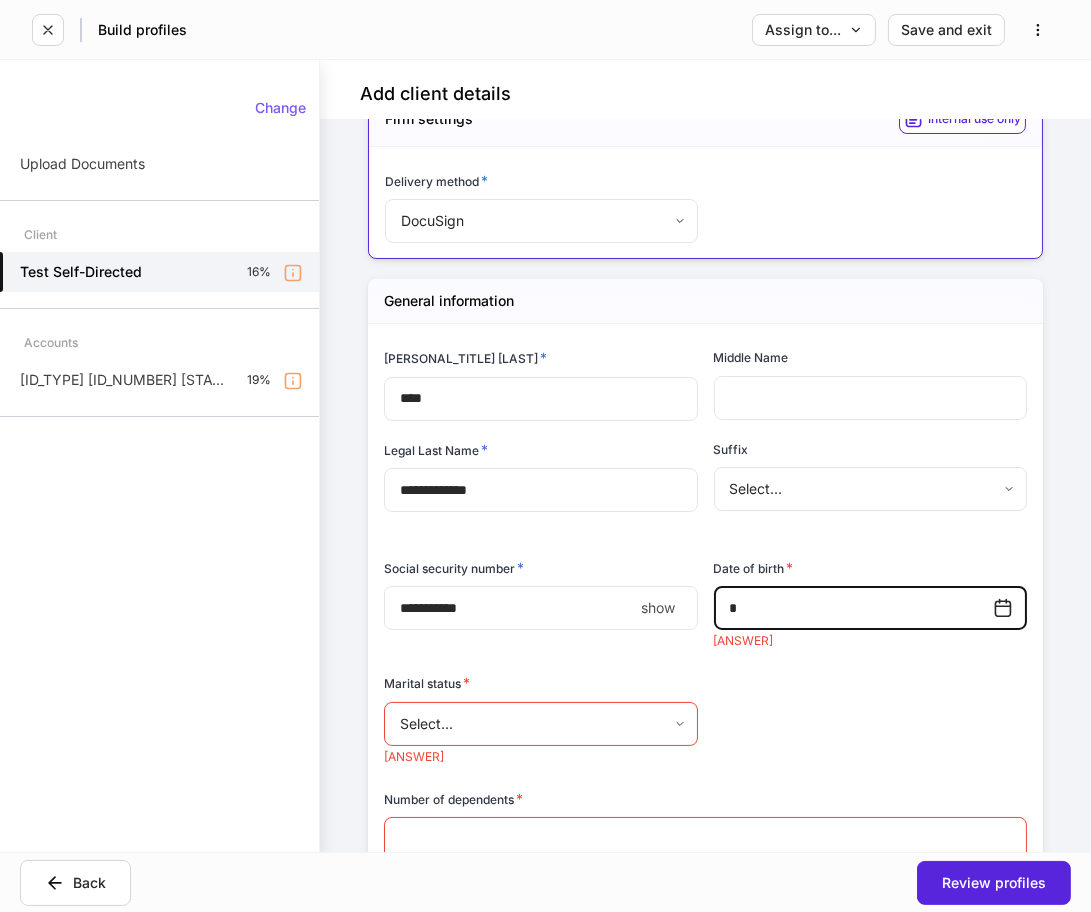 type on "*" 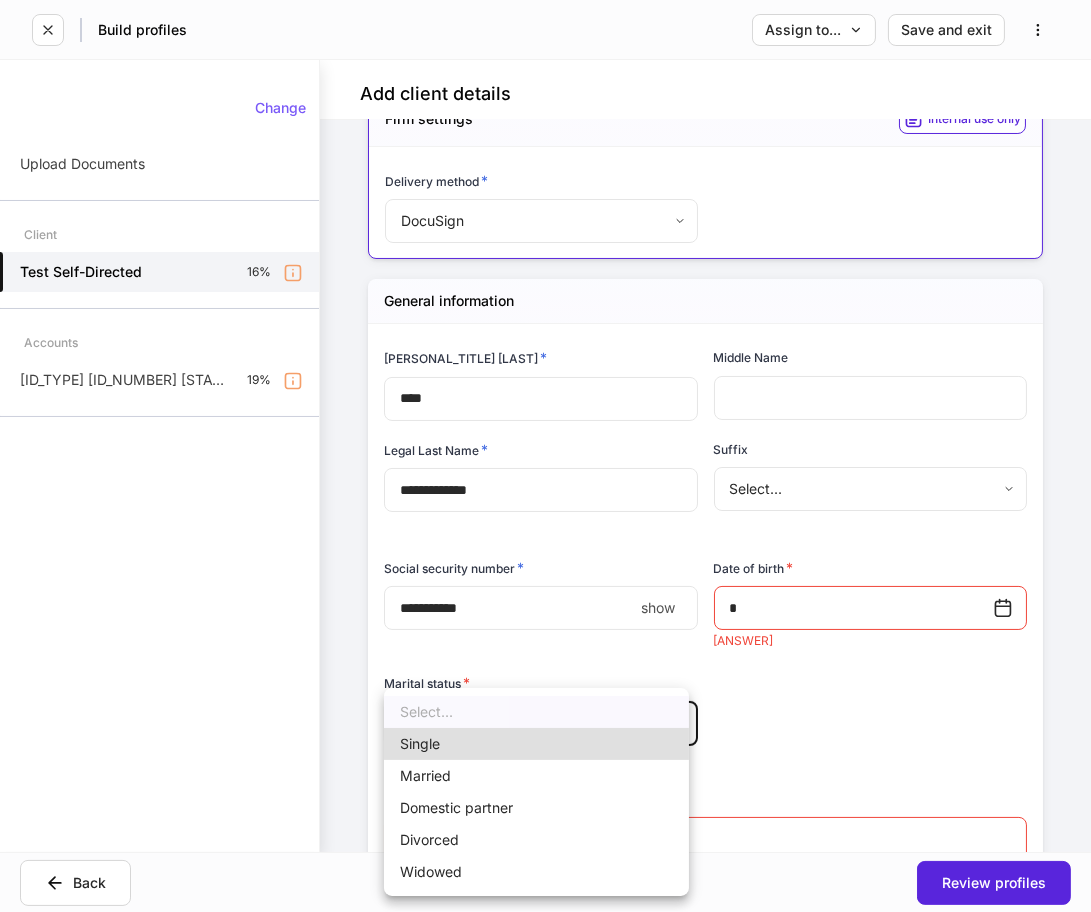 type 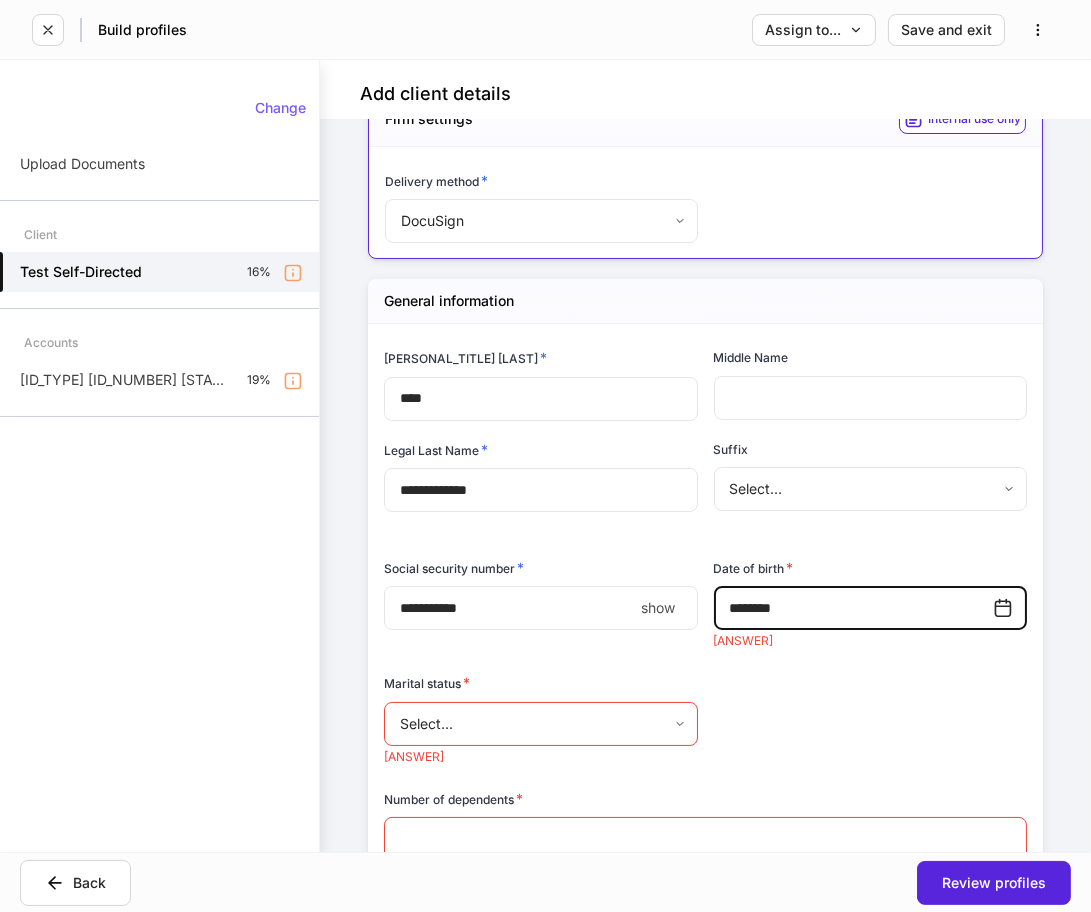 type on "**********" 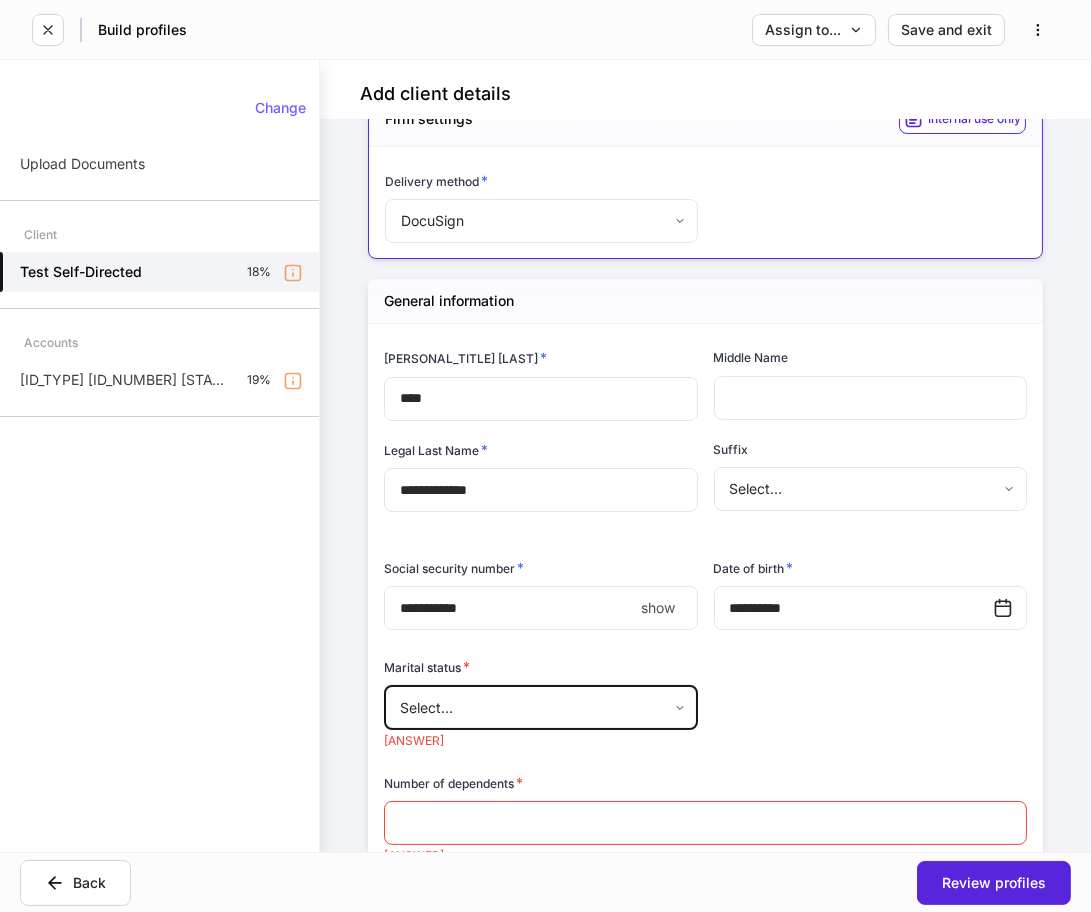 click on "**********" at bounding box center (545, 456) 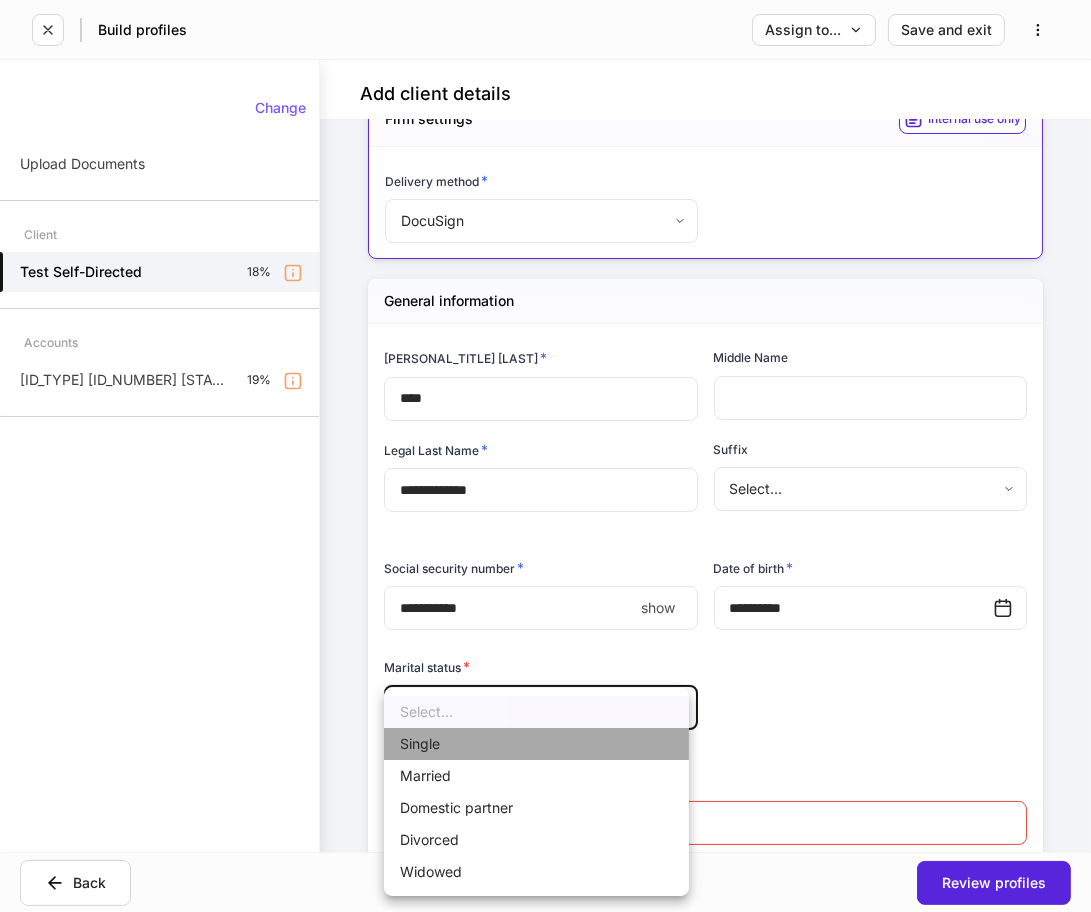 click on "Single" at bounding box center (536, 744) 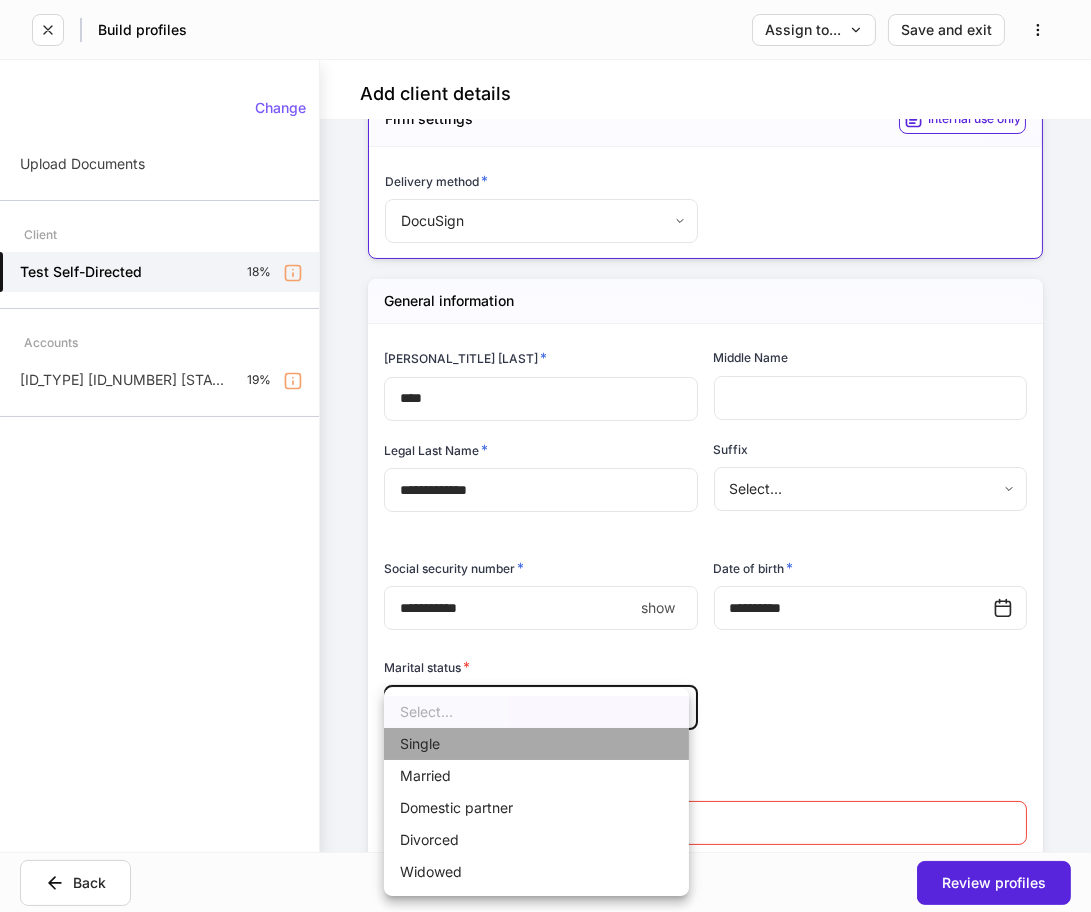 type on "******" 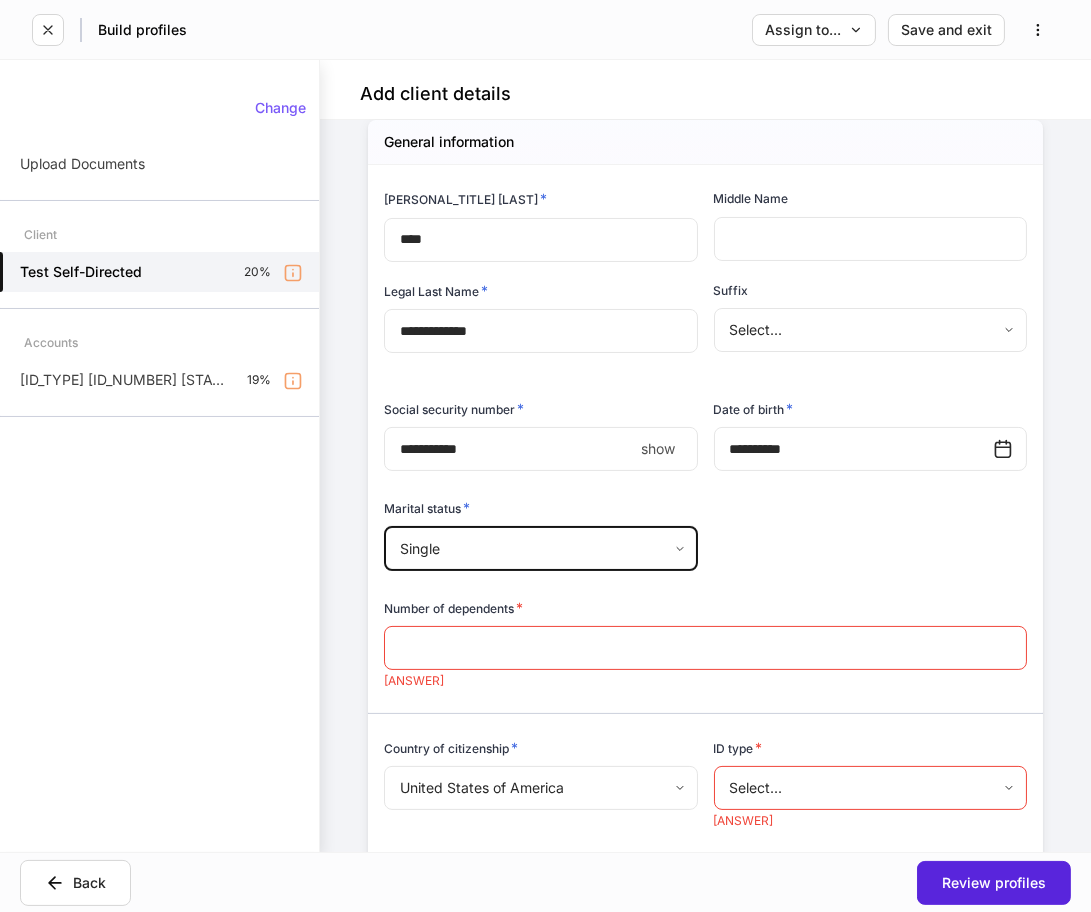 scroll, scrollTop: 444, scrollLeft: 0, axis: vertical 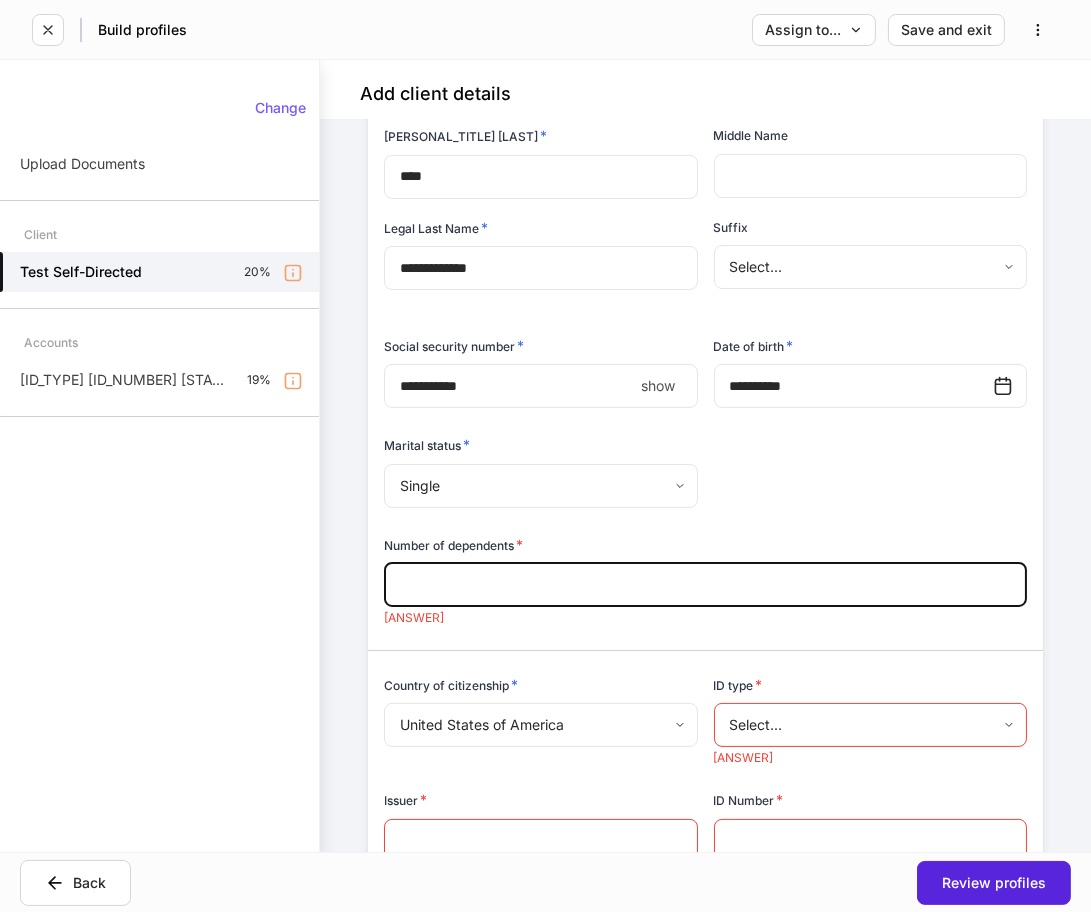 click at bounding box center (705, 585) 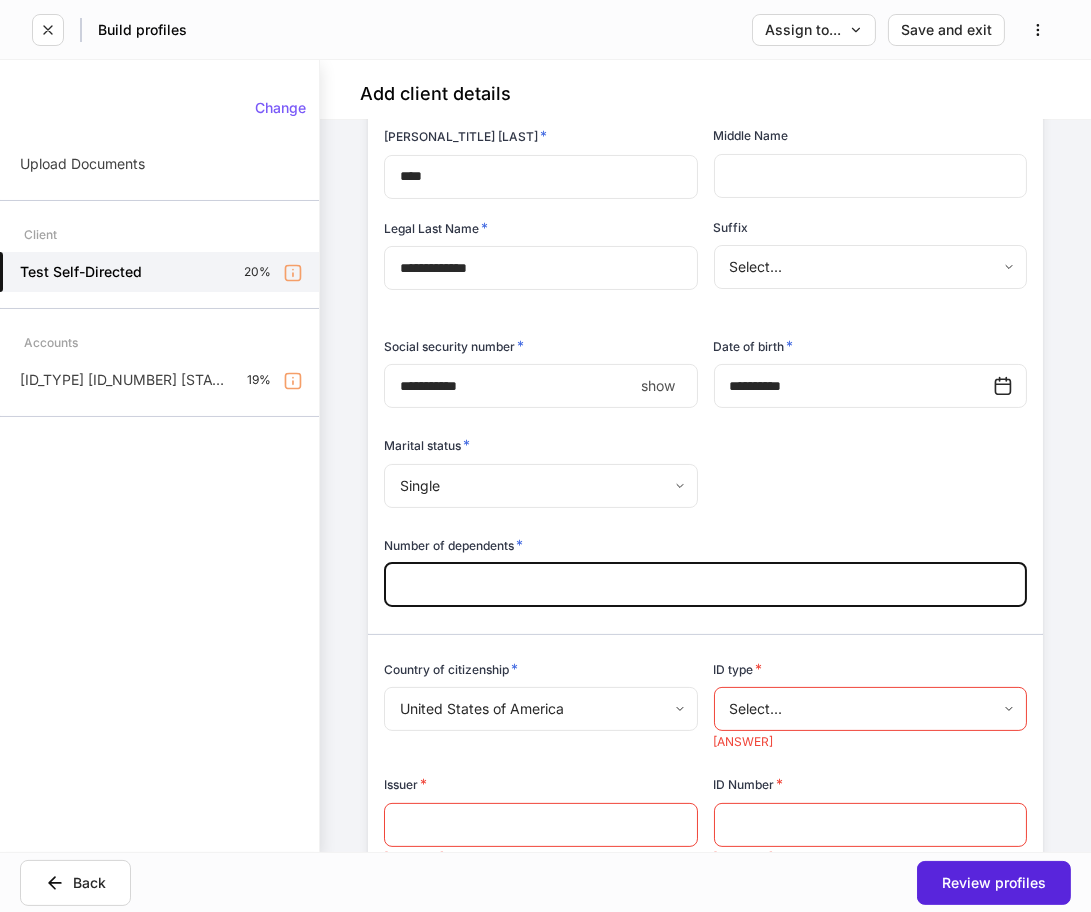 type on "*" 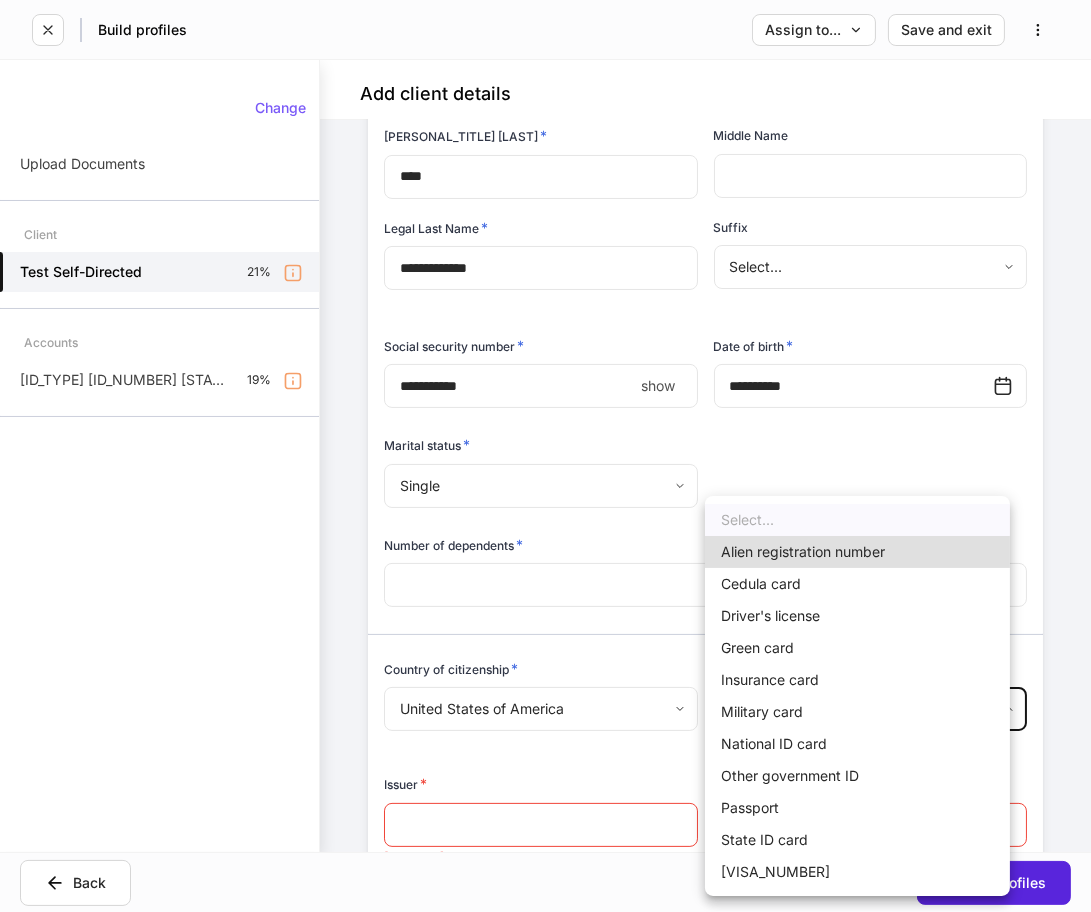 click on "Driver's license" at bounding box center [857, 616] 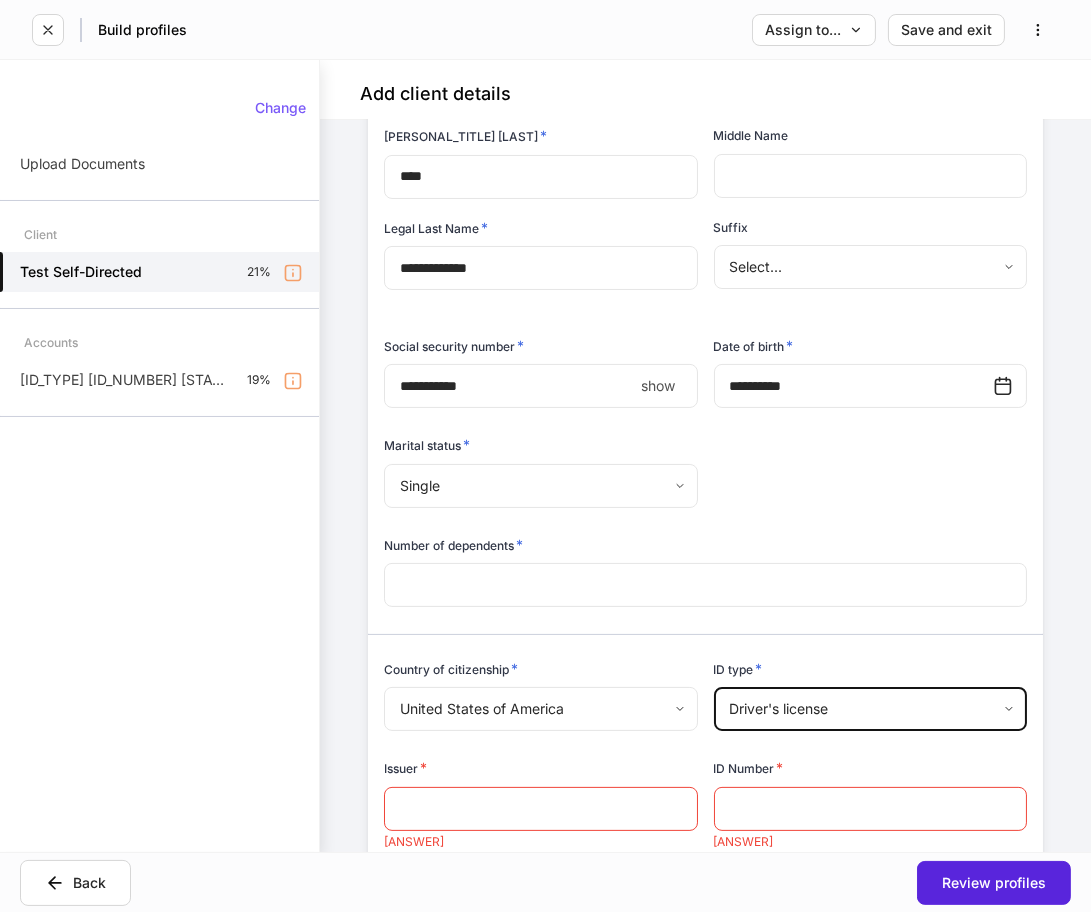 type on "**********" 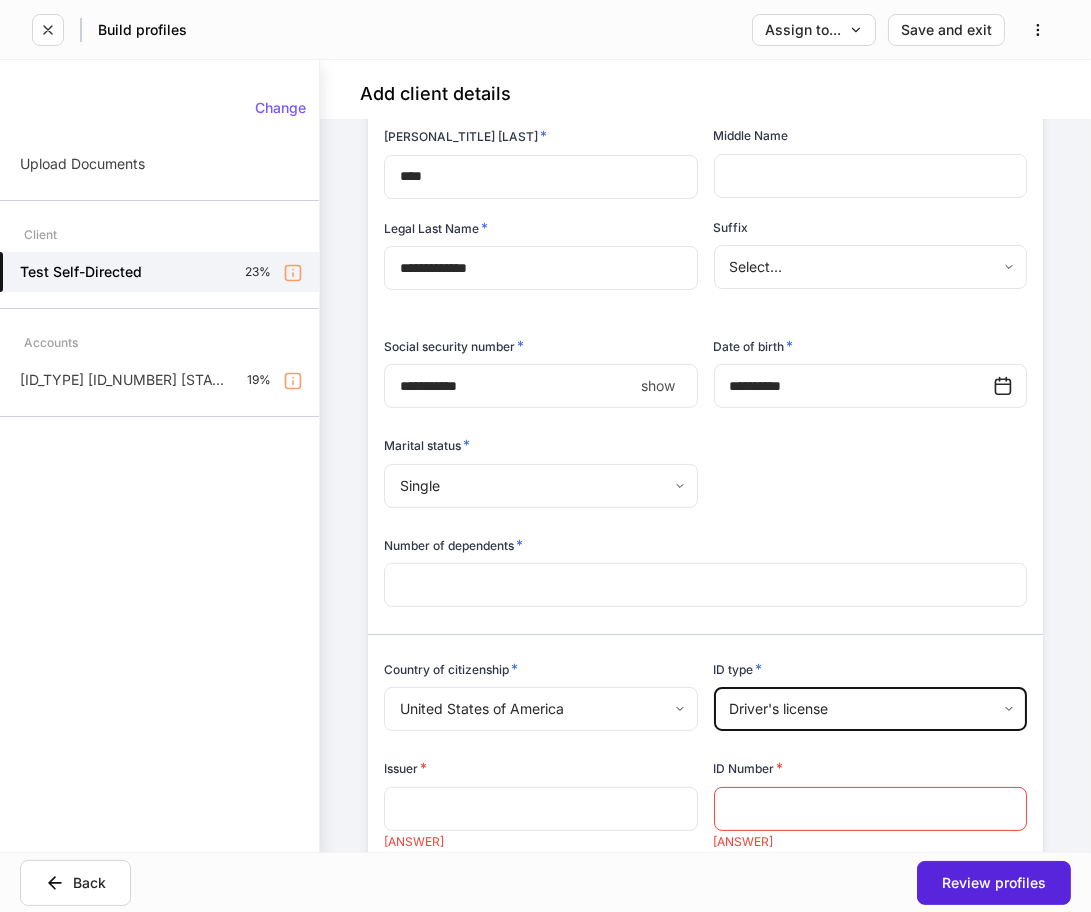 click at bounding box center [541, 809] 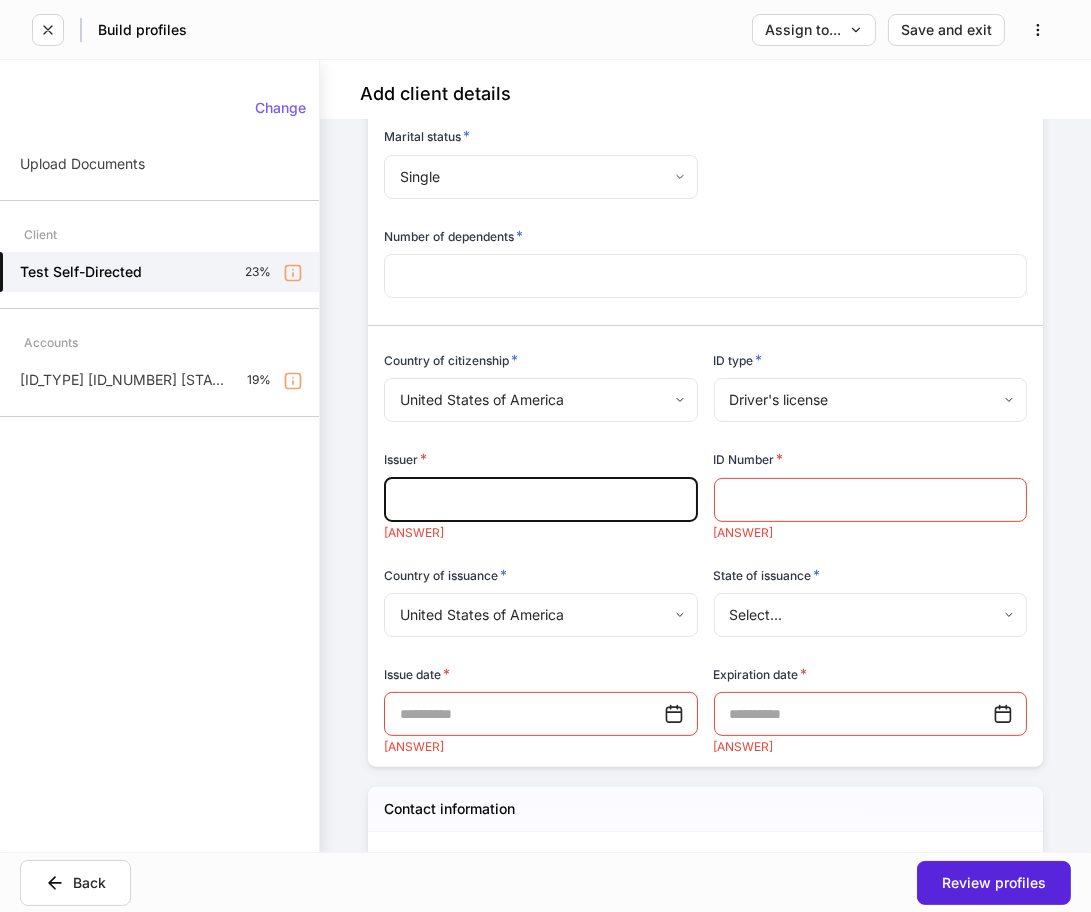 scroll, scrollTop: 777, scrollLeft: 0, axis: vertical 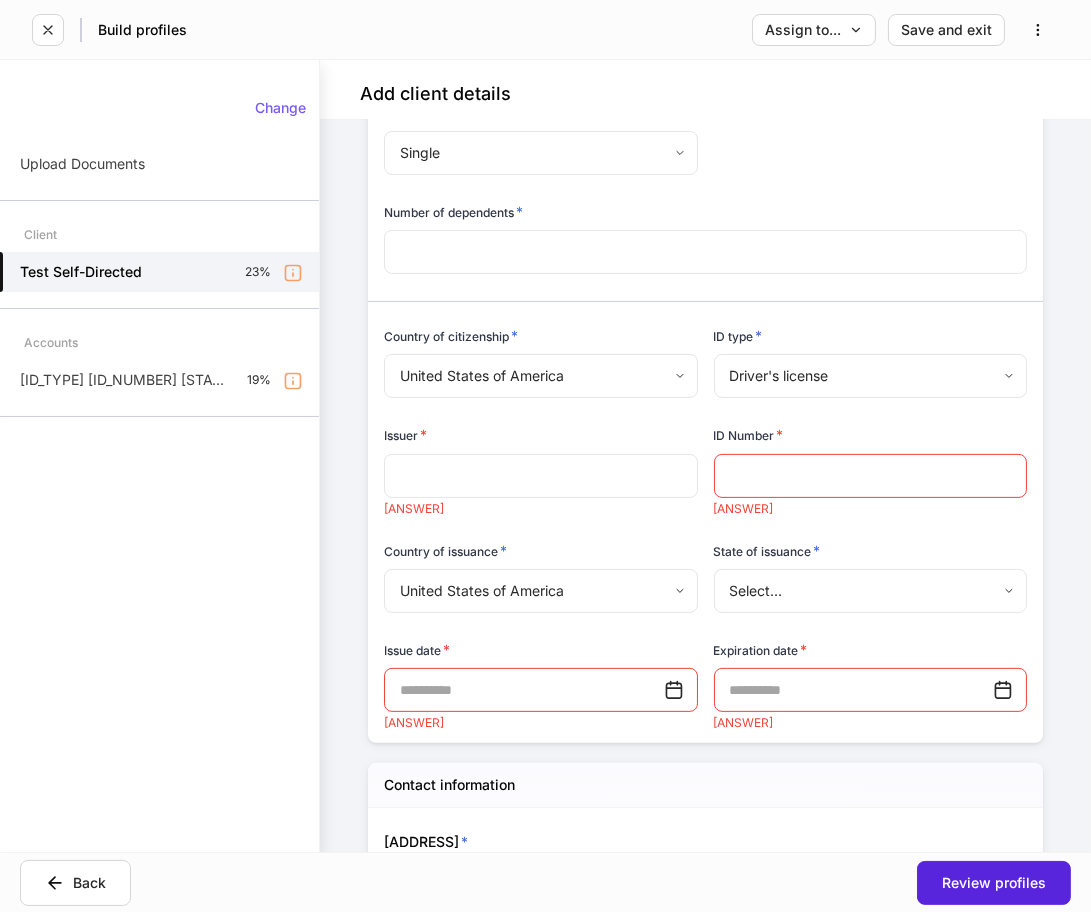 click at bounding box center (541, 476) 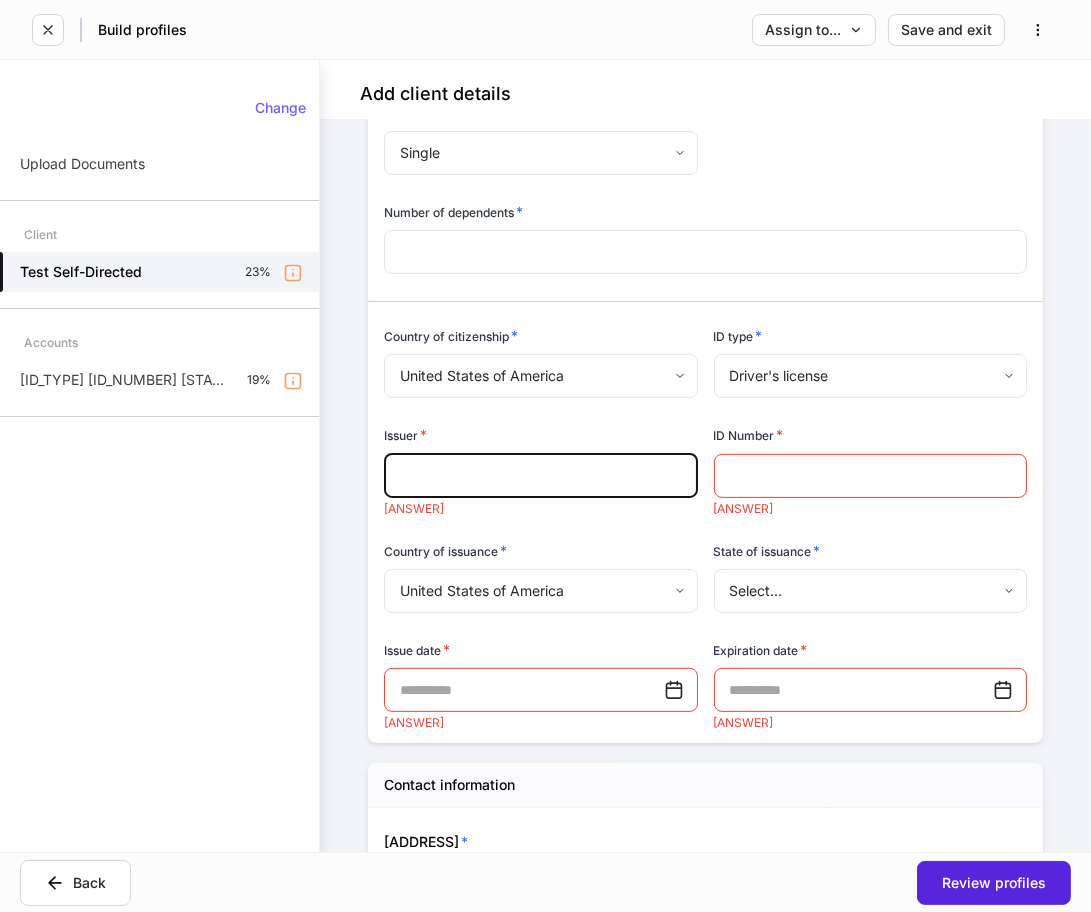 click at bounding box center [541, 476] 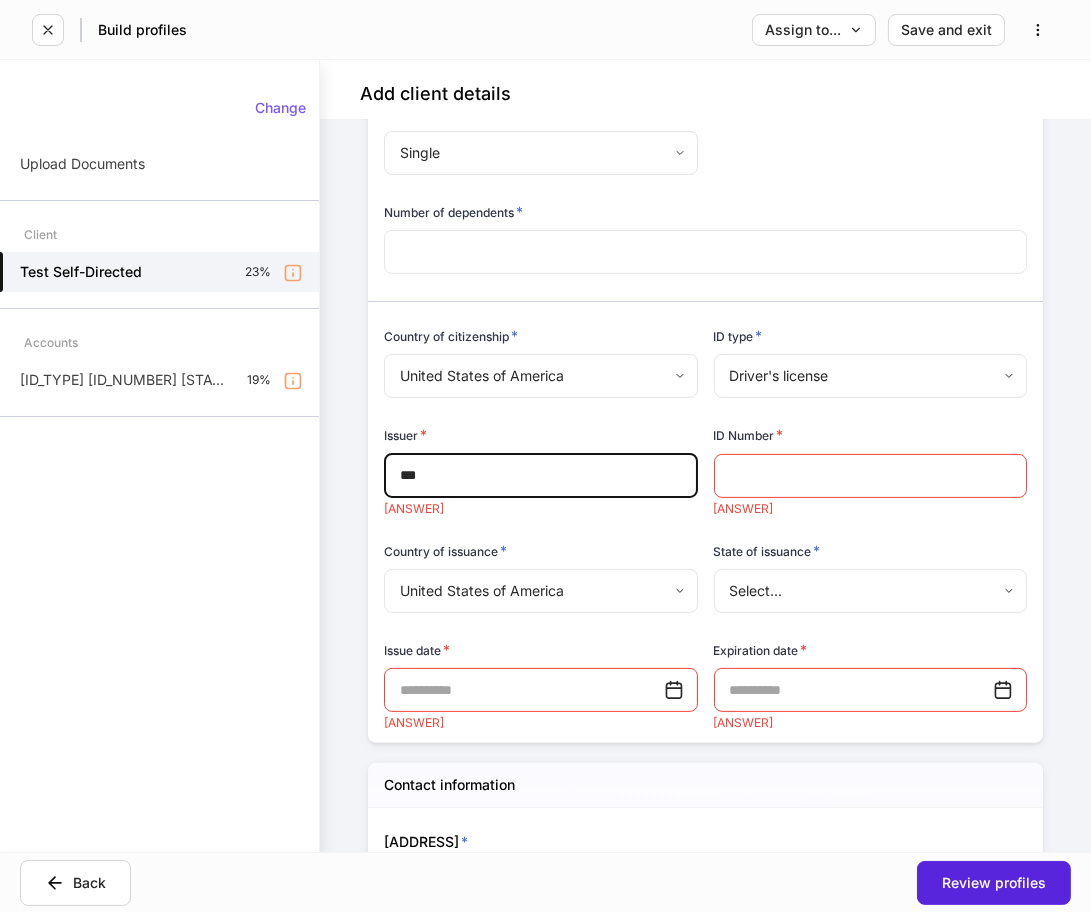 type on "***" 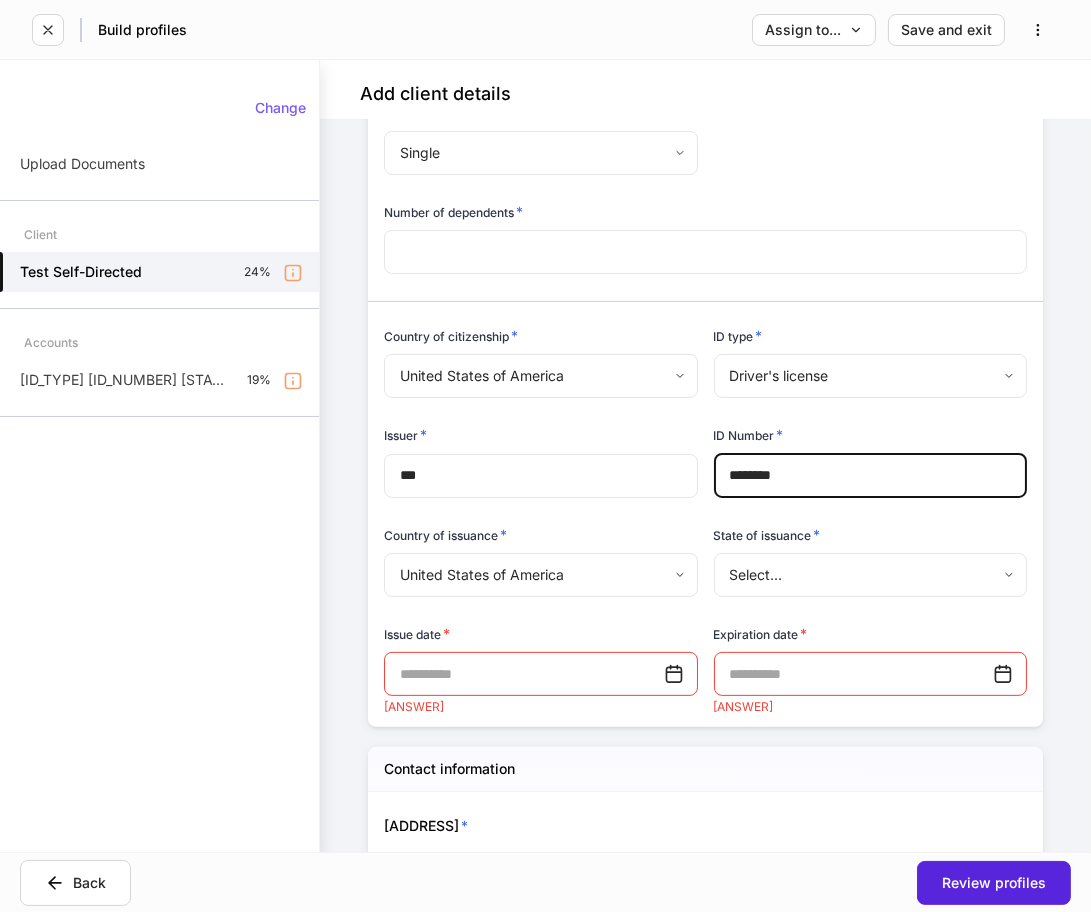 type on "********" 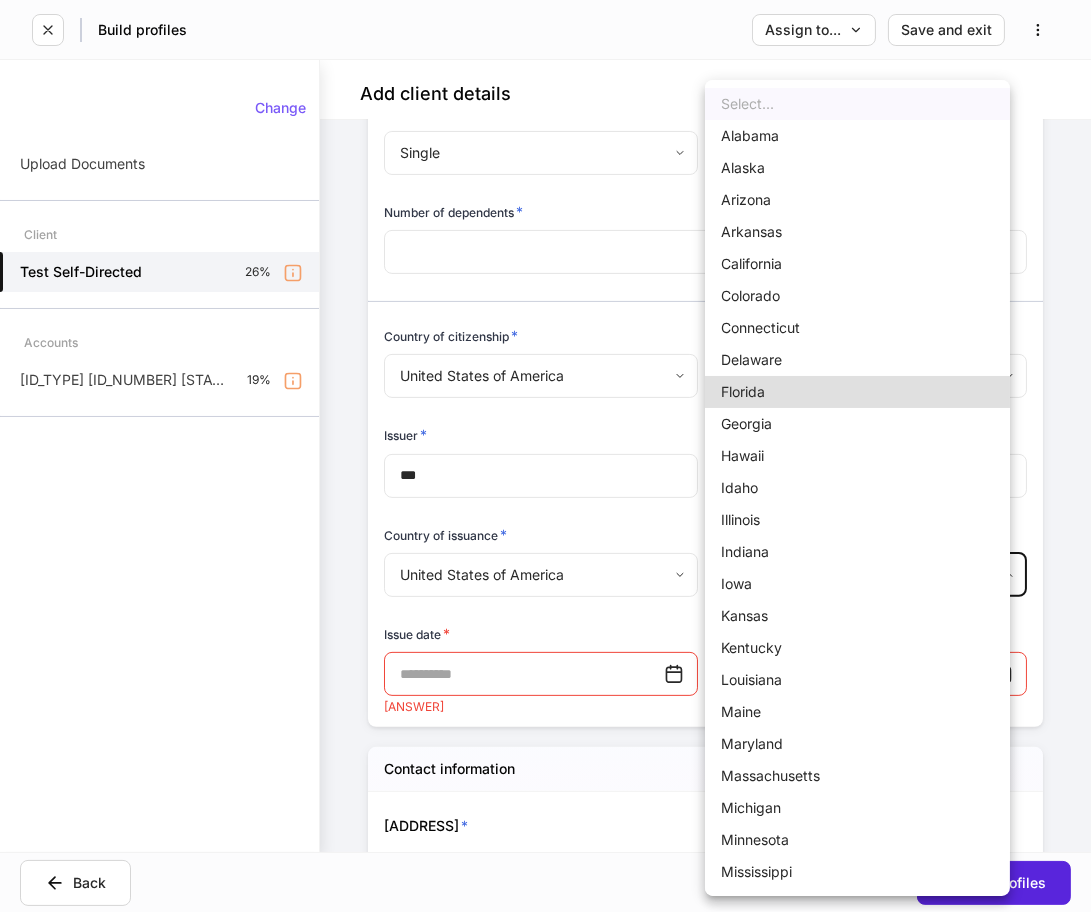 type 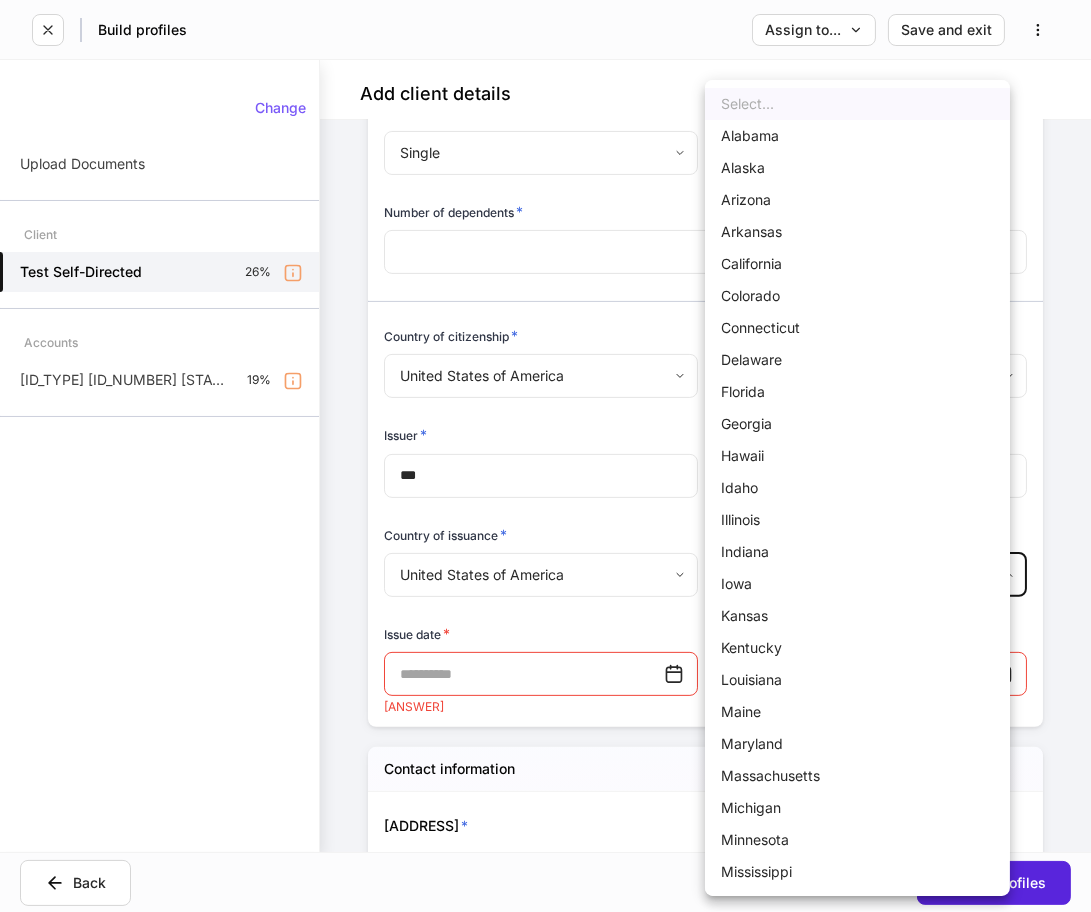 type 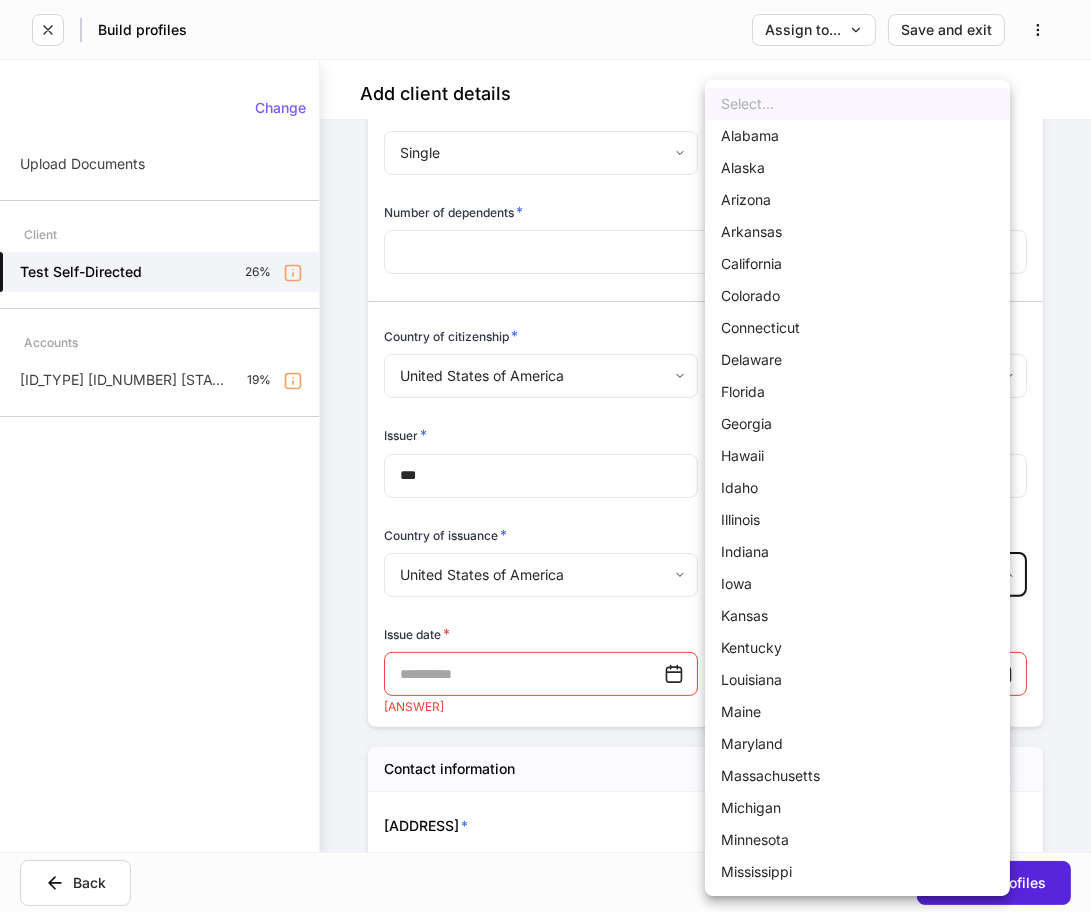 scroll, scrollTop: 862, scrollLeft: 0, axis: vertical 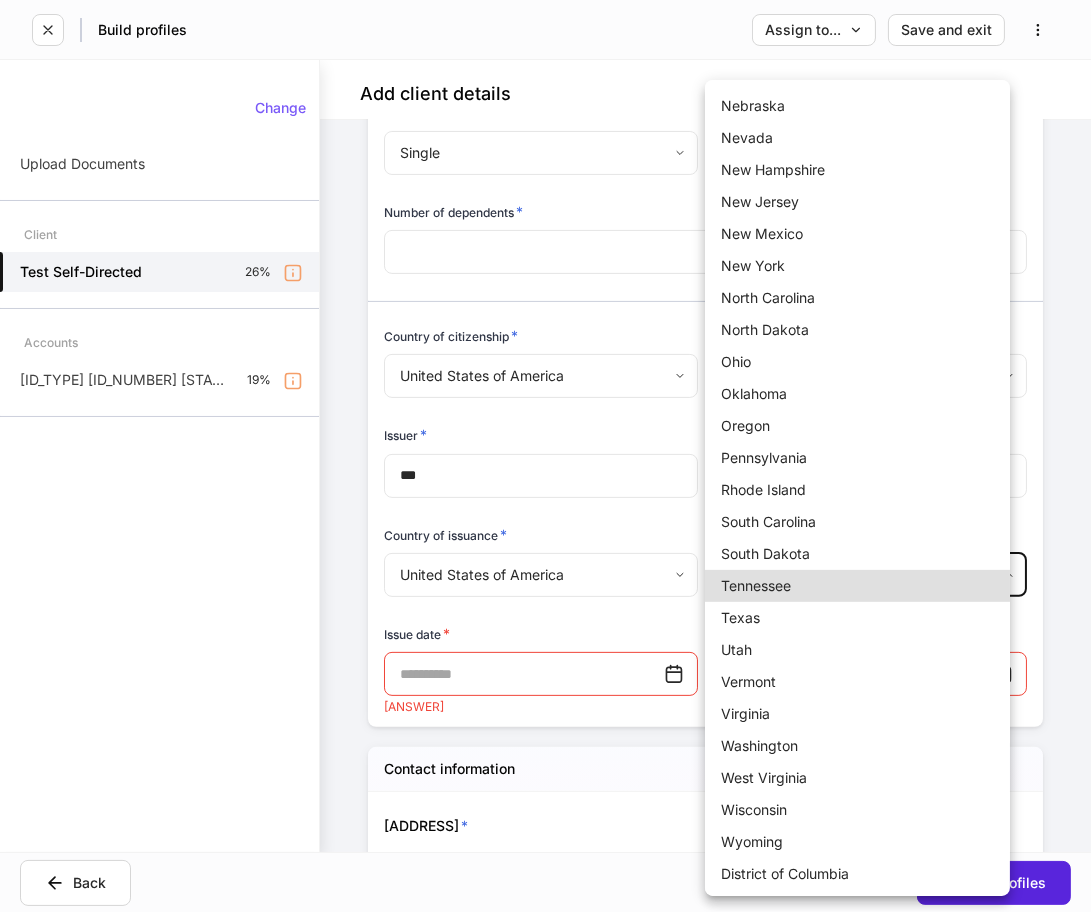 type 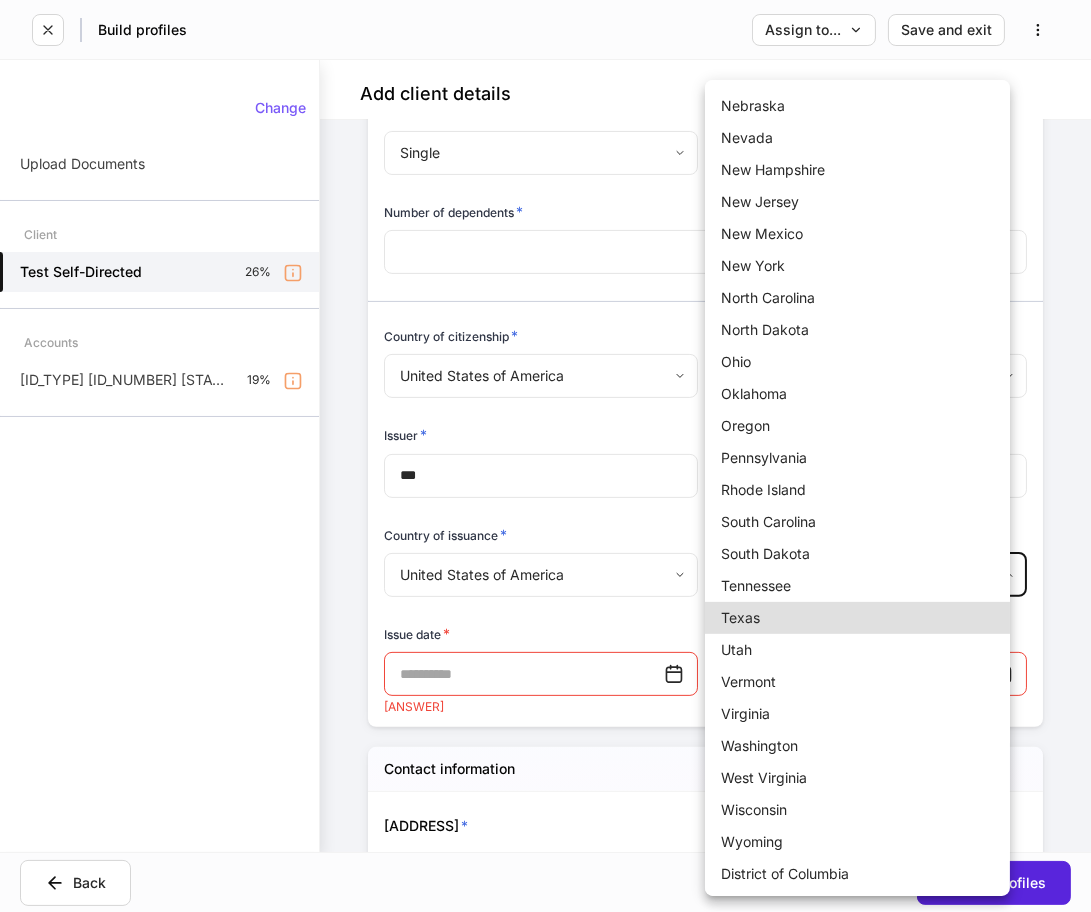type on "[NUMBER]" 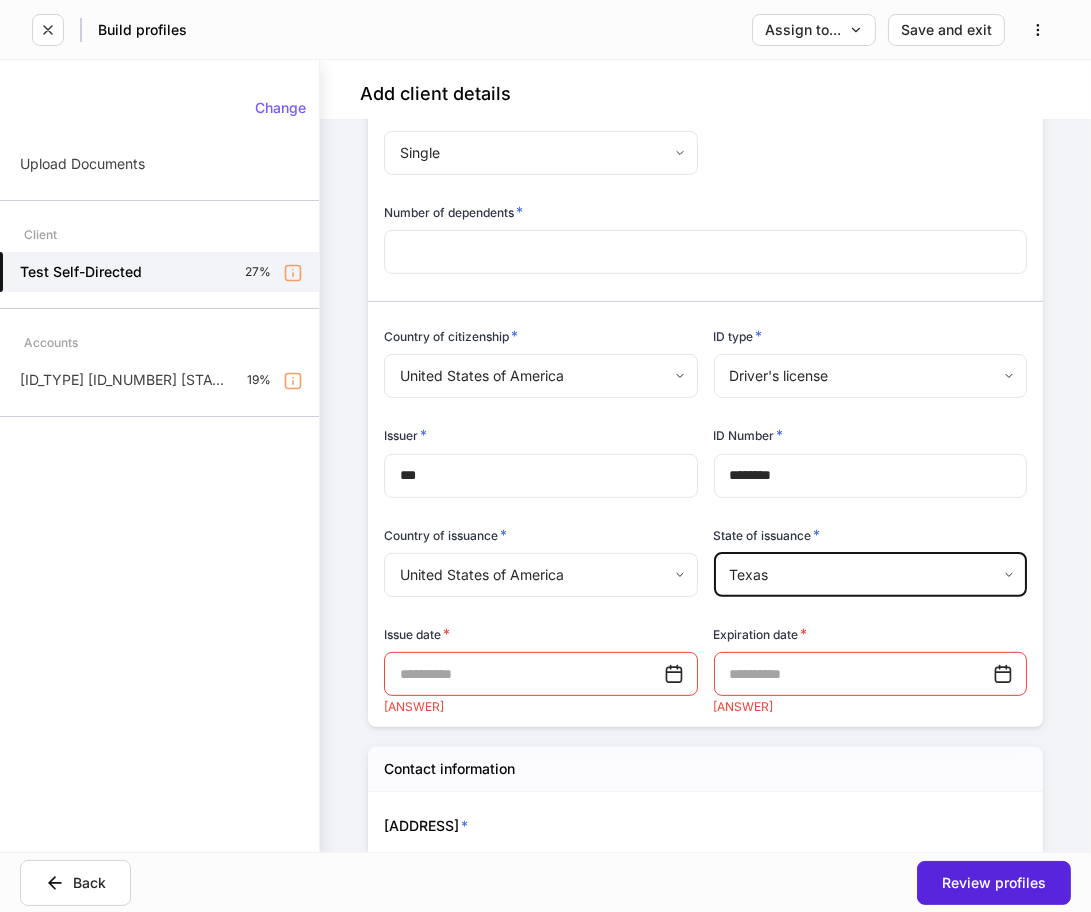 scroll, scrollTop: 0, scrollLeft: 0, axis: both 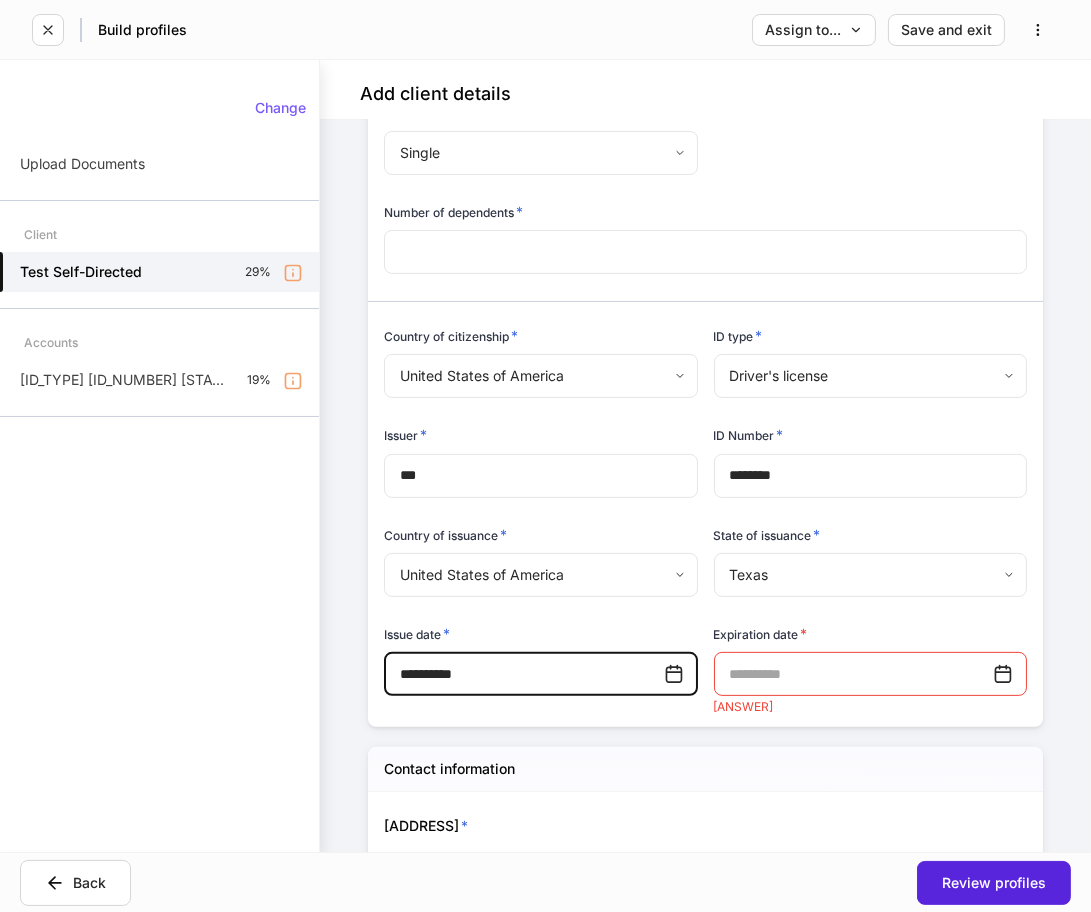 type on "**********" 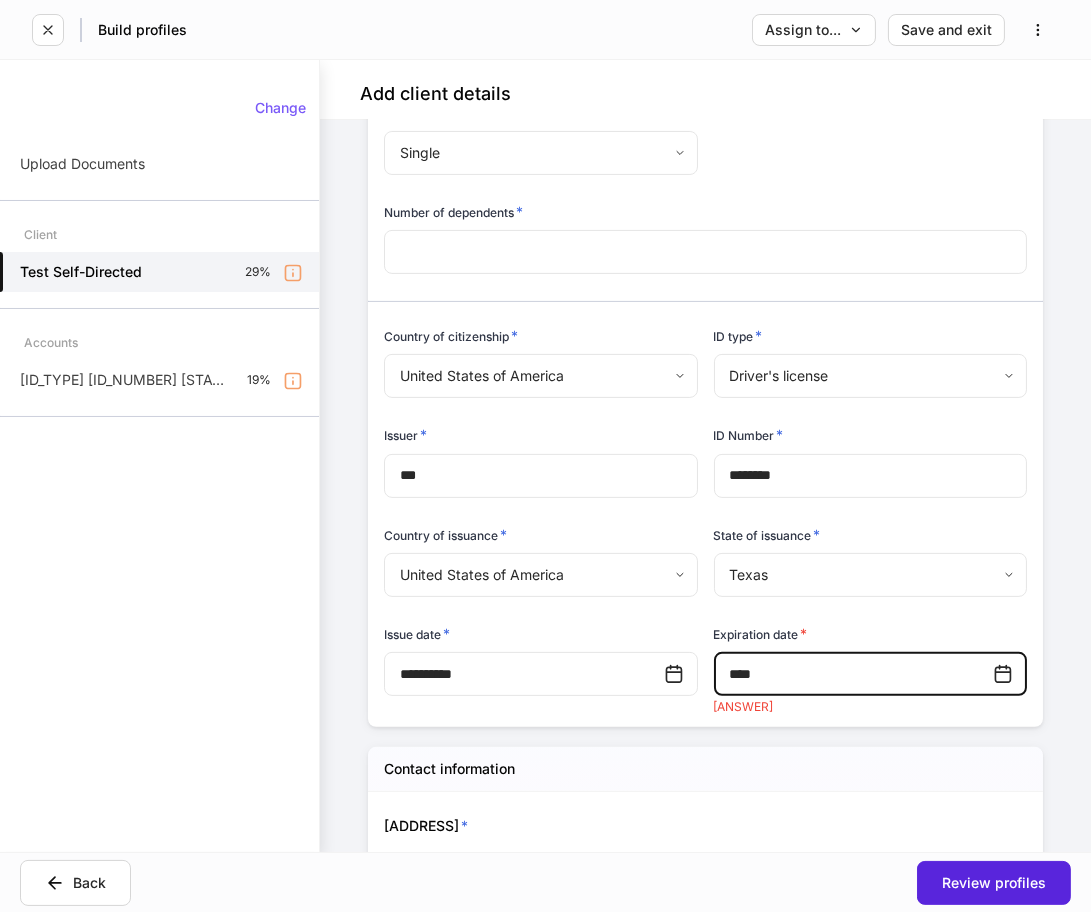 type on "****" 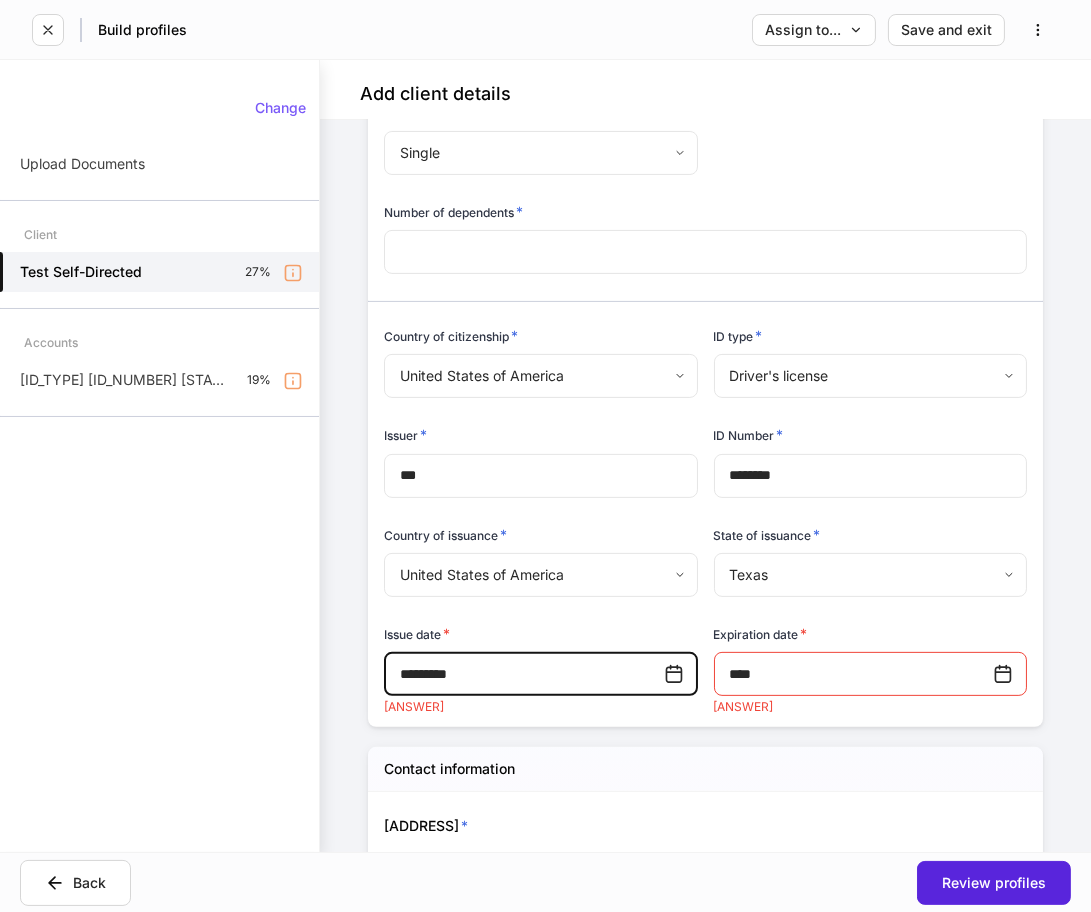 type on "**********" 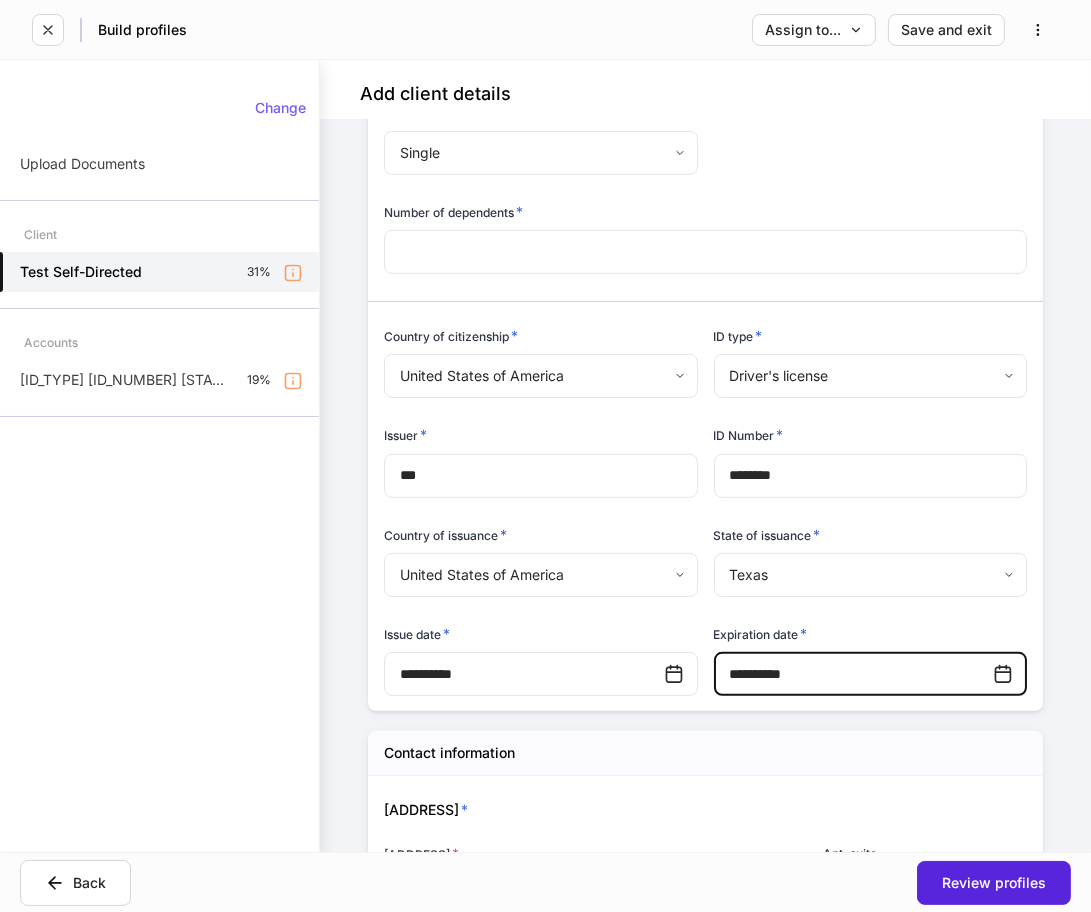 type on "**********" 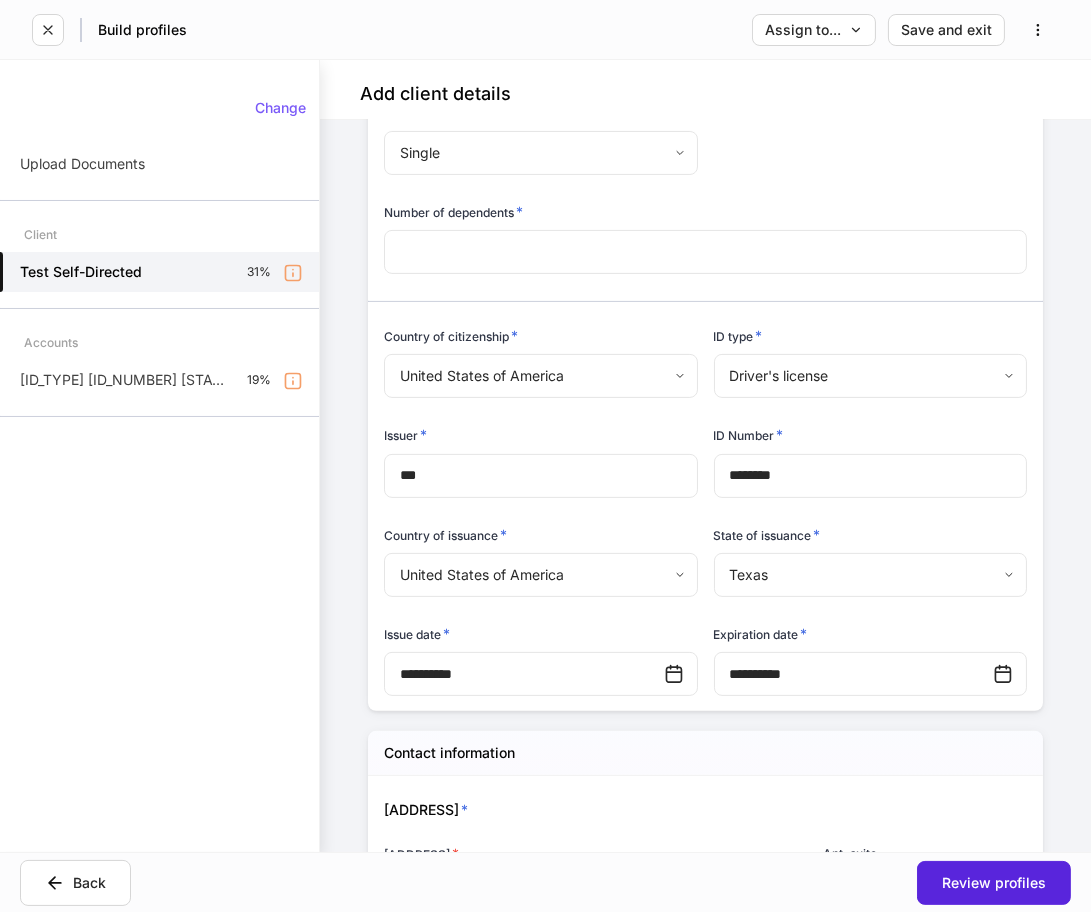 scroll, scrollTop: 1186, scrollLeft: 0, axis: vertical 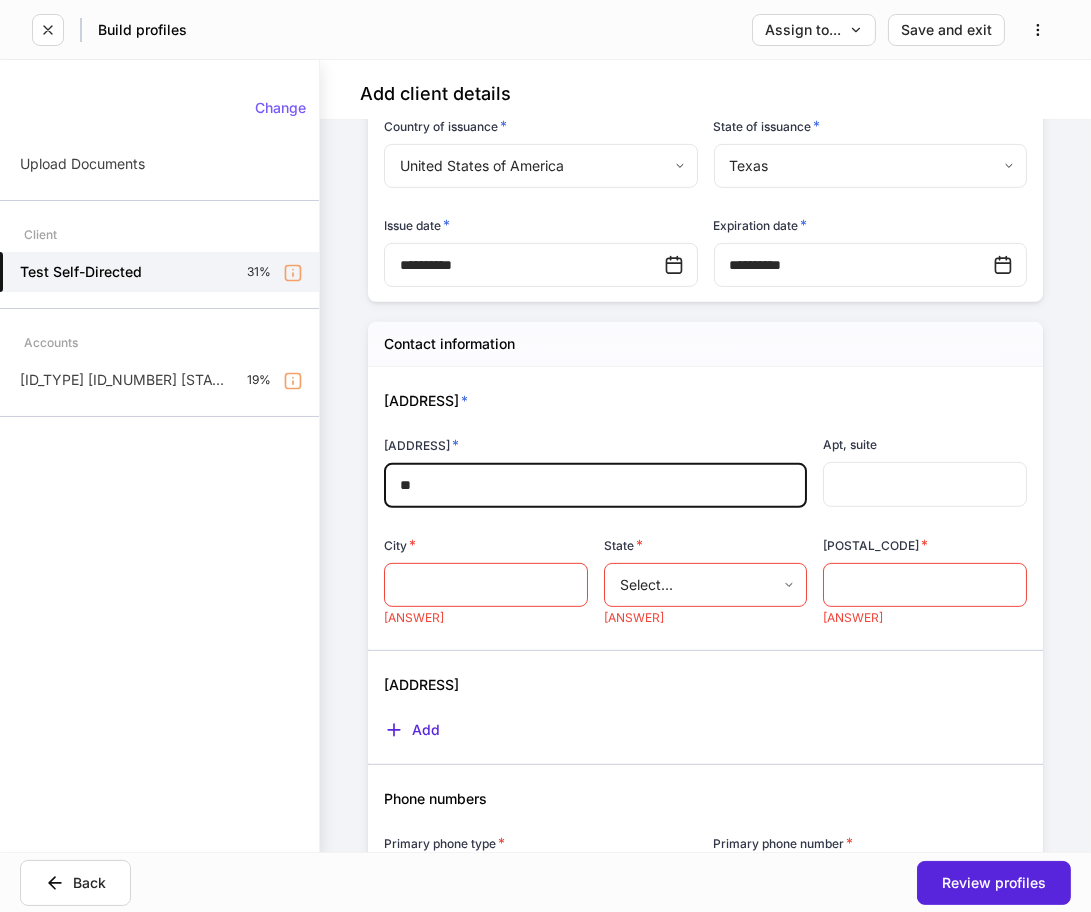 type on "*" 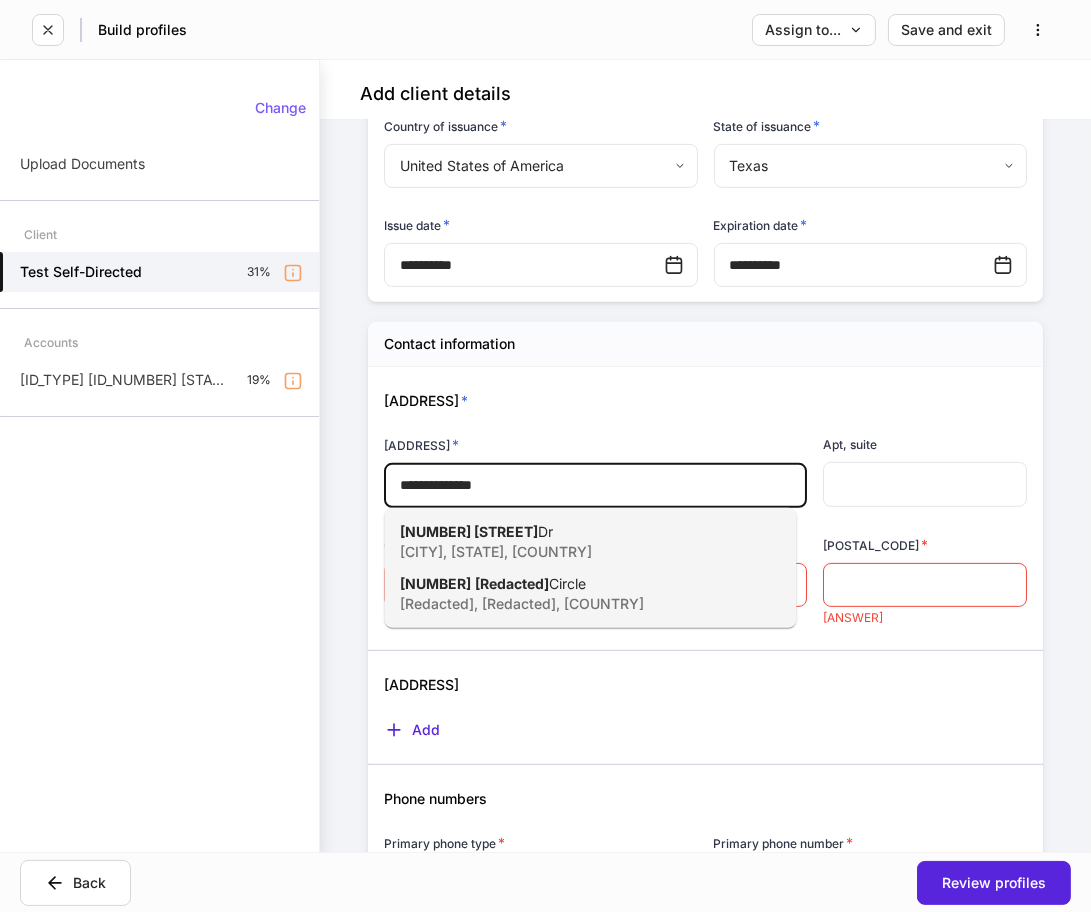 type on "**********" 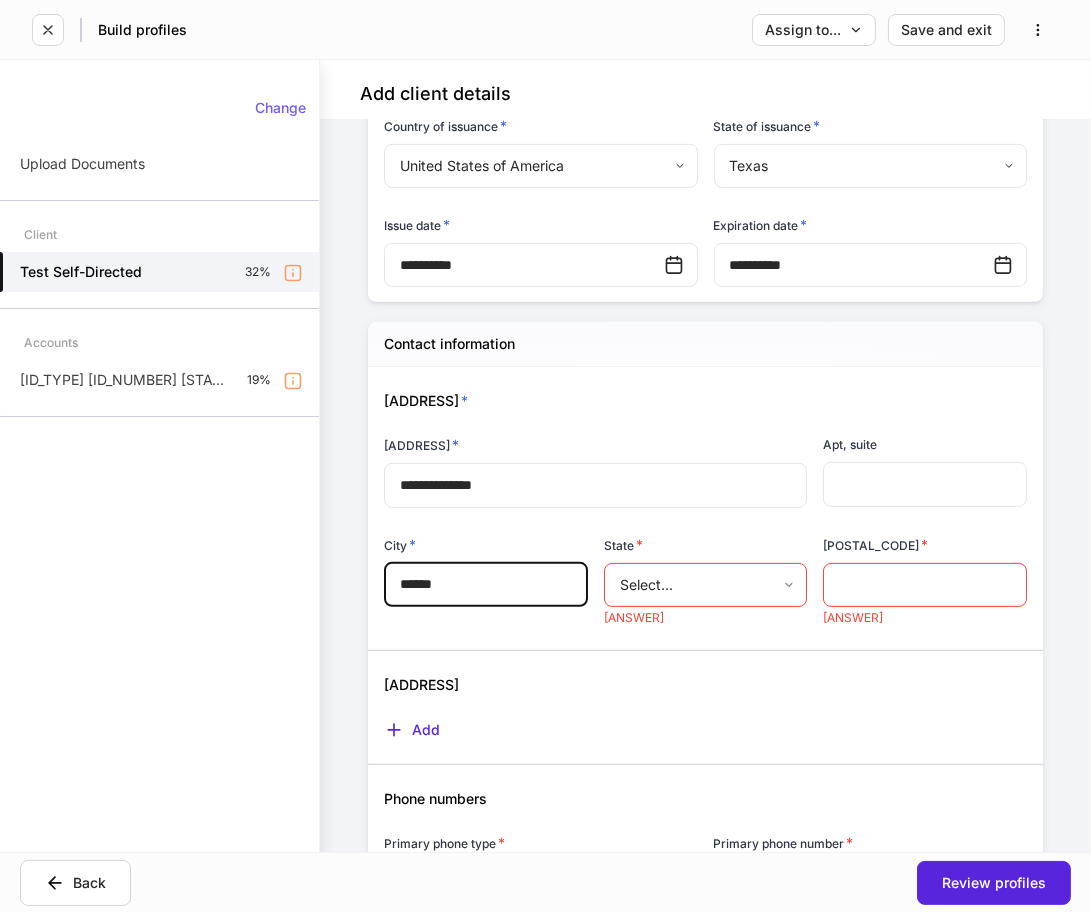 type on "******" 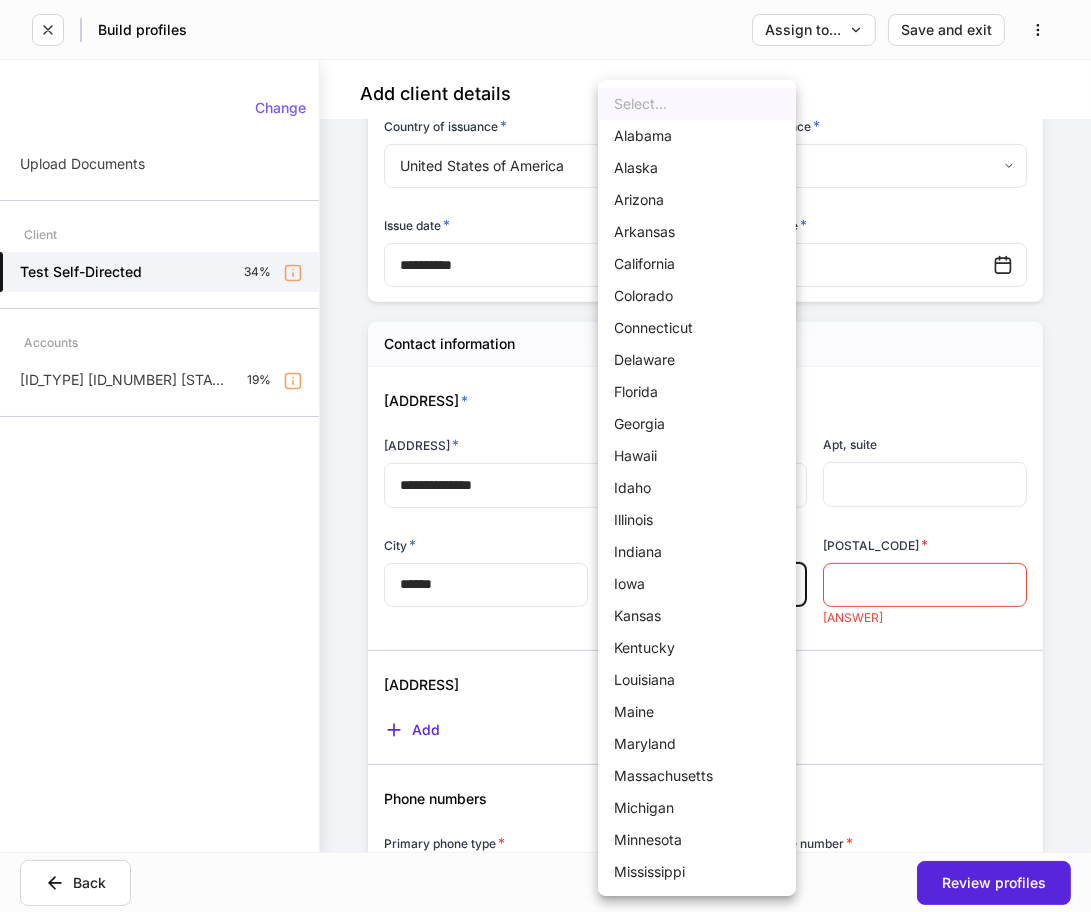 type 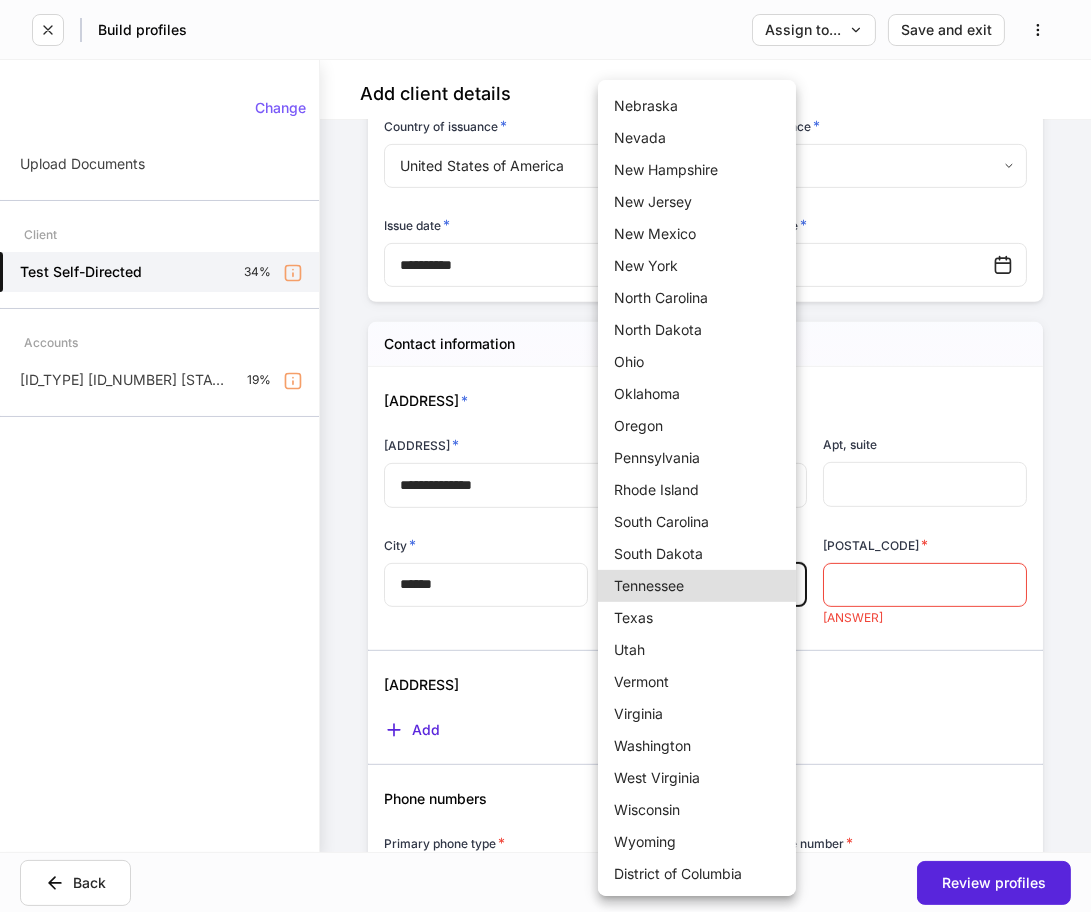 type 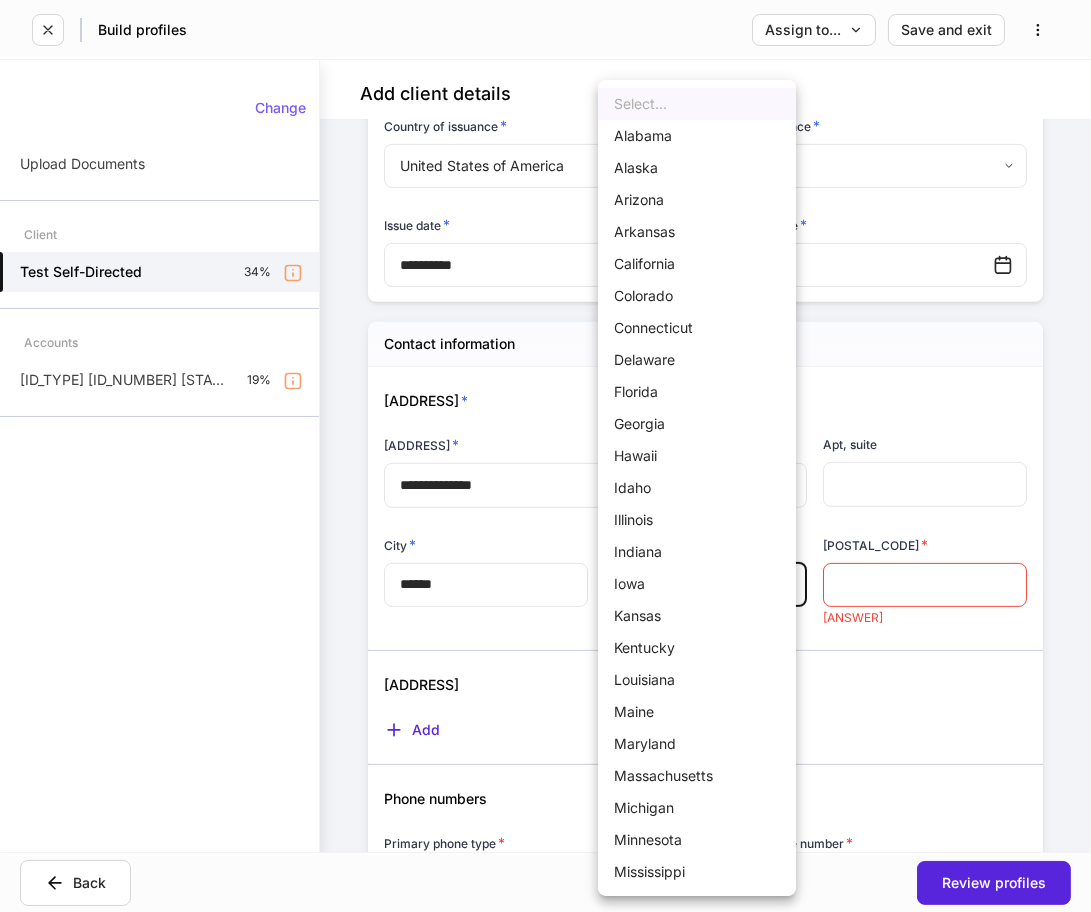 type 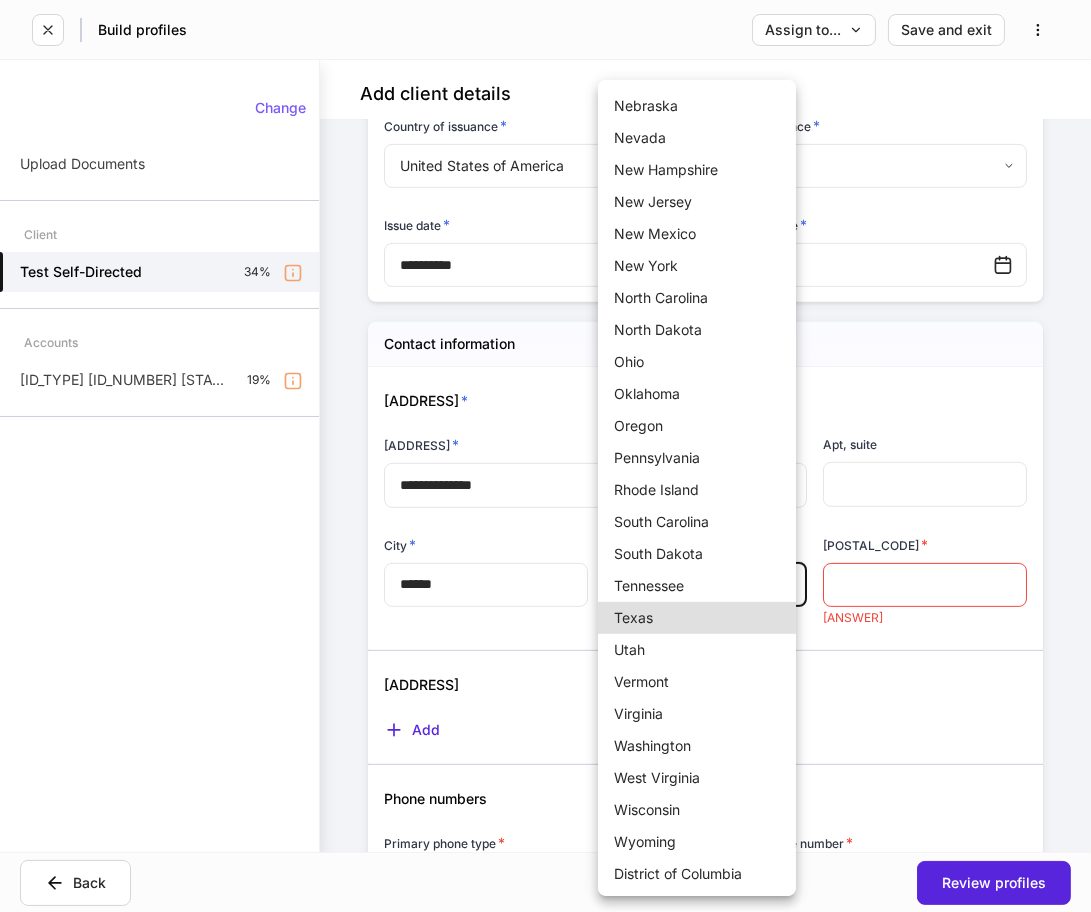 type 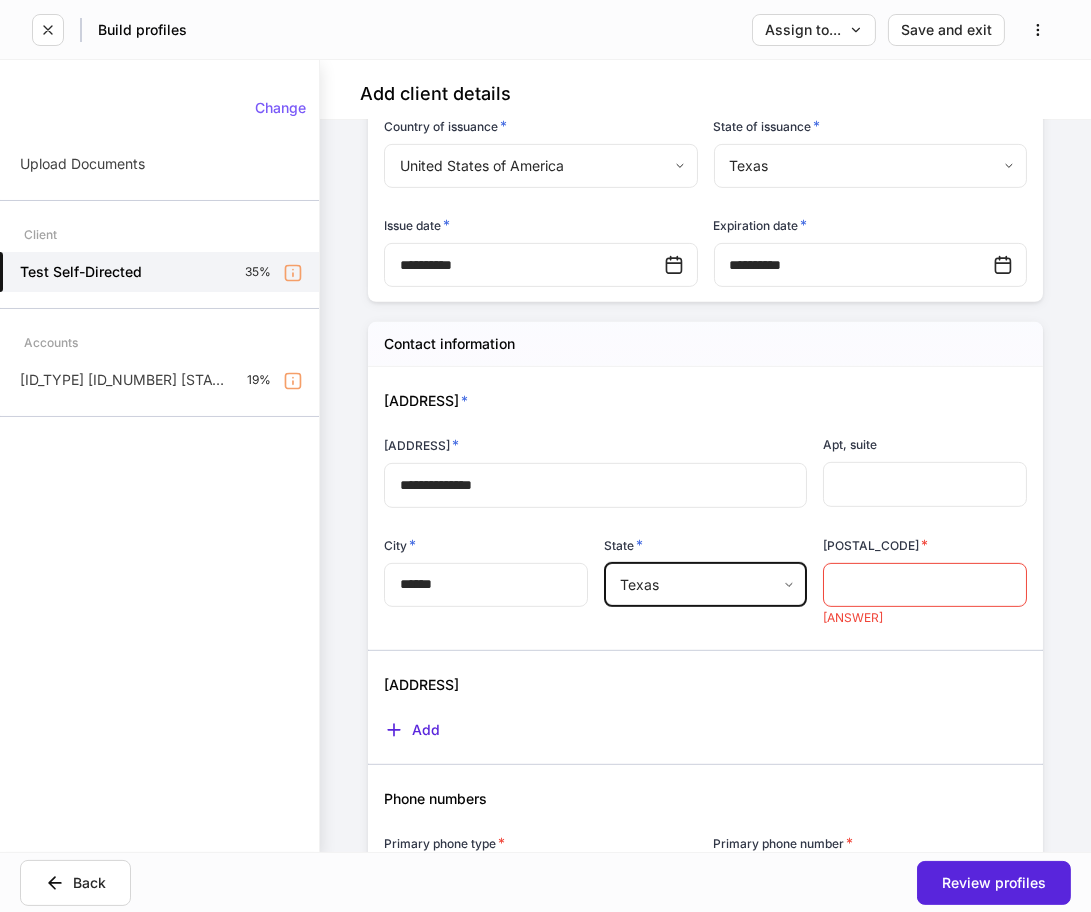 scroll, scrollTop: 0, scrollLeft: 0, axis: both 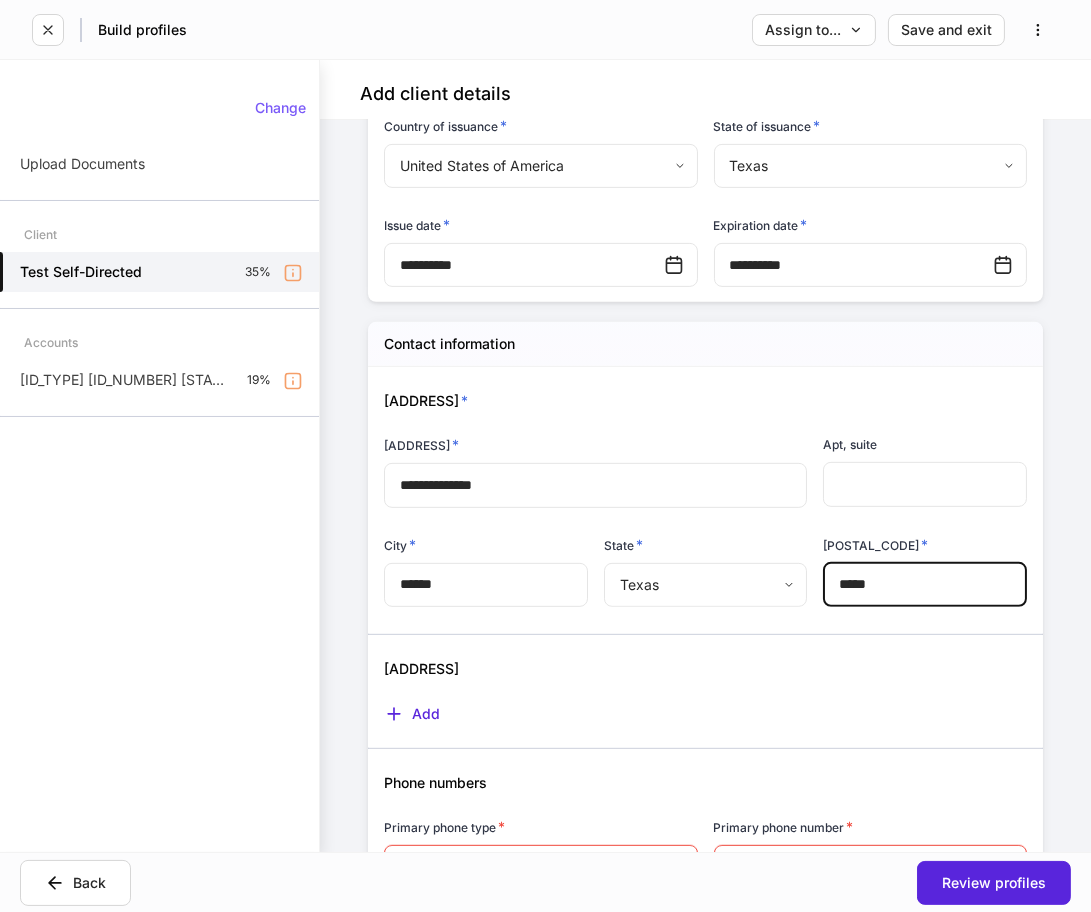 type on "*****" 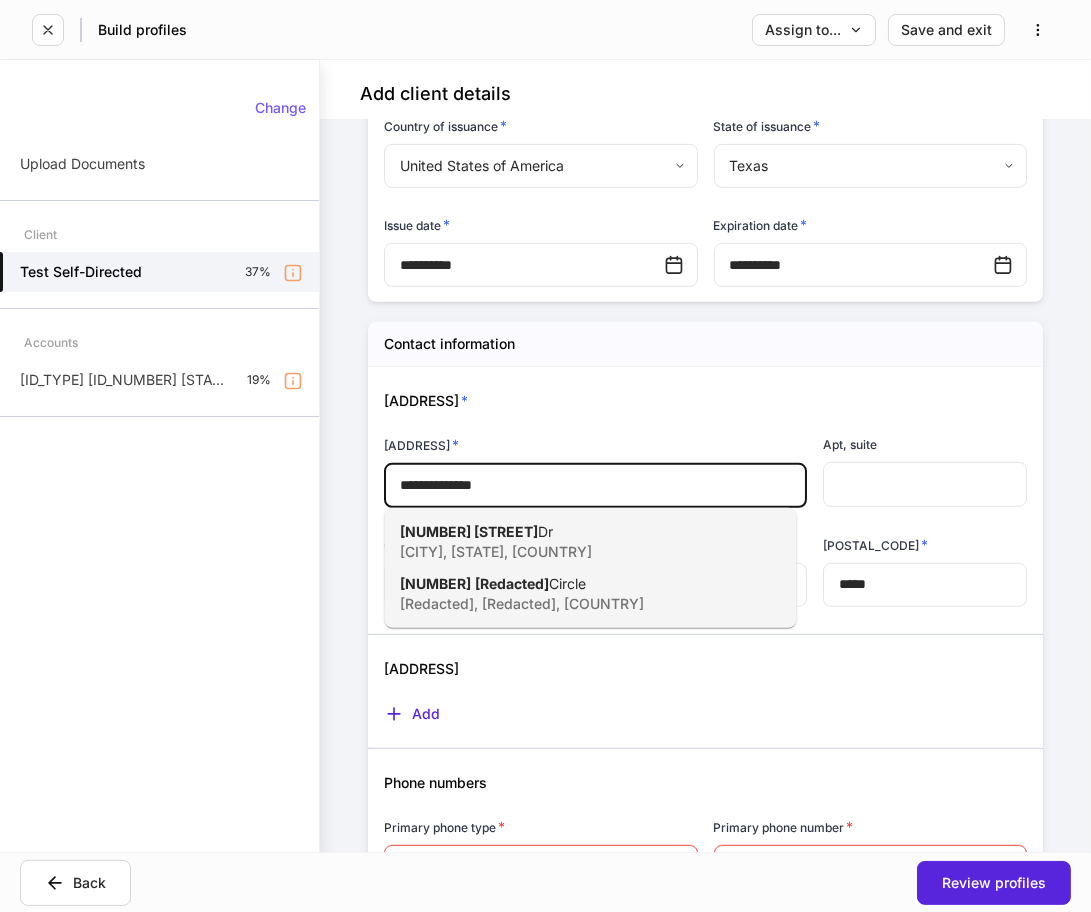 click on "**********" at bounding box center (595, 485) 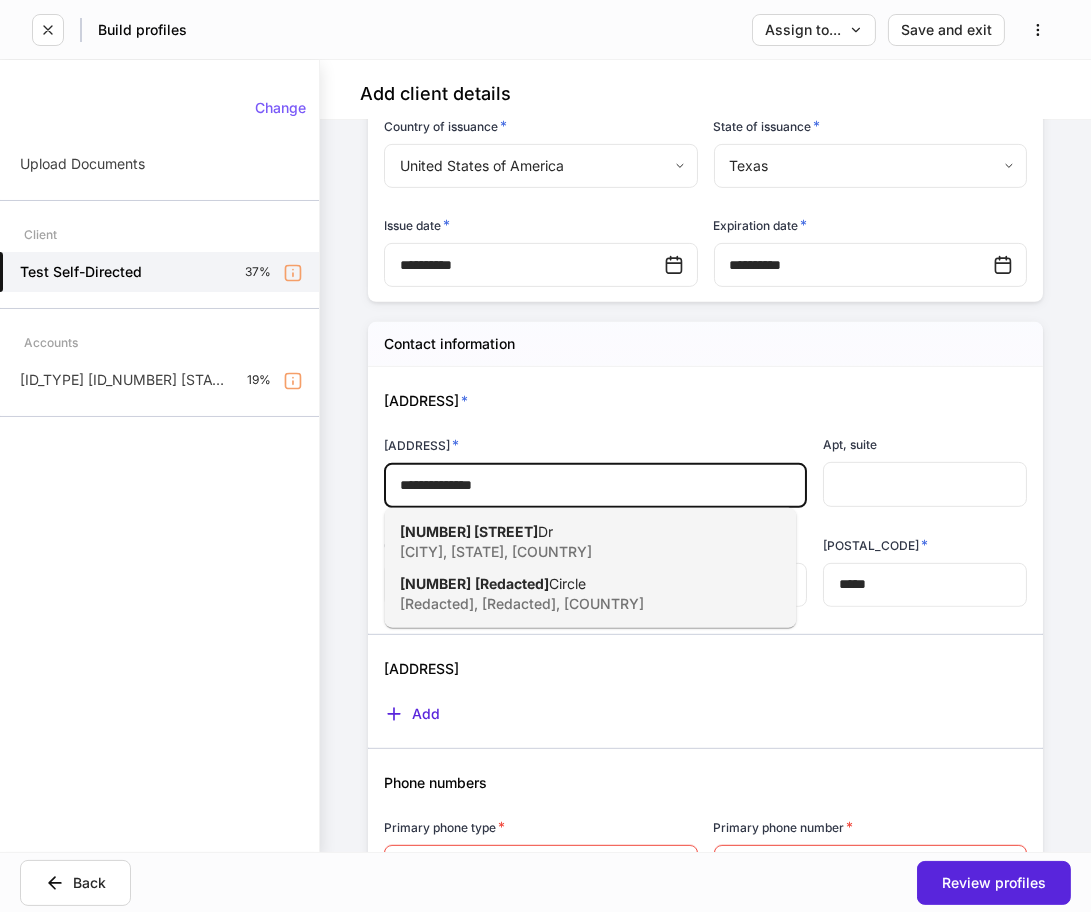 drag, startPoint x: 511, startPoint y: 484, endPoint x: 430, endPoint y: 494, distance: 81.61495 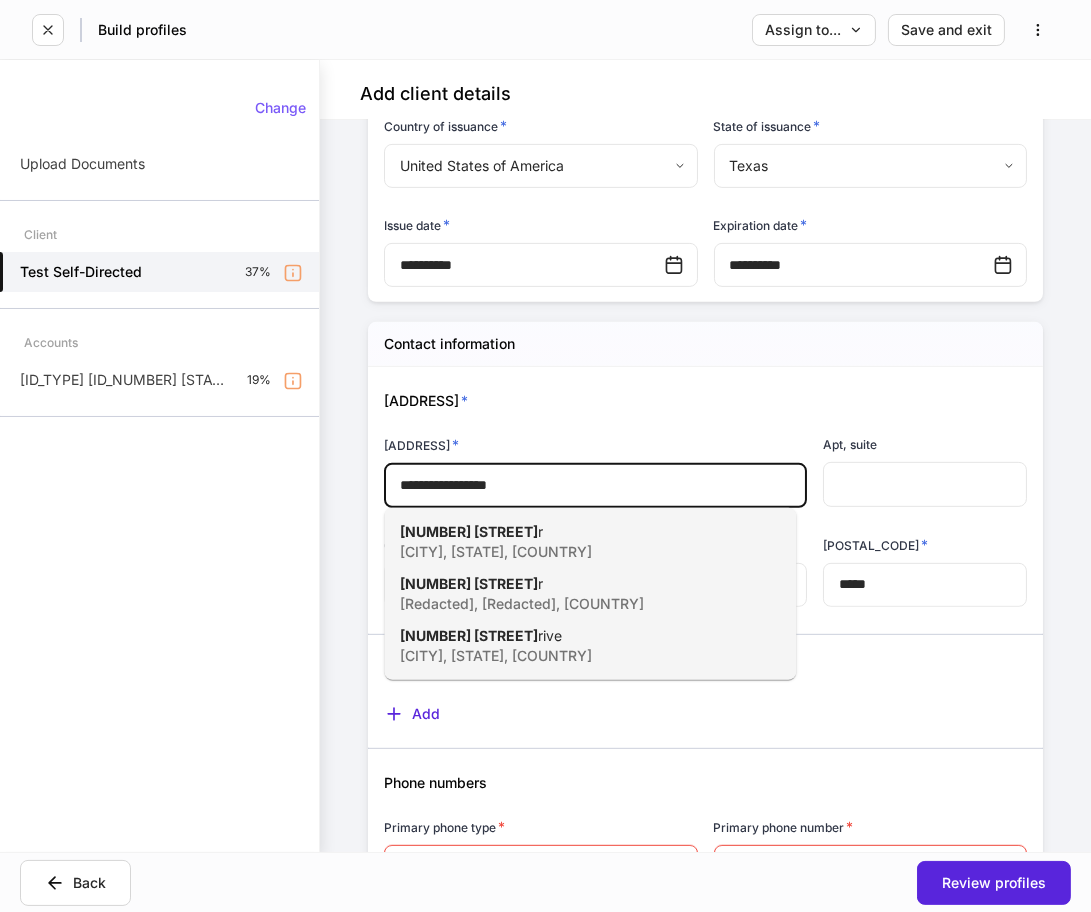 type on "[LAST_NAME]" 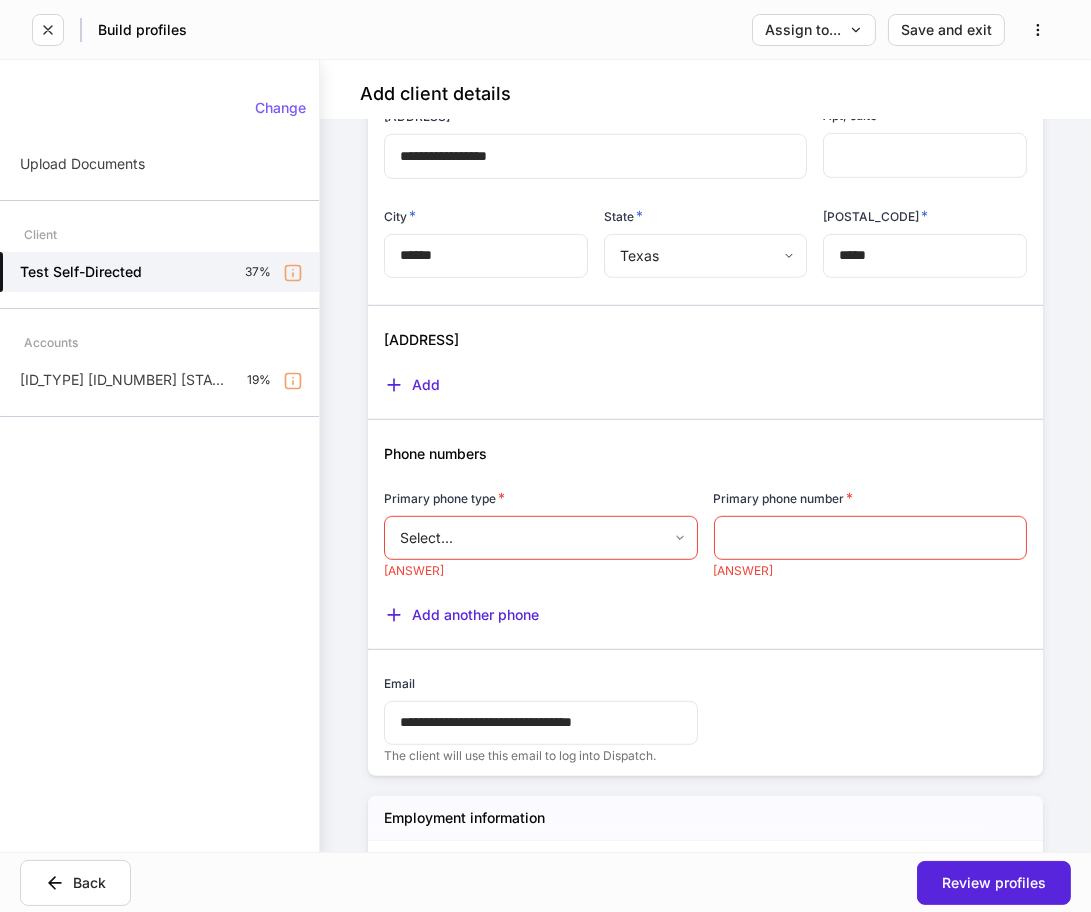 scroll, scrollTop: 1520, scrollLeft: 0, axis: vertical 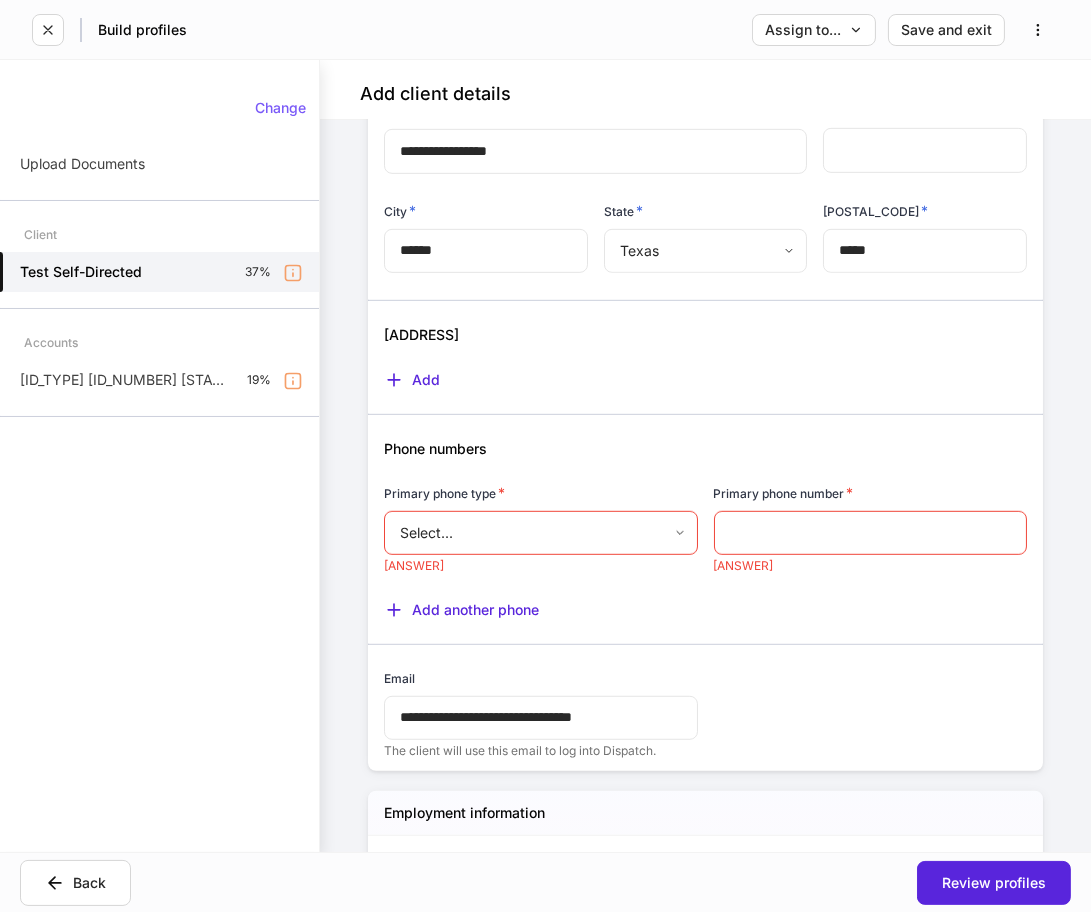 click on "**********" at bounding box center (545, 456) 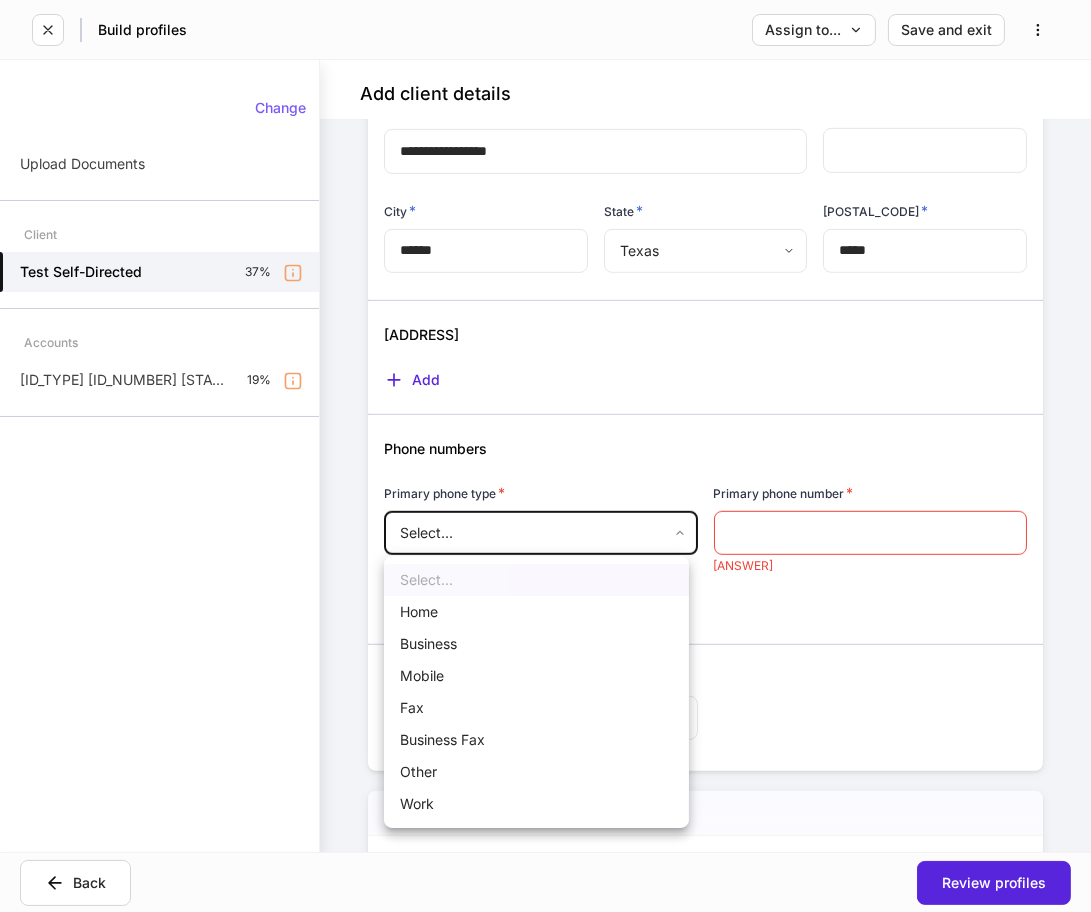 click on "Mobile" at bounding box center (536, 676) 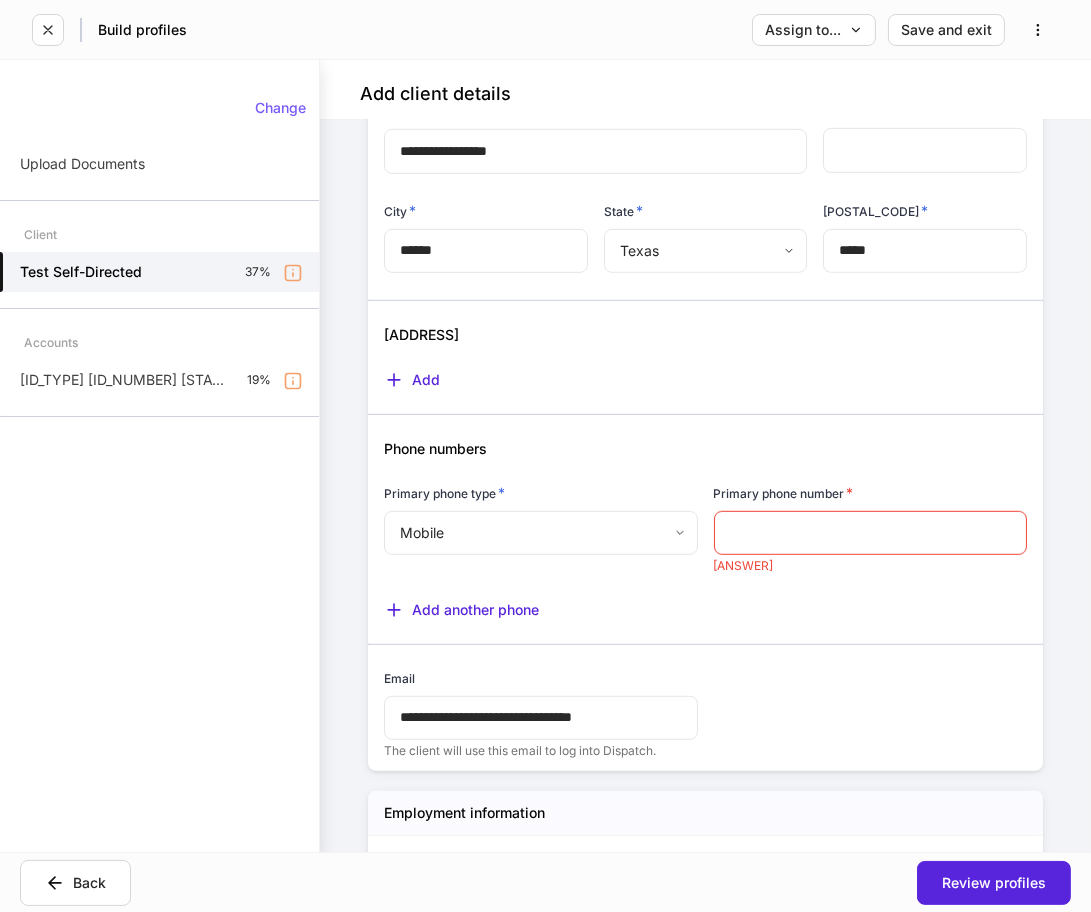type on "*" 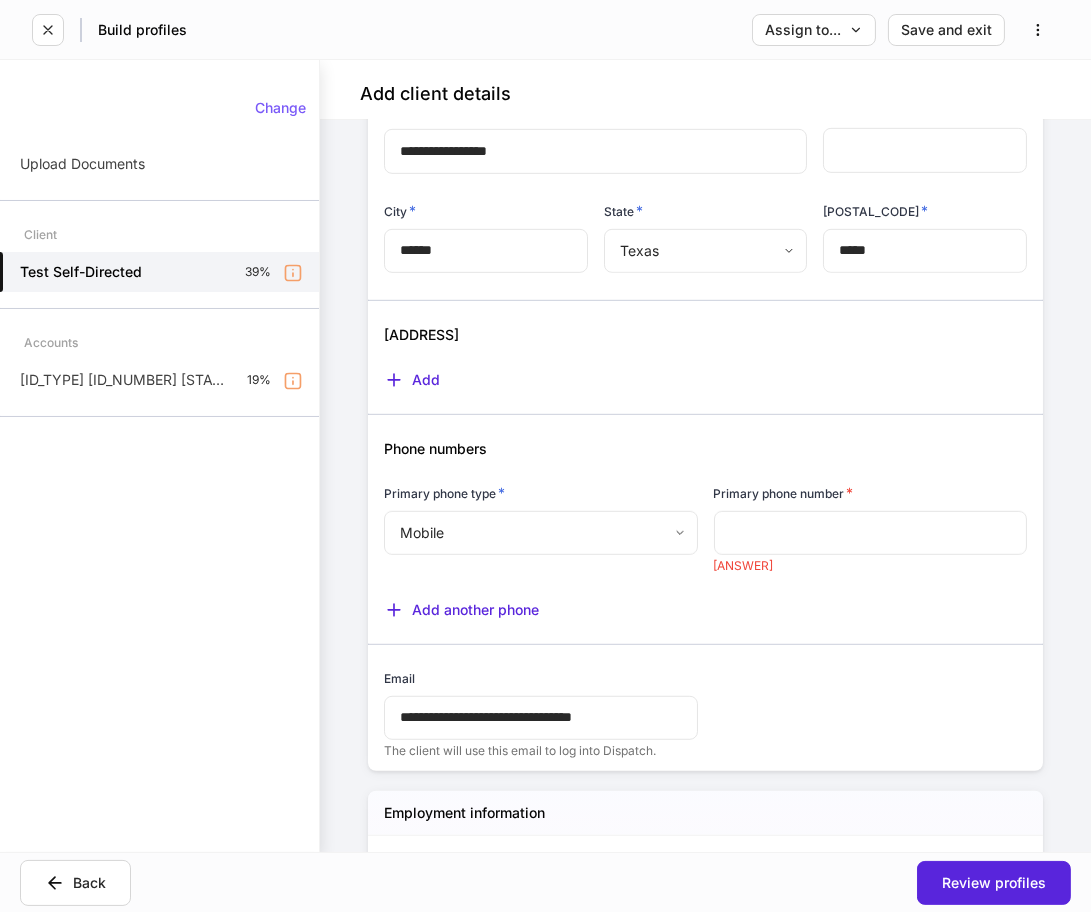 click at bounding box center [871, 533] 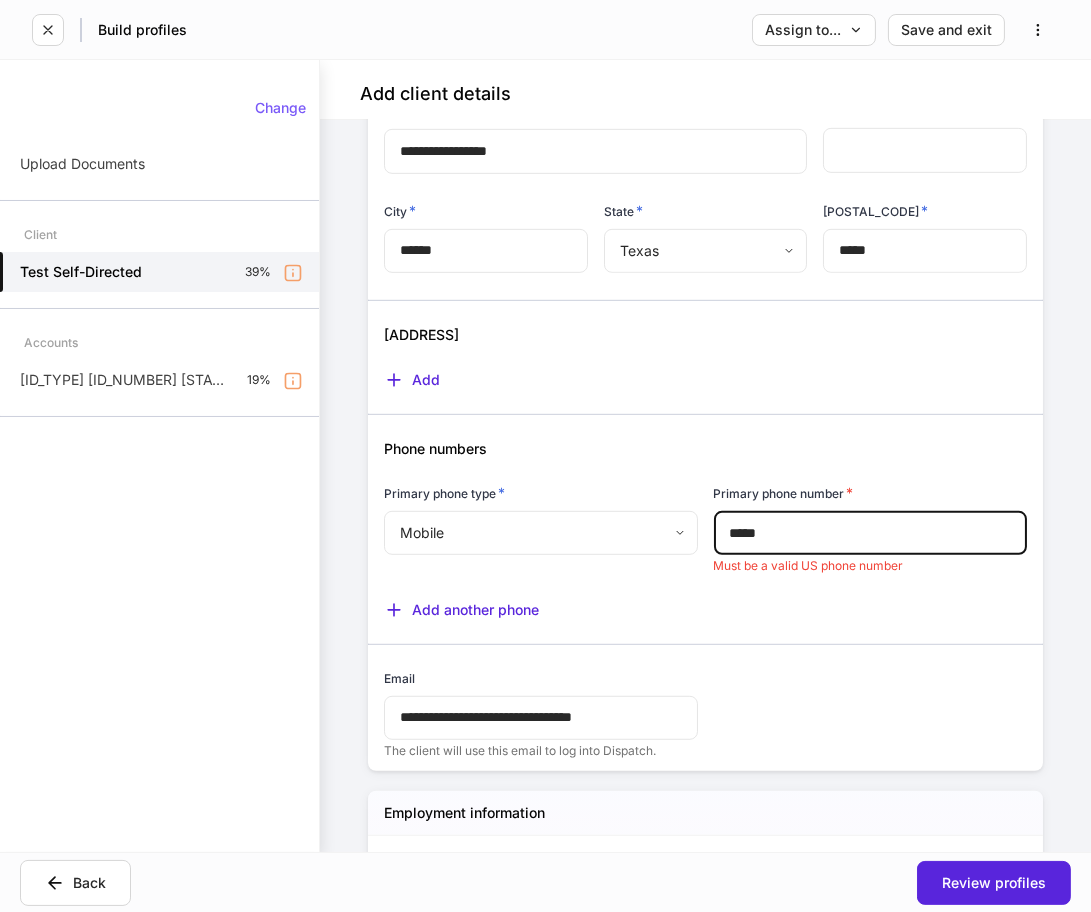 type on "*****" 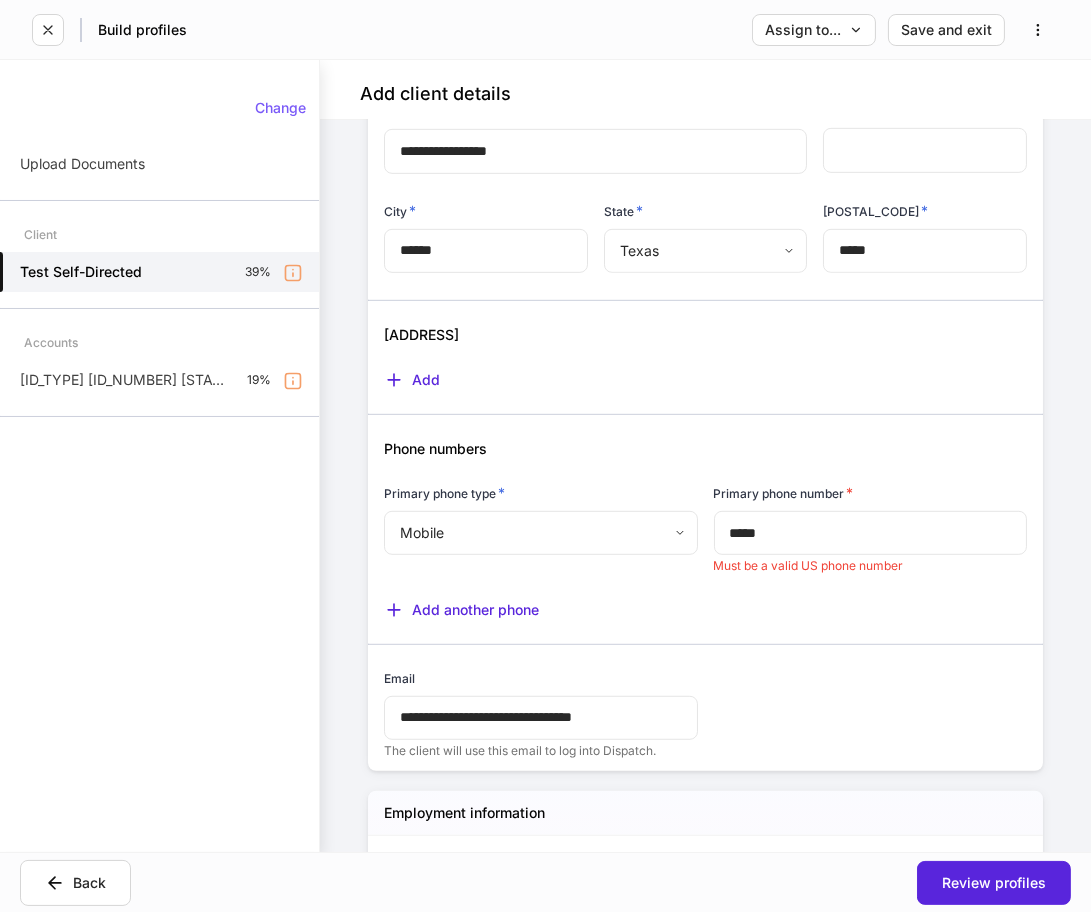 click on "*****" at bounding box center (871, 533) 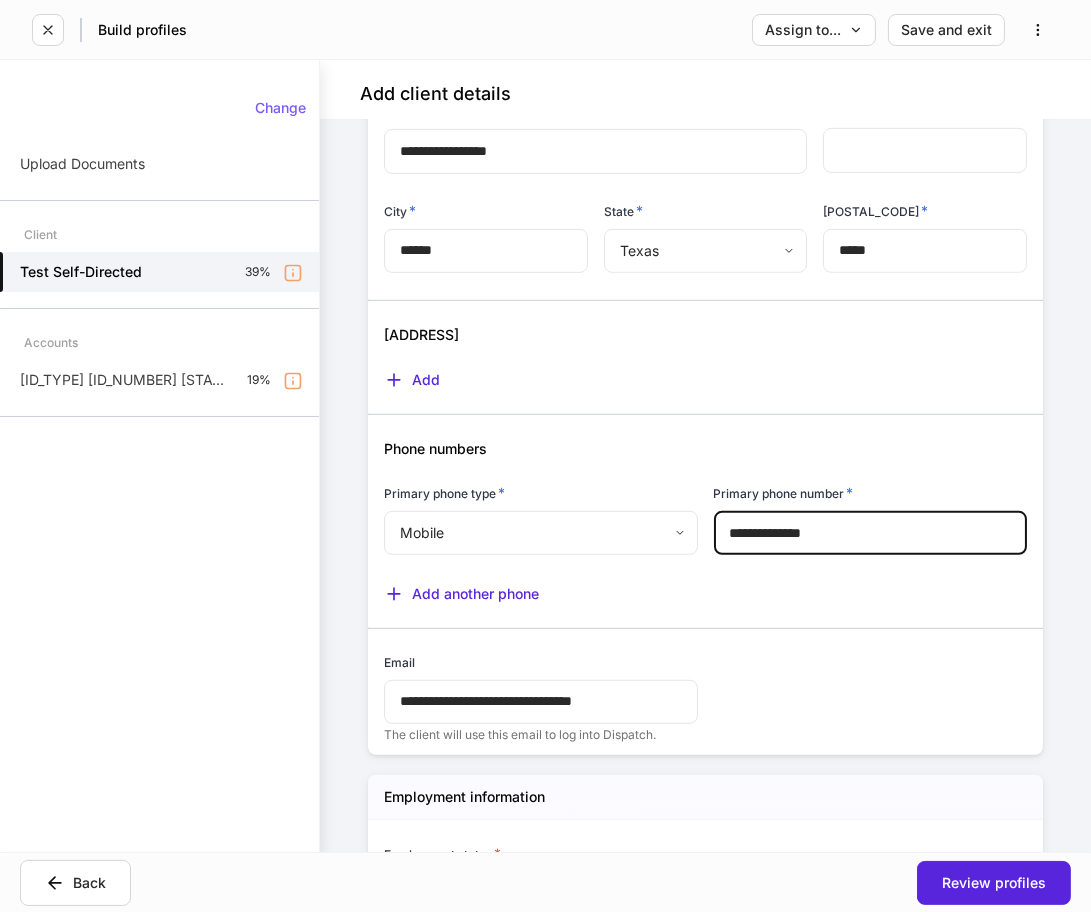 type on "**********" 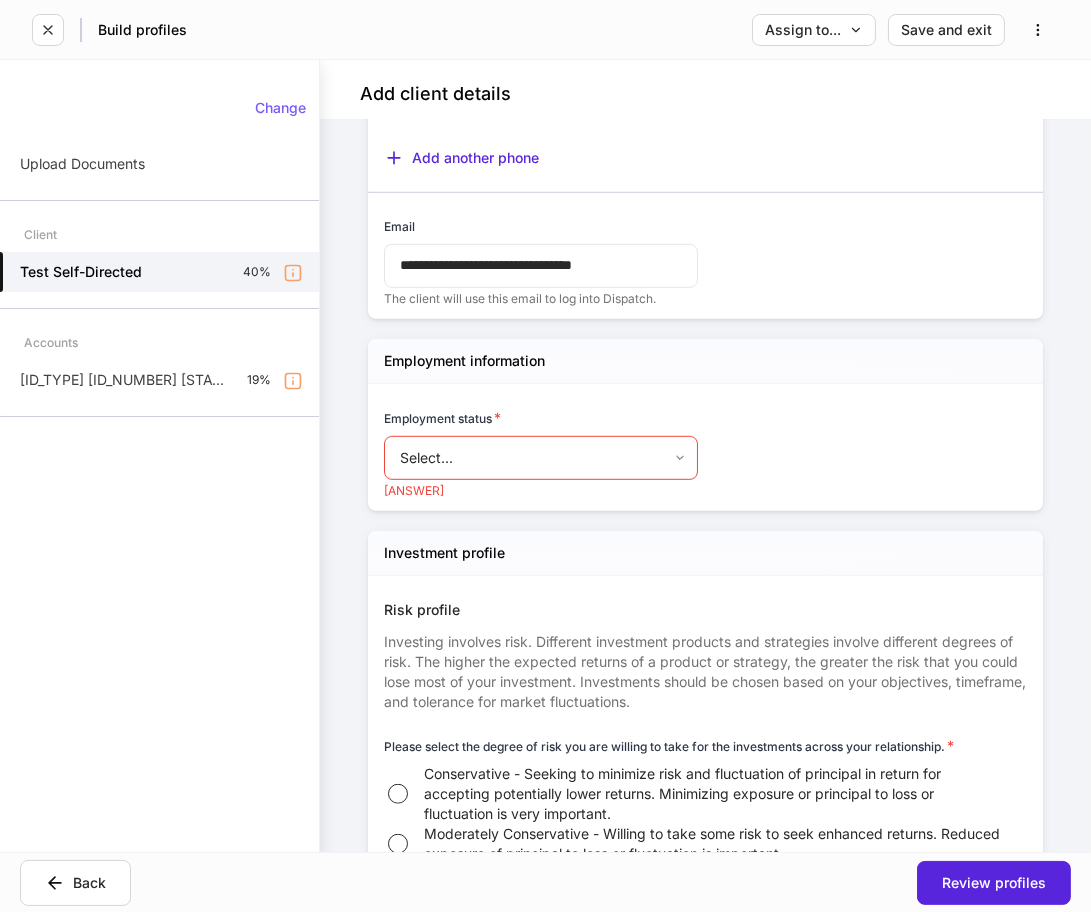 scroll, scrollTop: 1964, scrollLeft: 0, axis: vertical 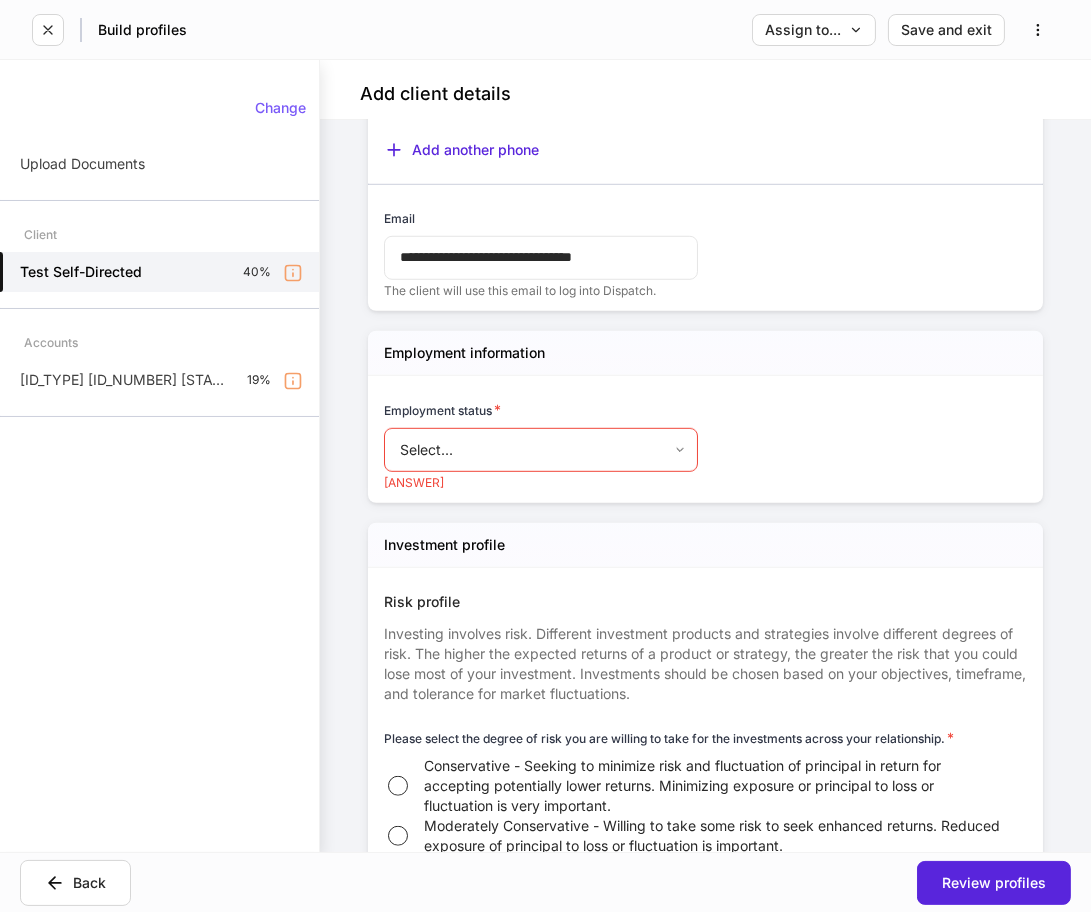 click on "**********" at bounding box center [545, 456] 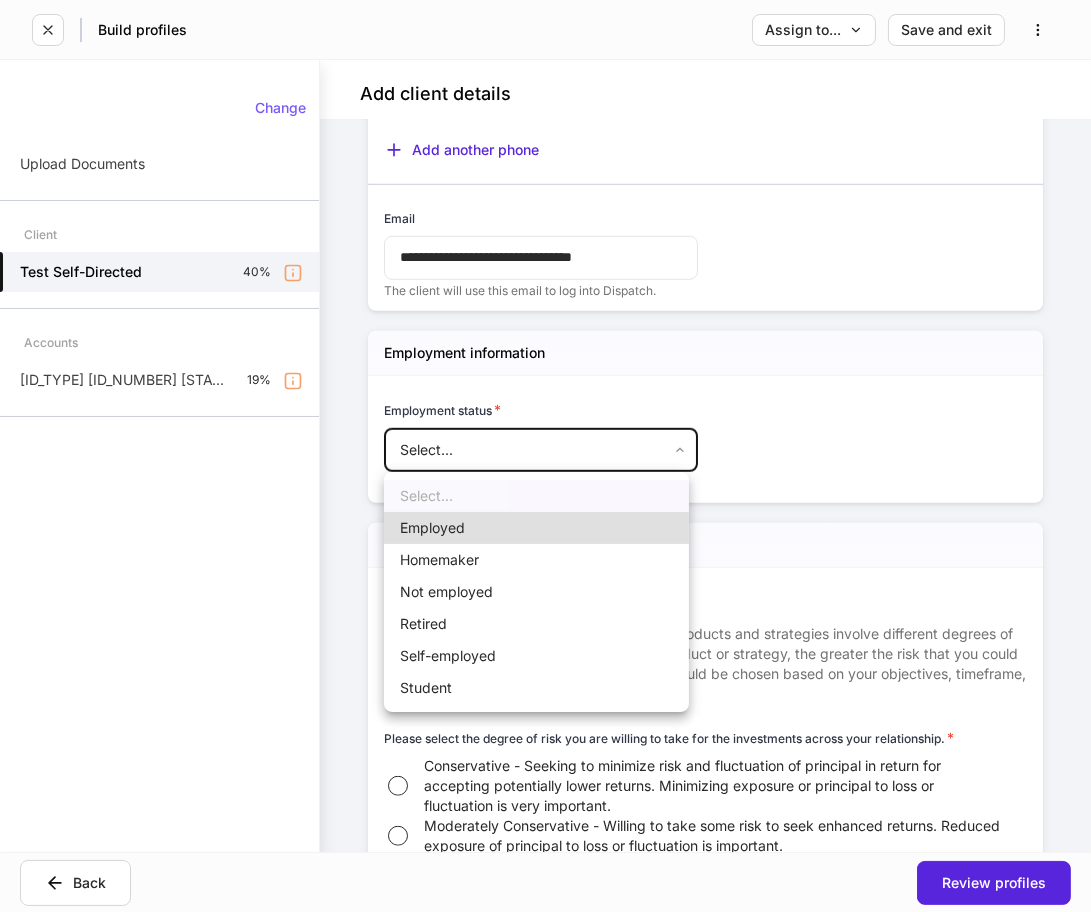 click on "Retired" at bounding box center (536, 624) 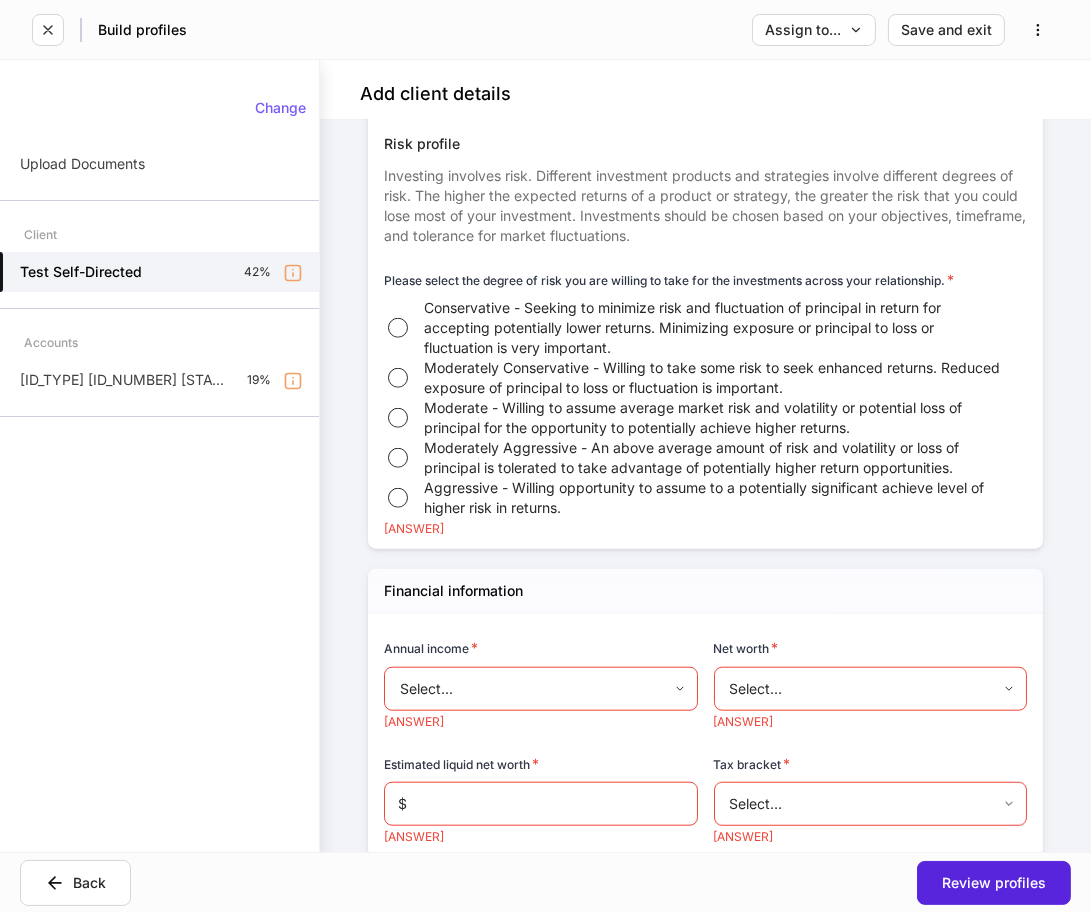 scroll, scrollTop: 2408, scrollLeft: 0, axis: vertical 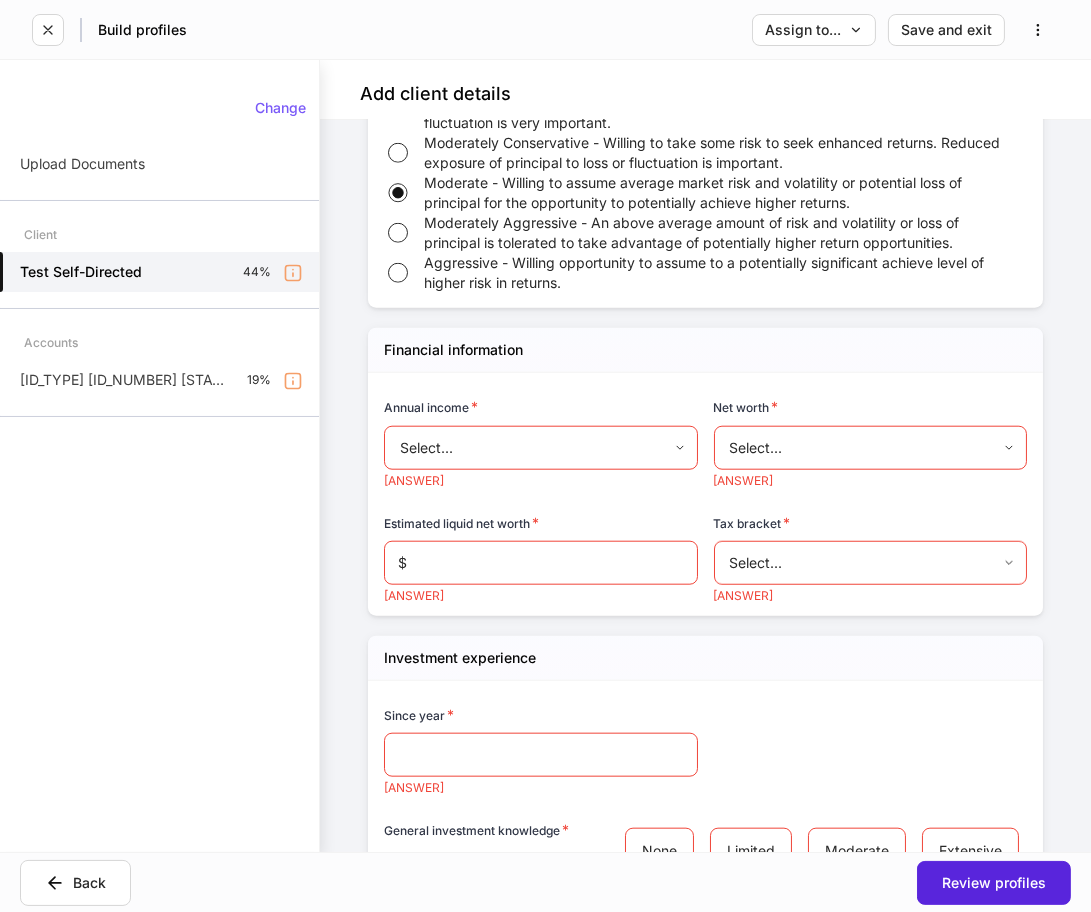 click on "**********" at bounding box center [545, 456] 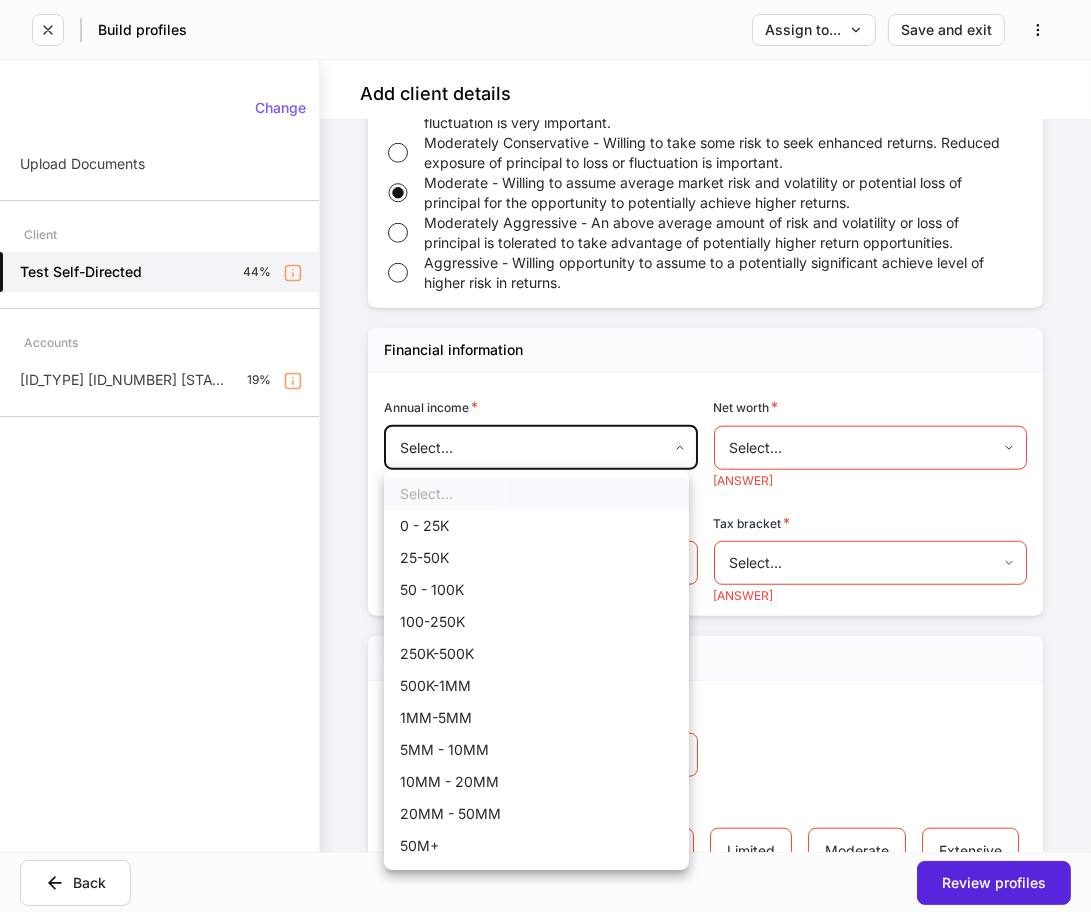 click on "250K-500K" at bounding box center [536, 654] 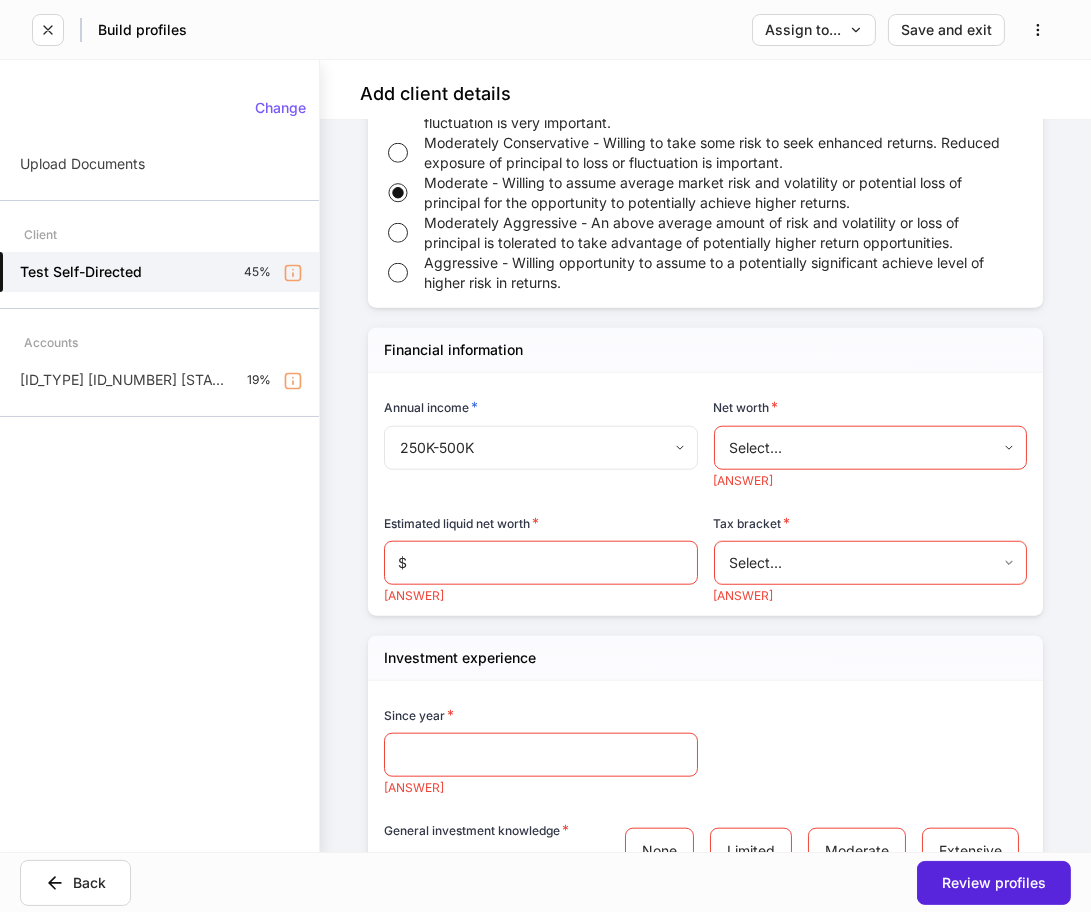 click on "**********" at bounding box center [545, 456] 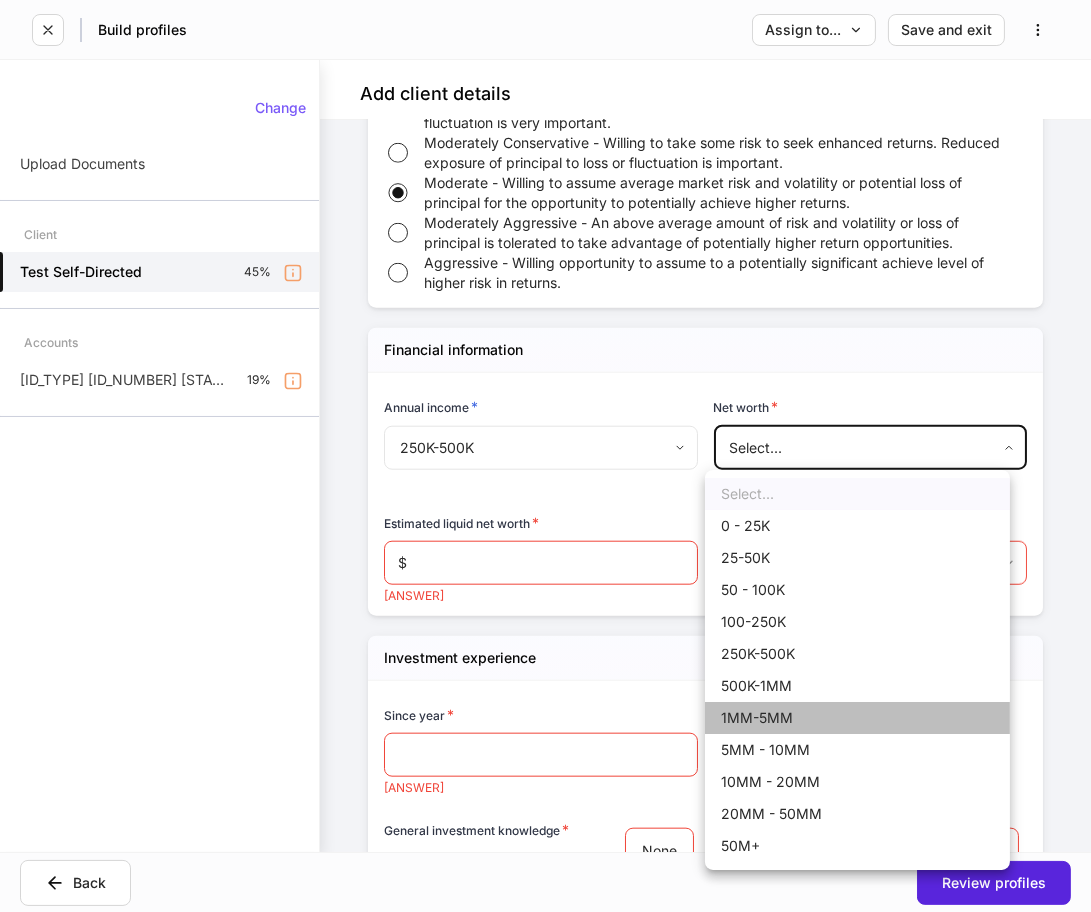click on "1MM-5MM" at bounding box center [857, 718] 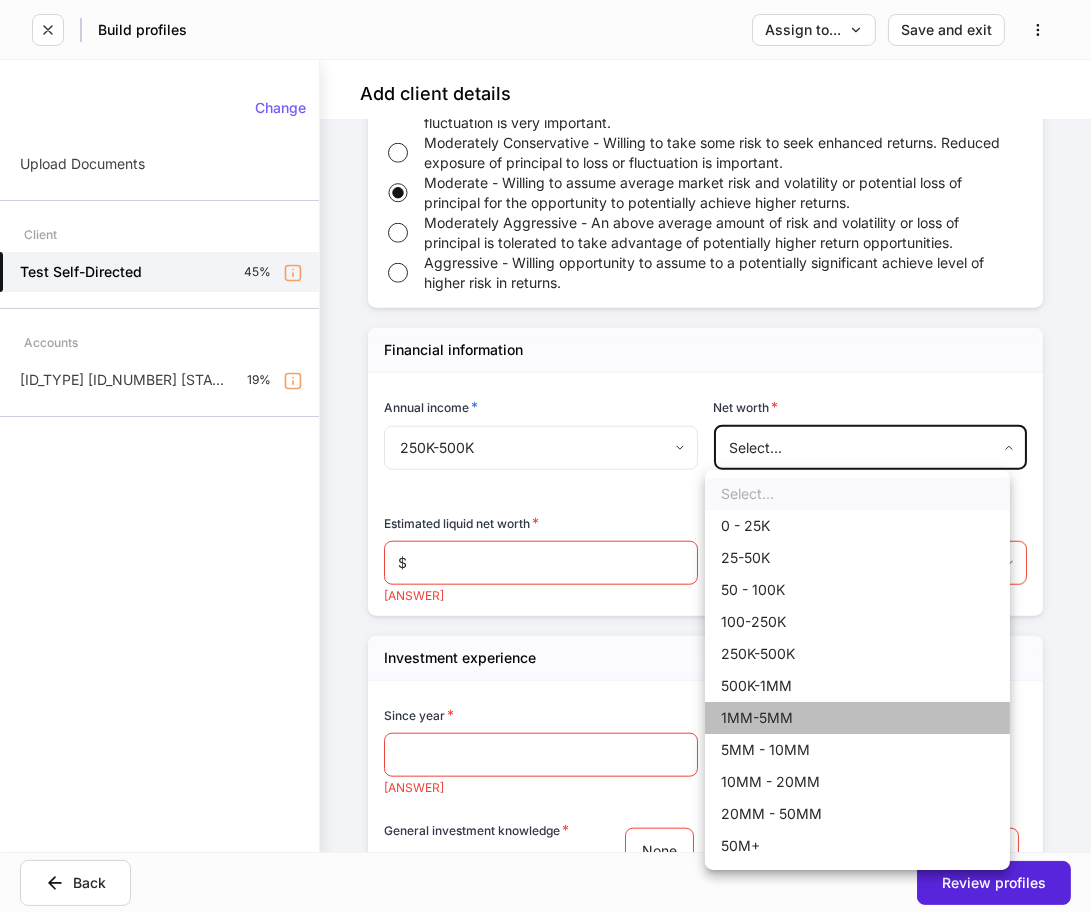 type on "*******" 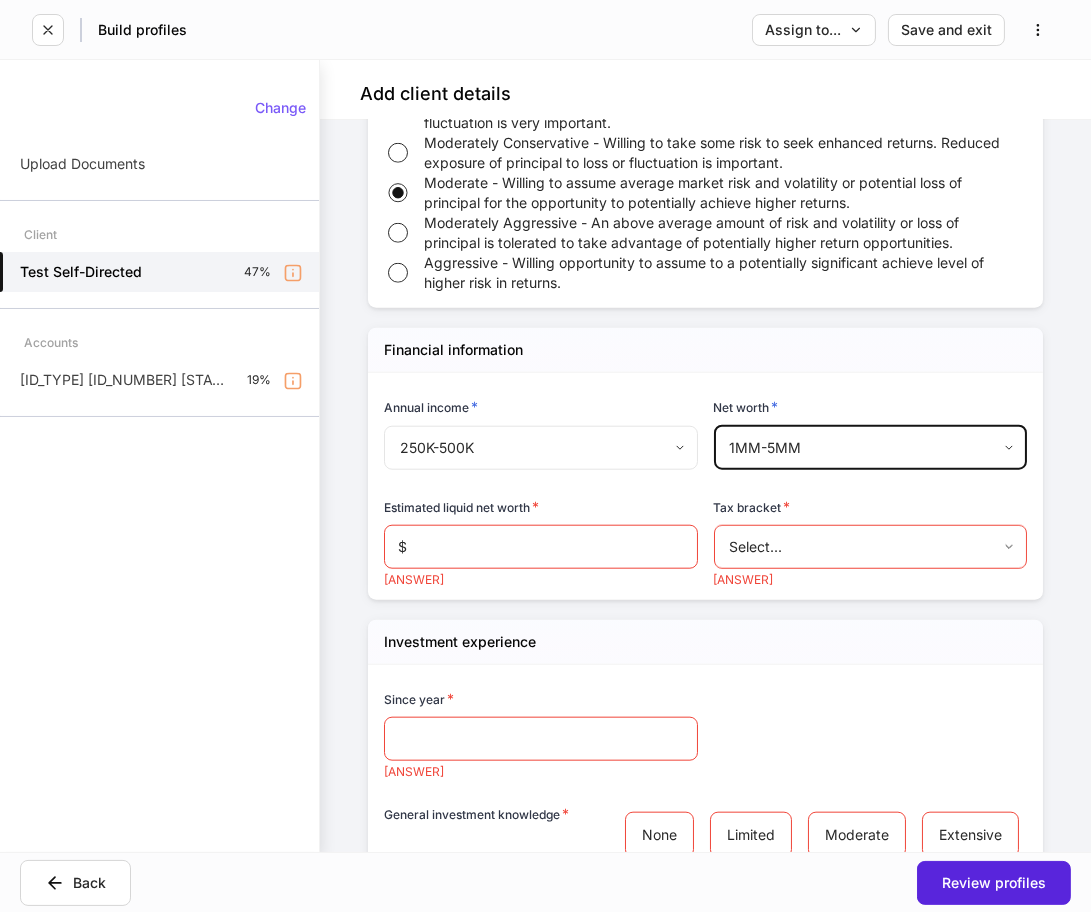 click at bounding box center (552, 547) 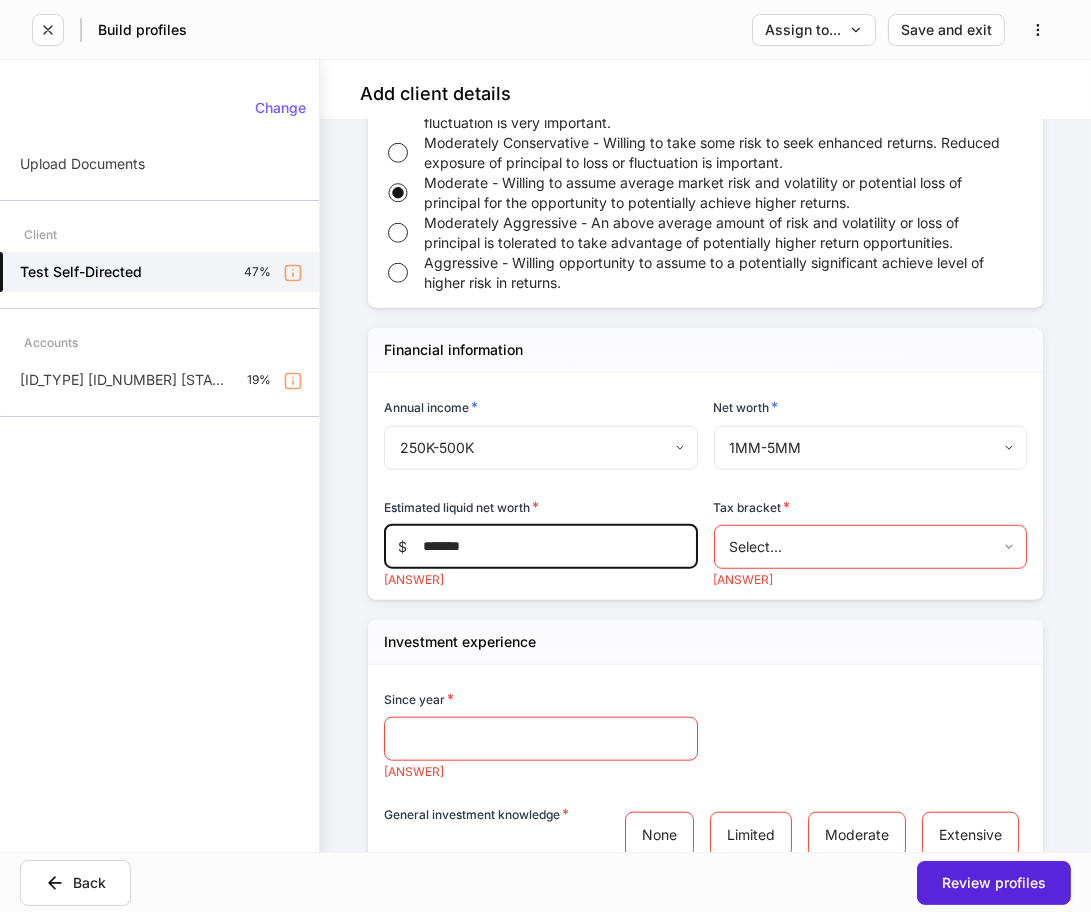 type on "*******" 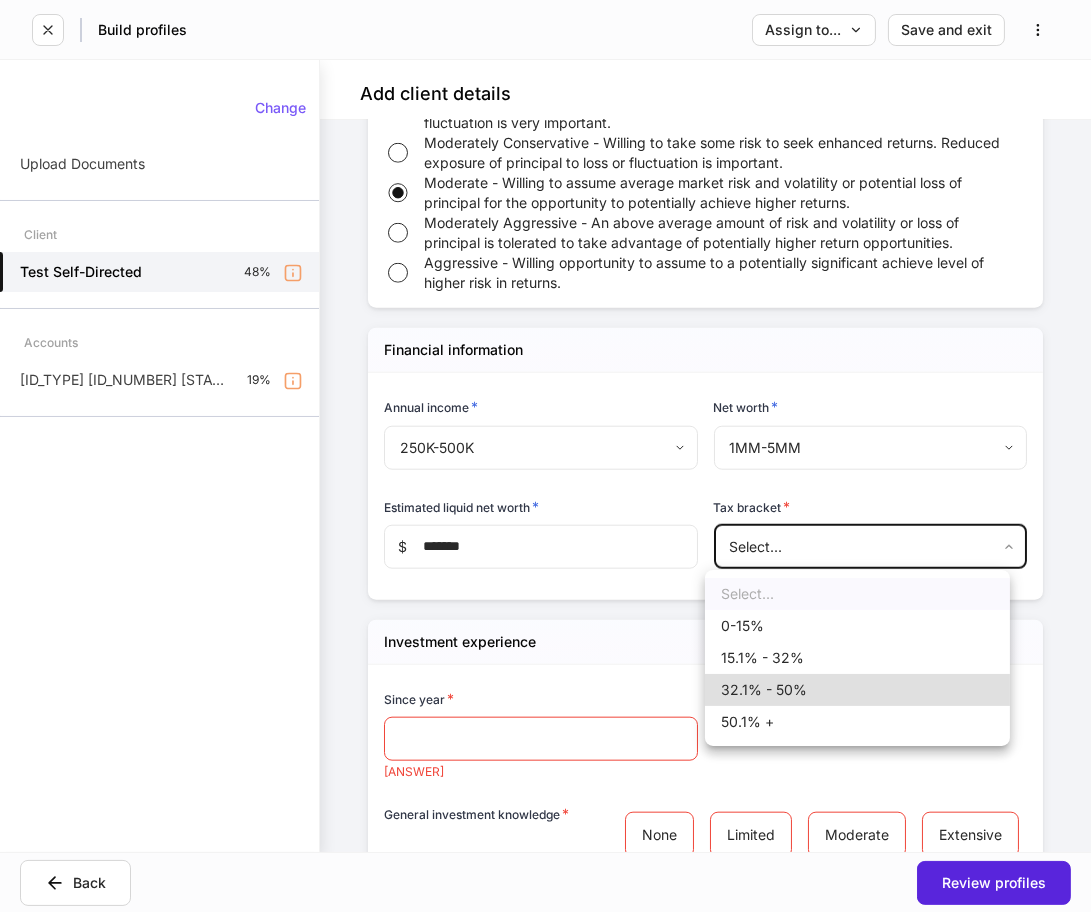 type 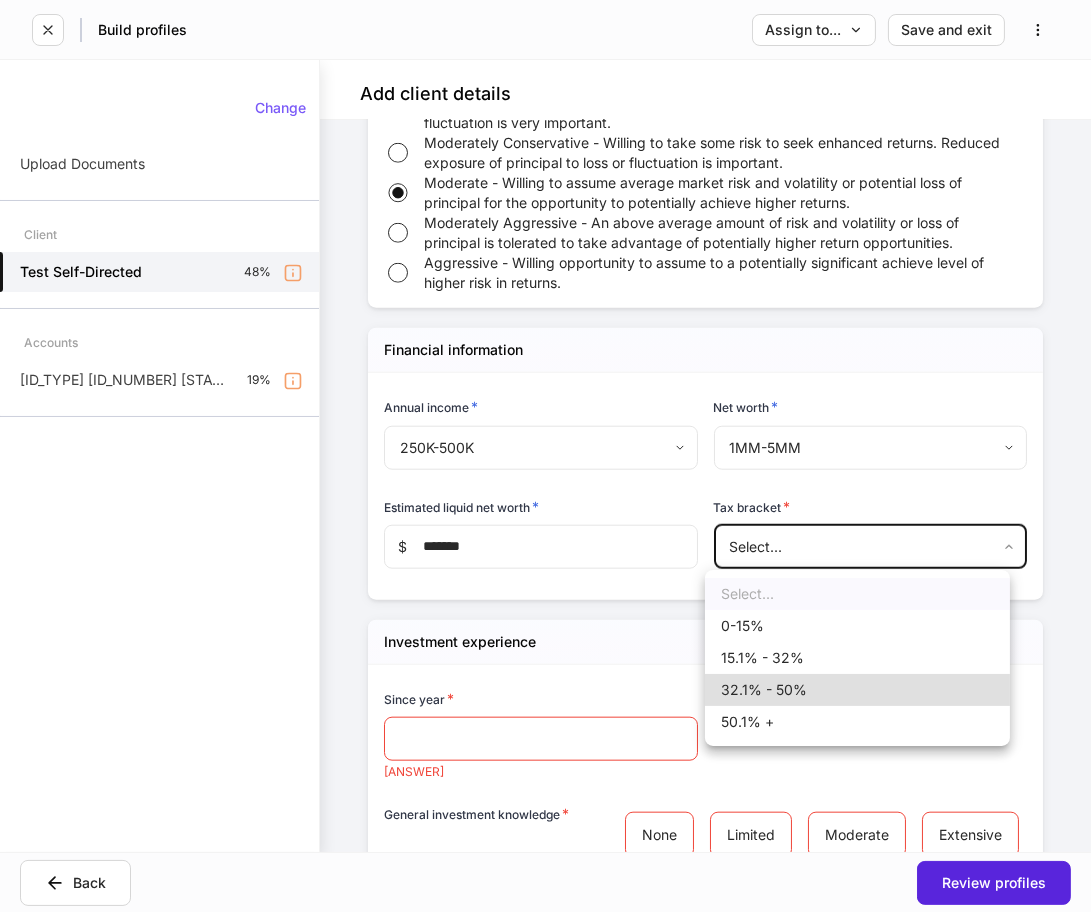 type on "[NUMBER]" 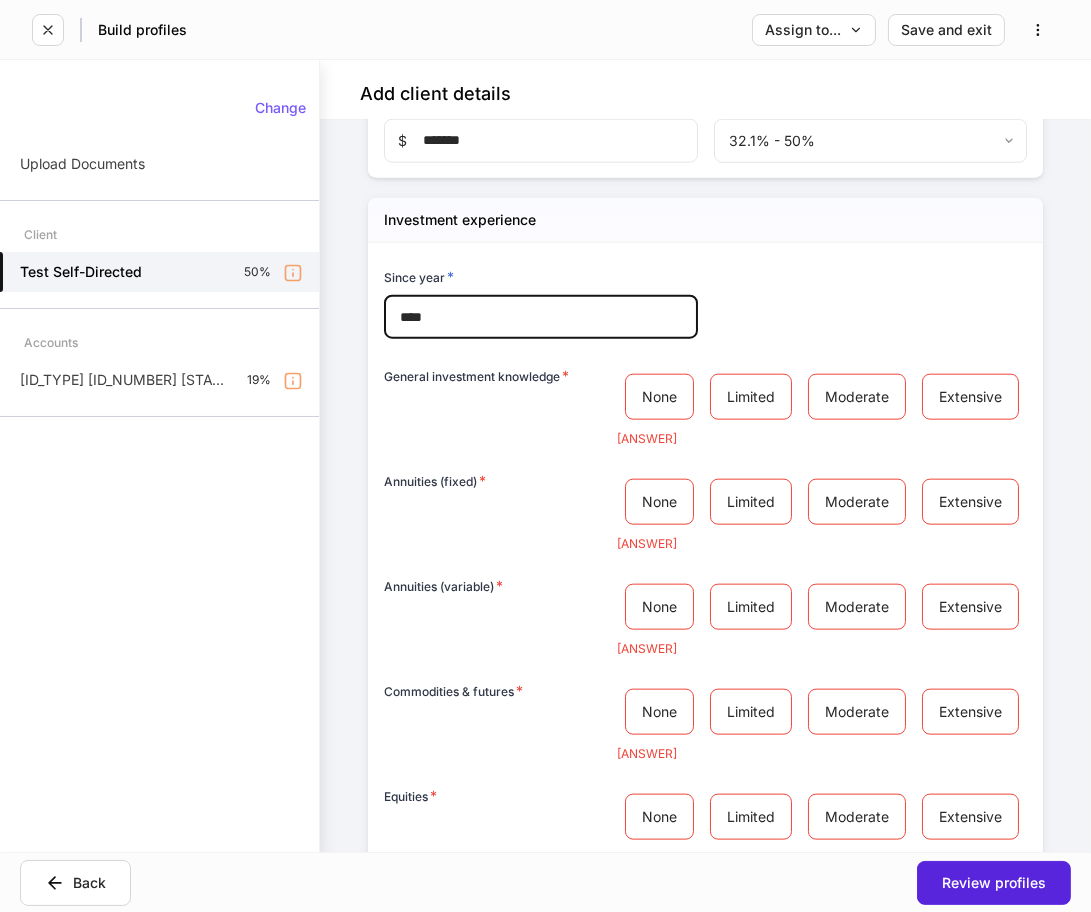 scroll, scrollTop: 3075, scrollLeft: 0, axis: vertical 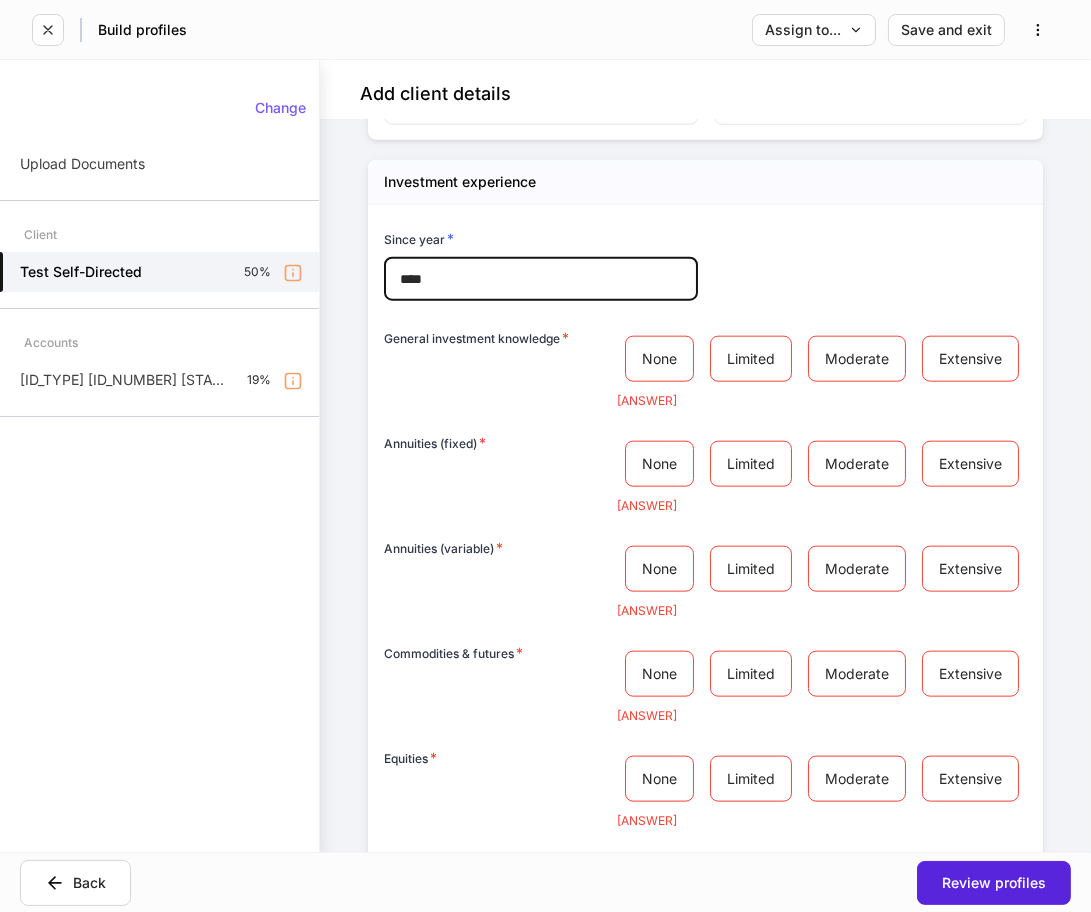 type on "****" 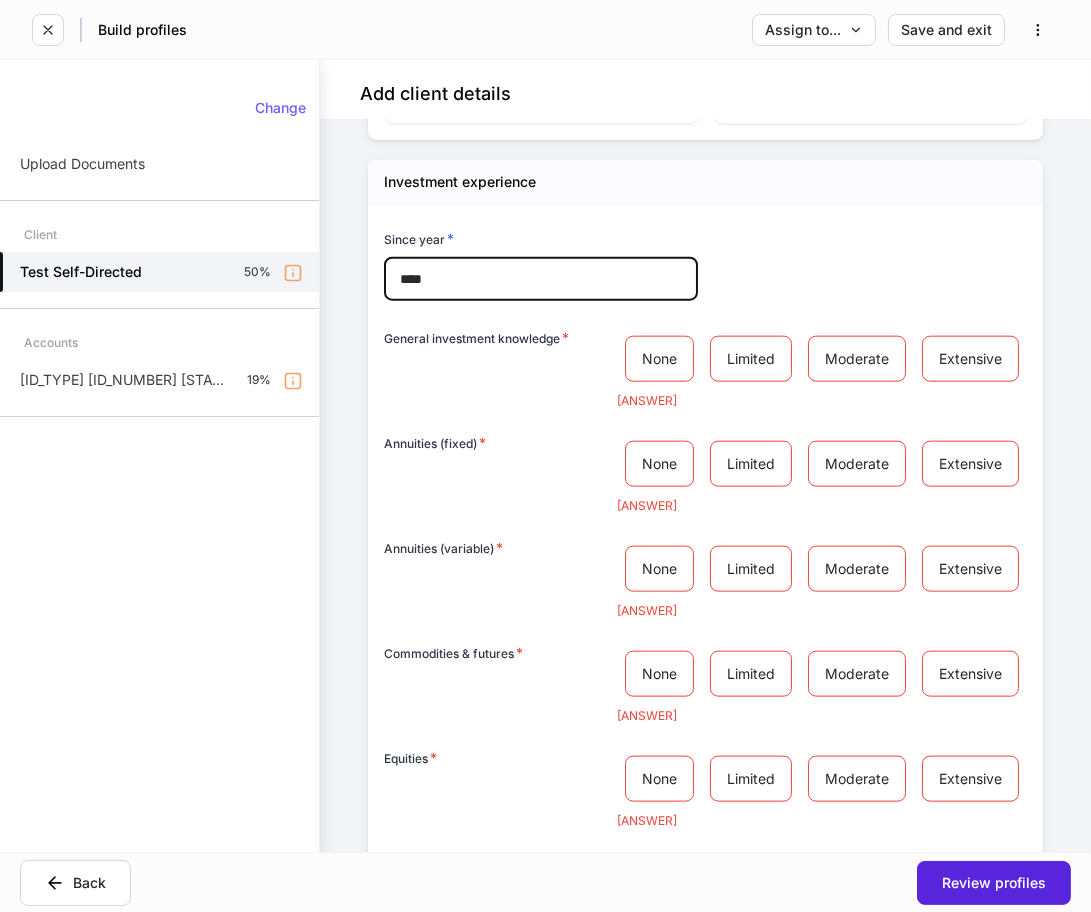 click on "[ANSWER]" at bounding box center [822, 611] 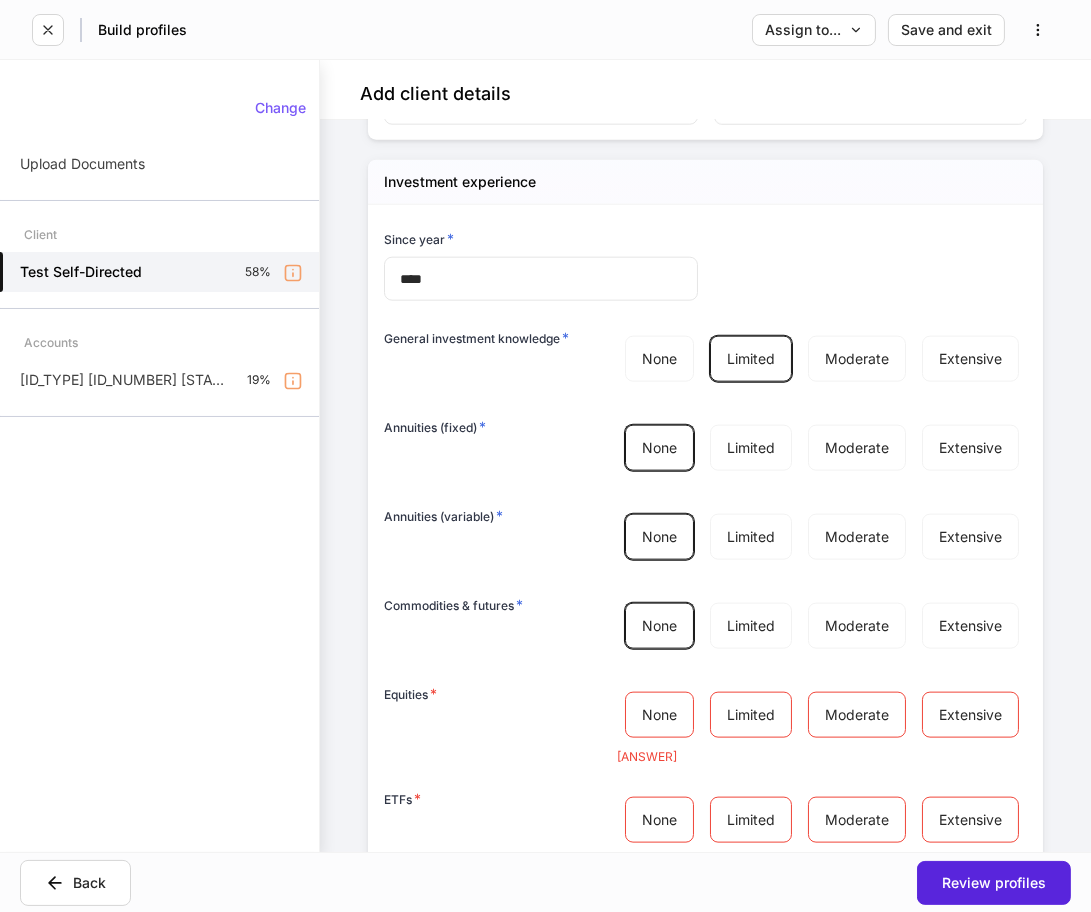 click on "None Limited Moderate Extensive" at bounding box center (822, 715) 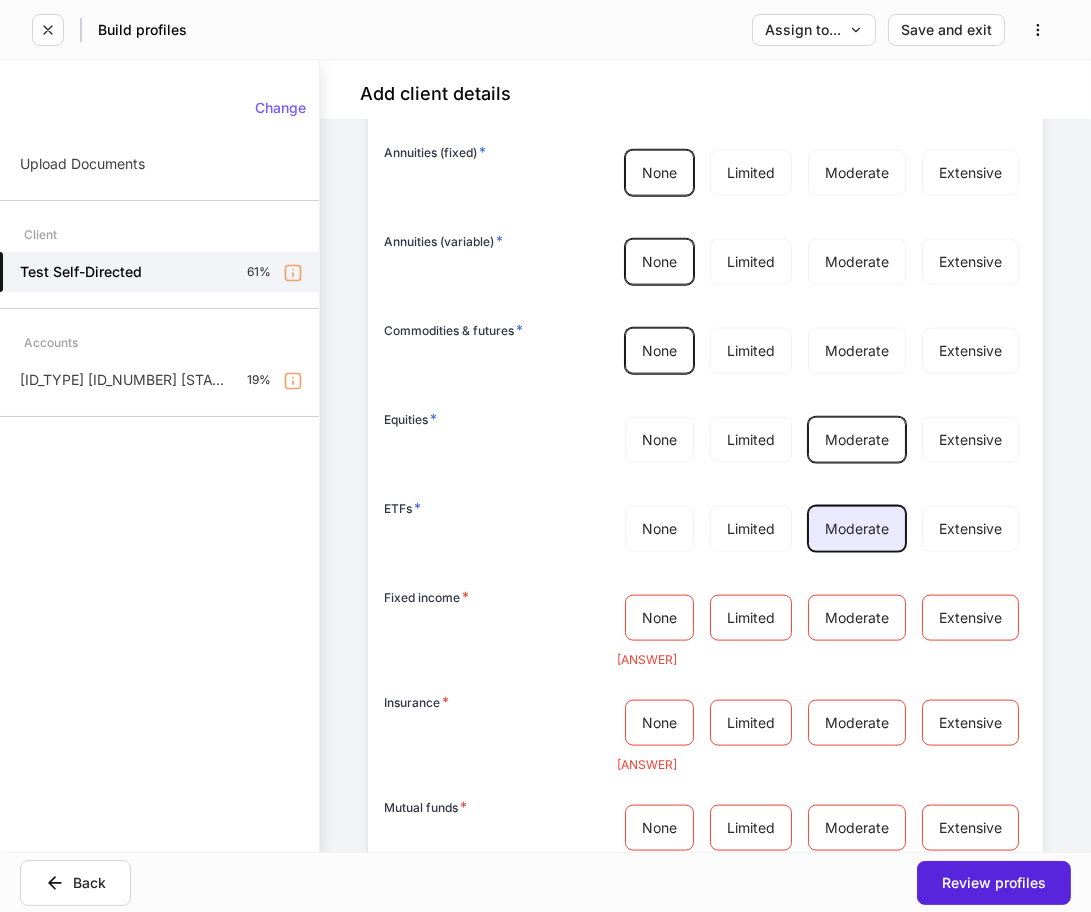 scroll, scrollTop: 3408, scrollLeft: 0, axis: vertical 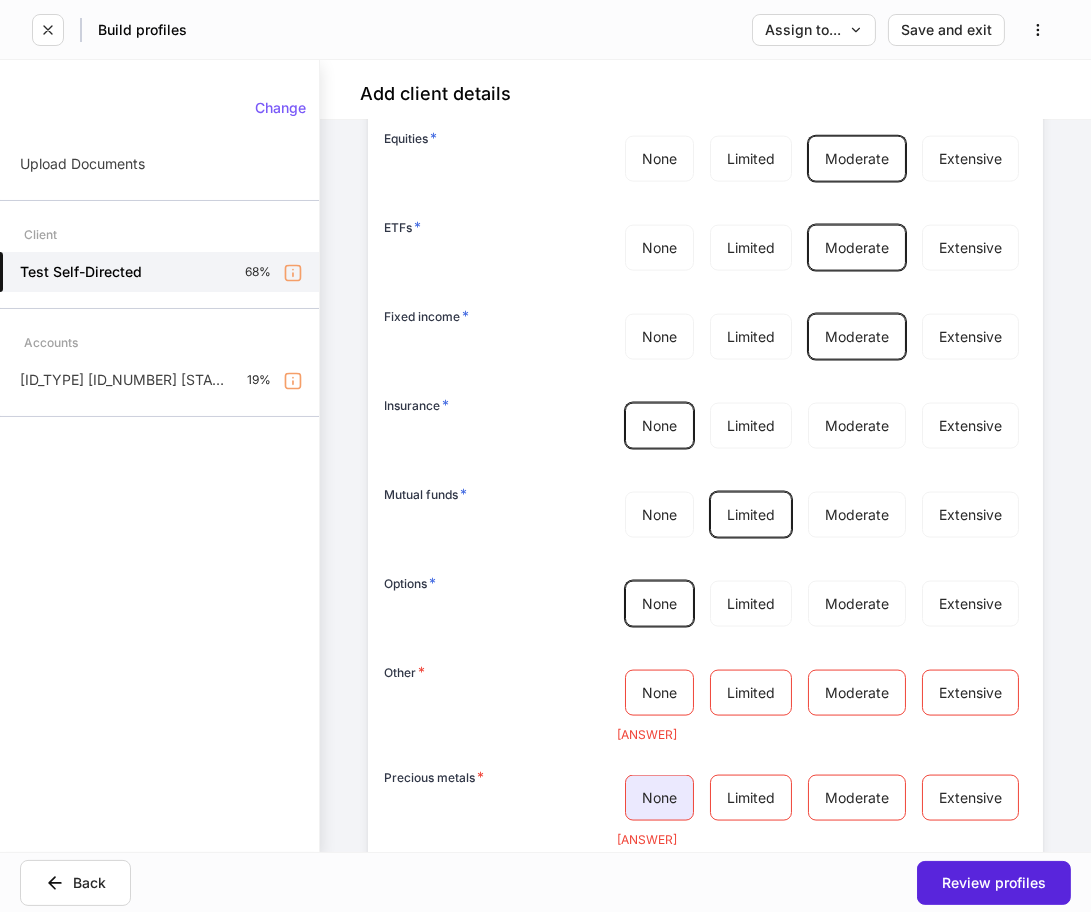click on "None" at bounding box center (659, 798) 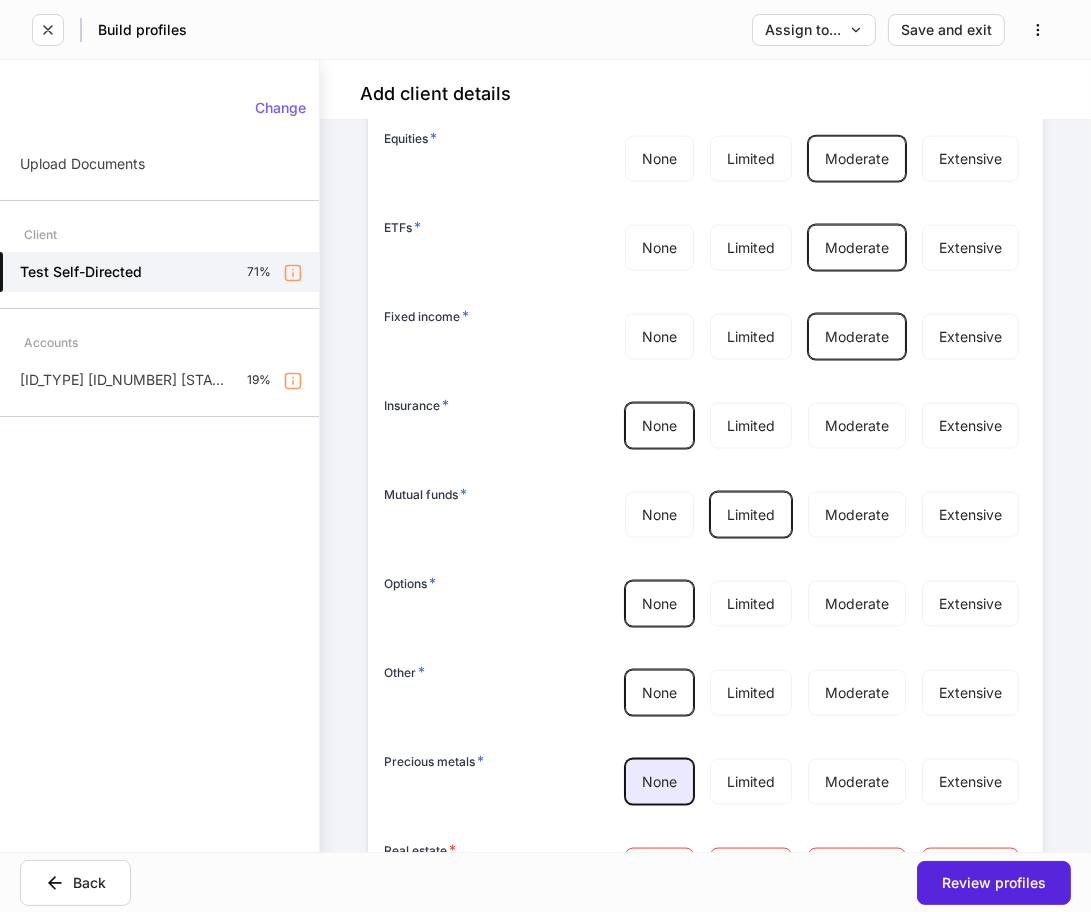 scroll, scrollTop: 3964, scrollLeft: 0, axis: vertical 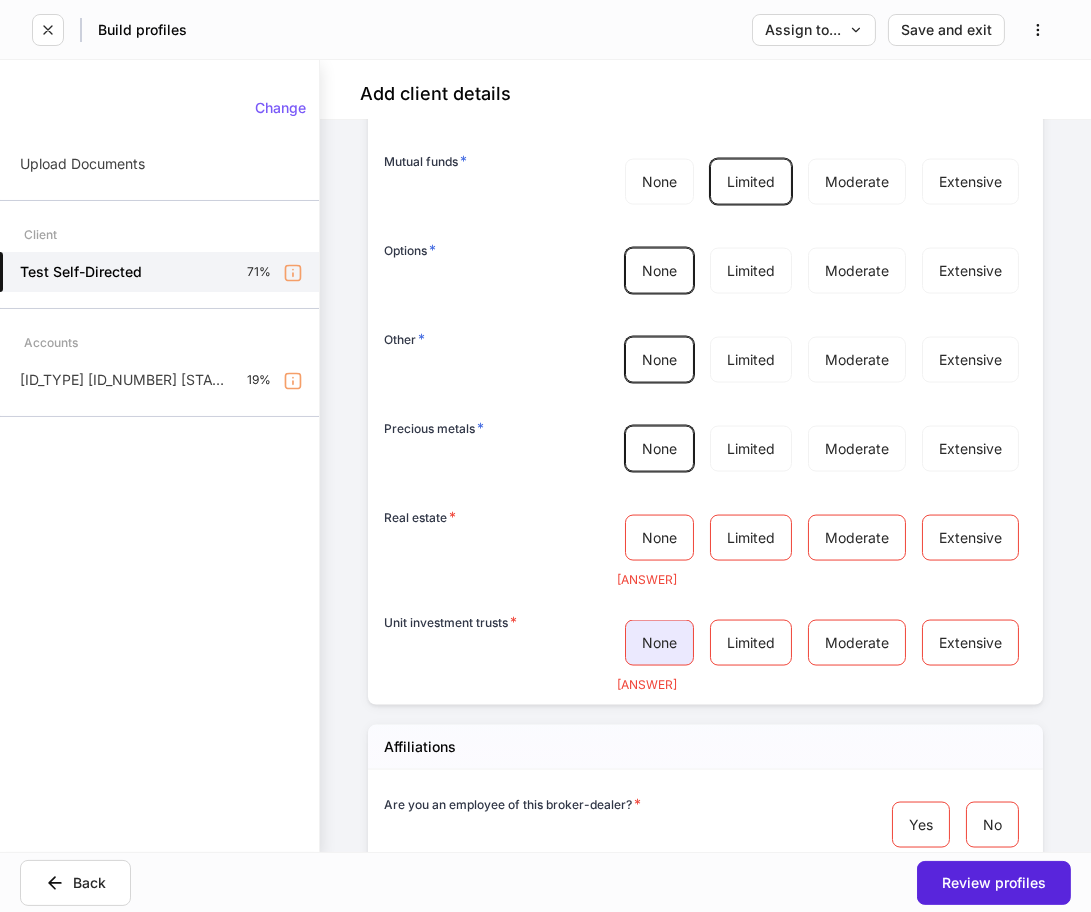 click on "None" at bounding box center (659, 643) 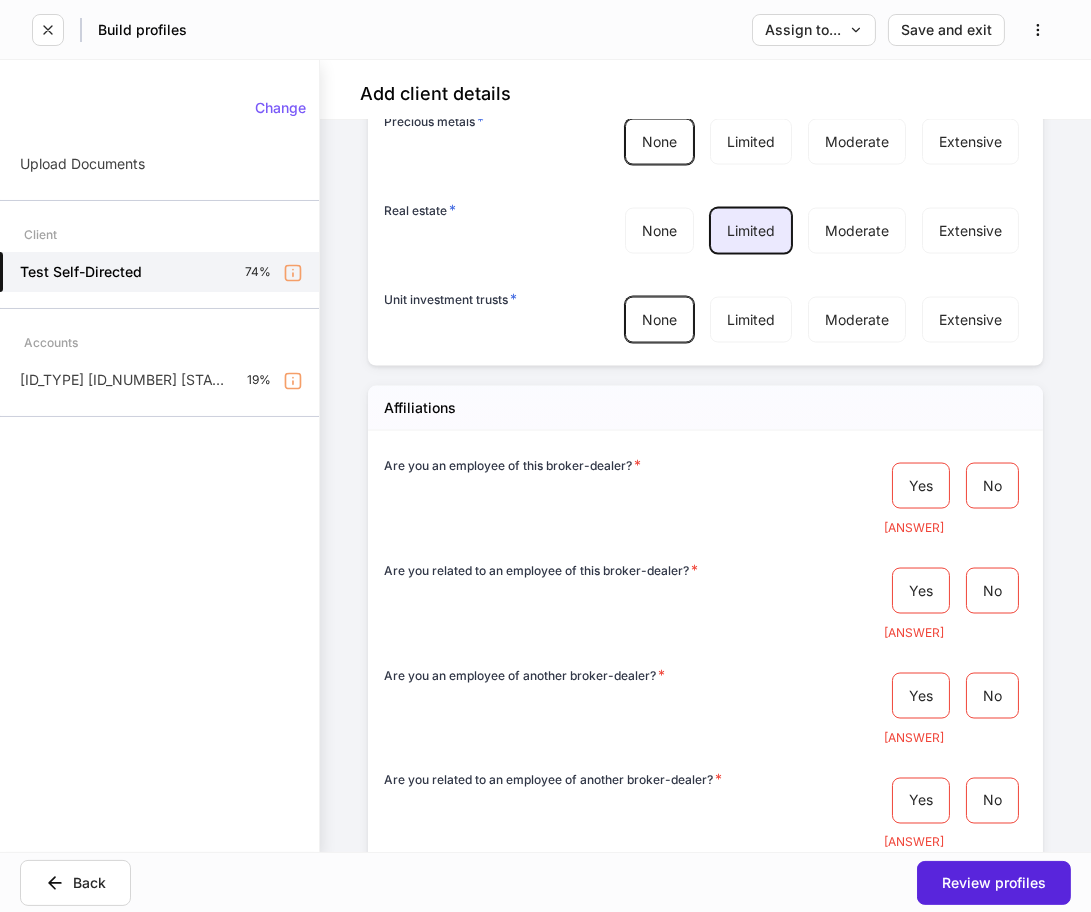scroll, scrollTop: 4297, scrollLeft: 0, axis: vertical 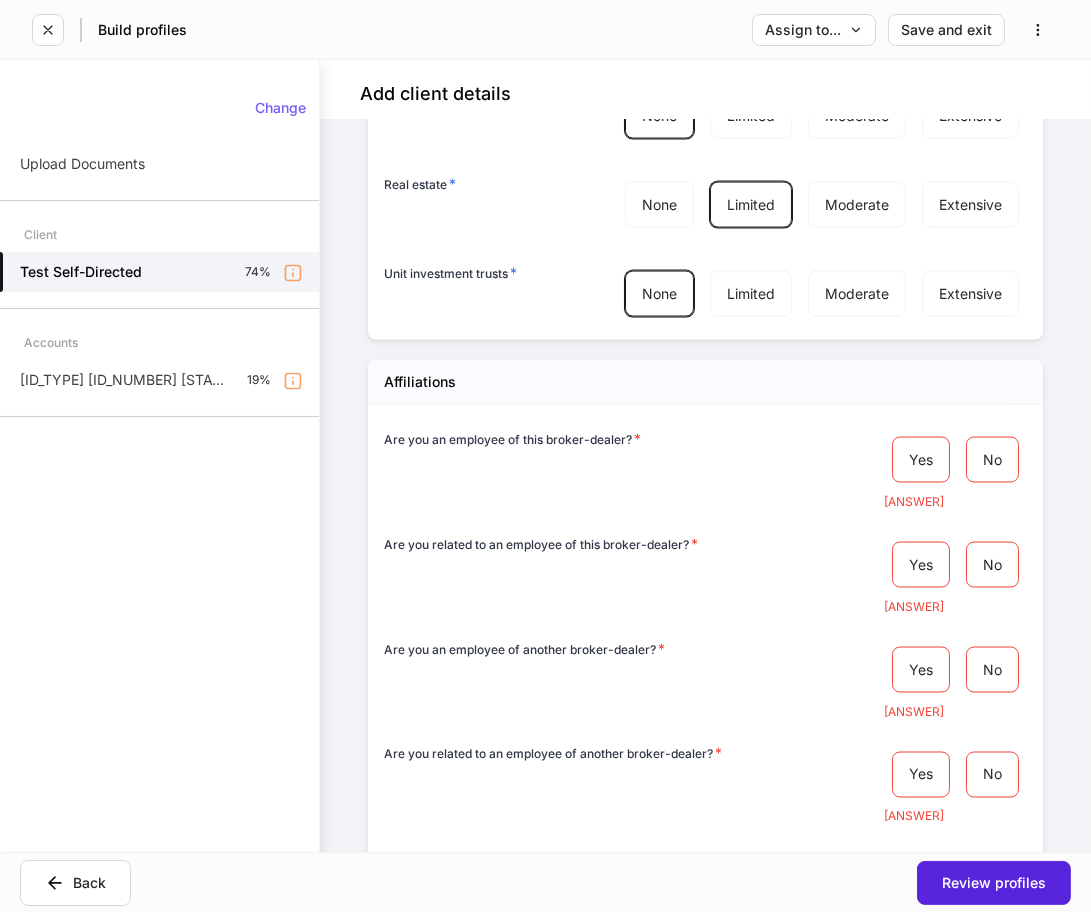 click on "Yes No" at bounding box center [955, 565] 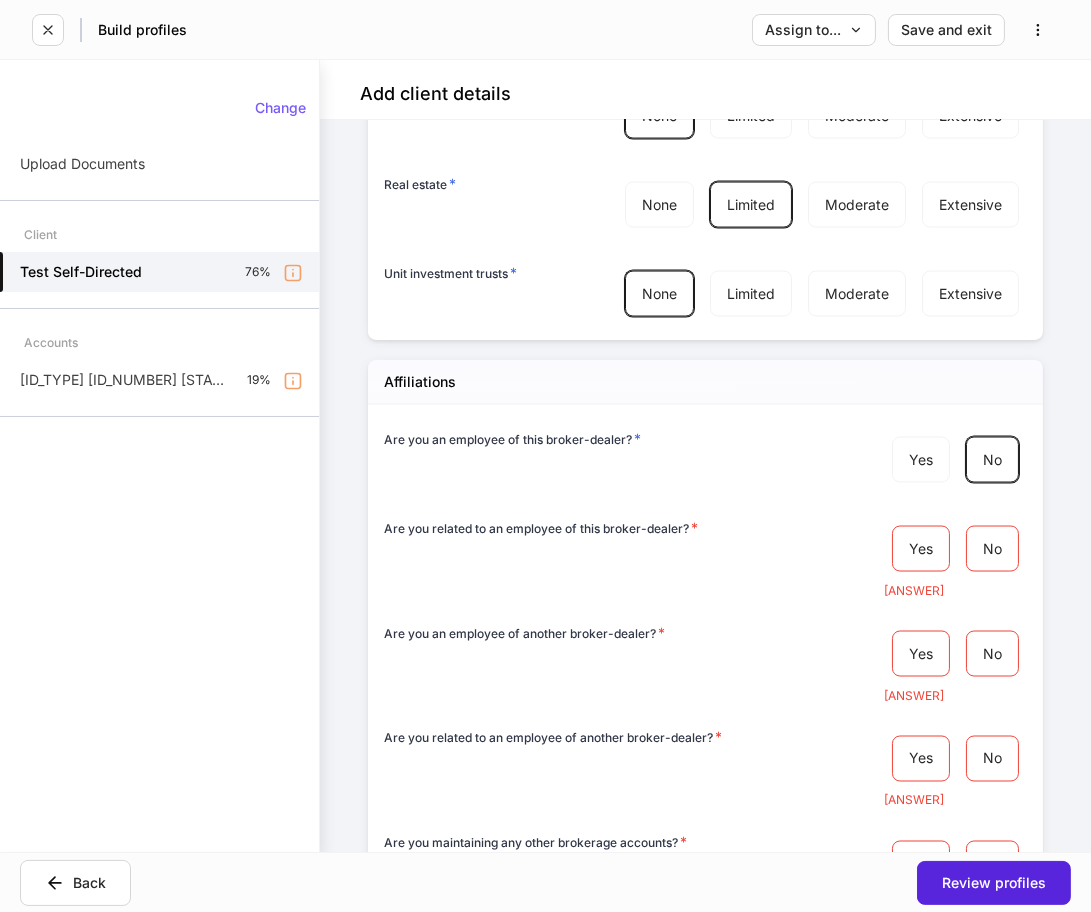 scroll, scrollTop: 4631, scrollLeft: 0, axis: vertical 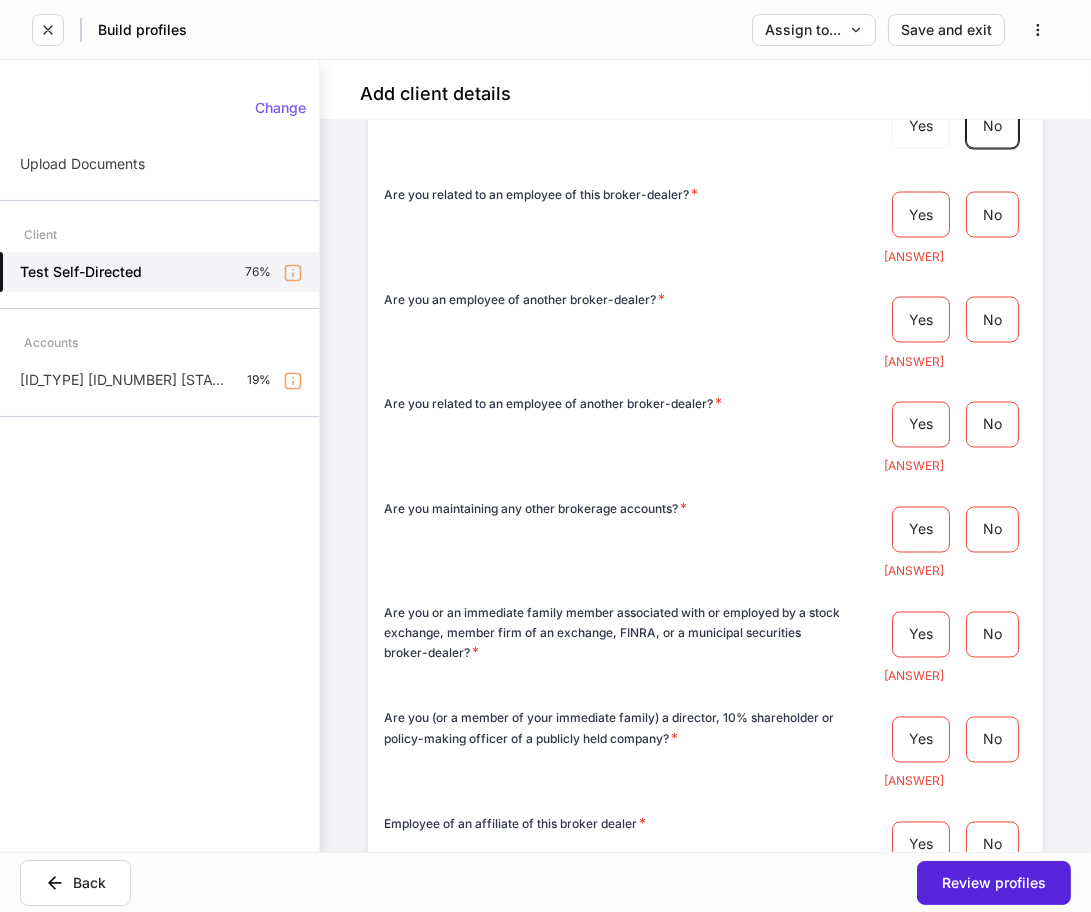 click on "Yes No" at bounding box center [955, 320] 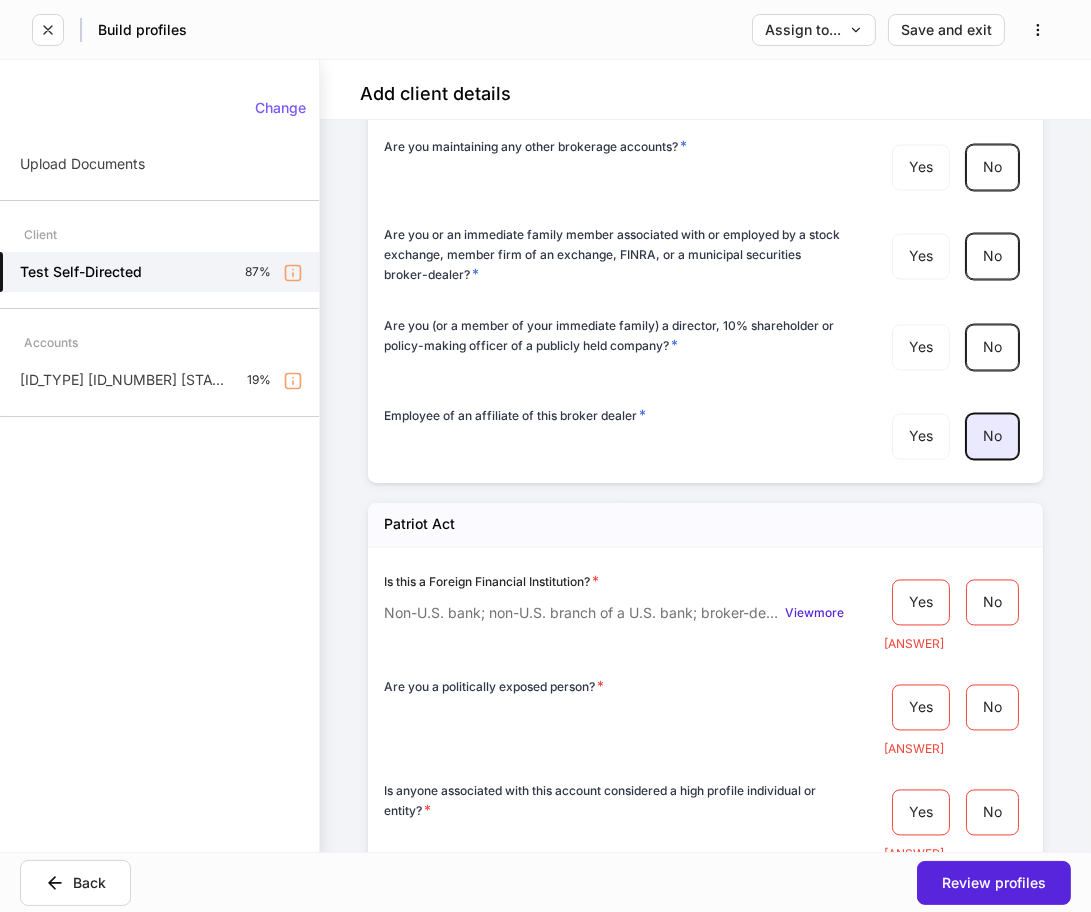 scroll, scrollTop: 4964, scrollLeft: 0, axis: vertical 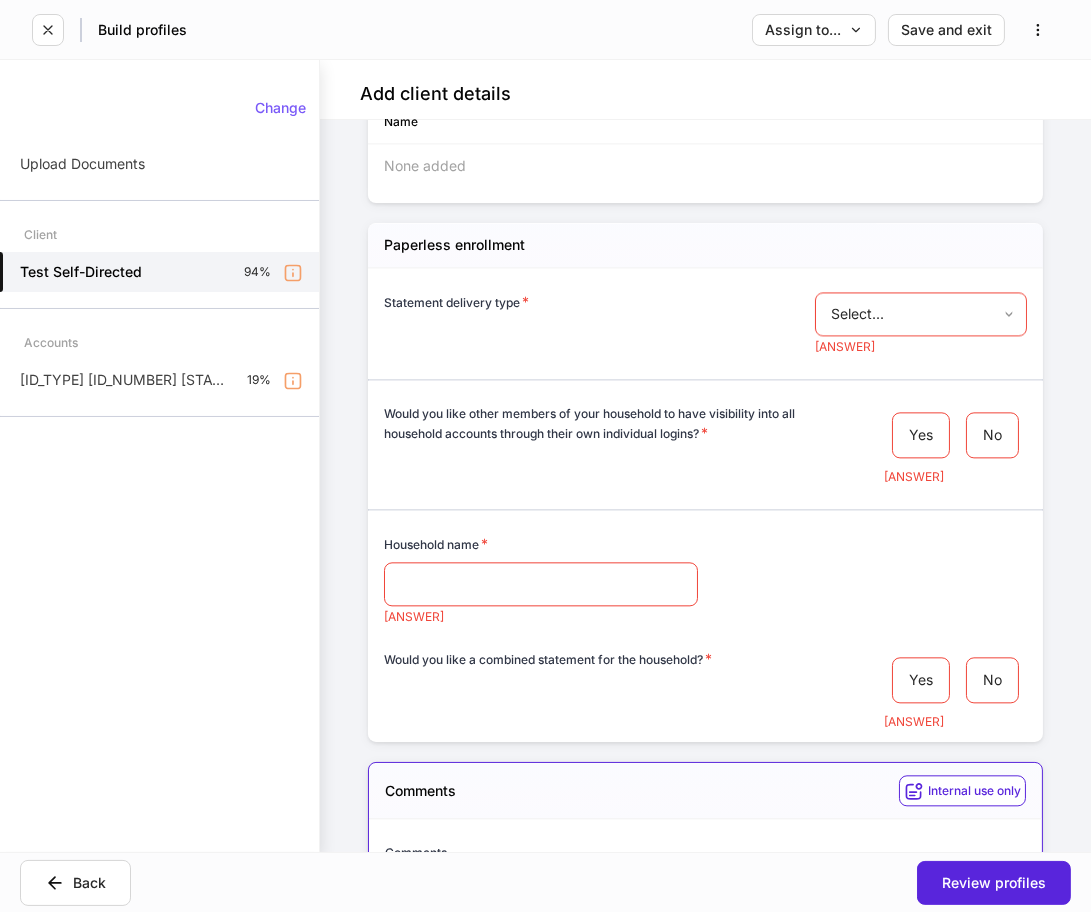 click on "**********" at bounding box center (545, 456) 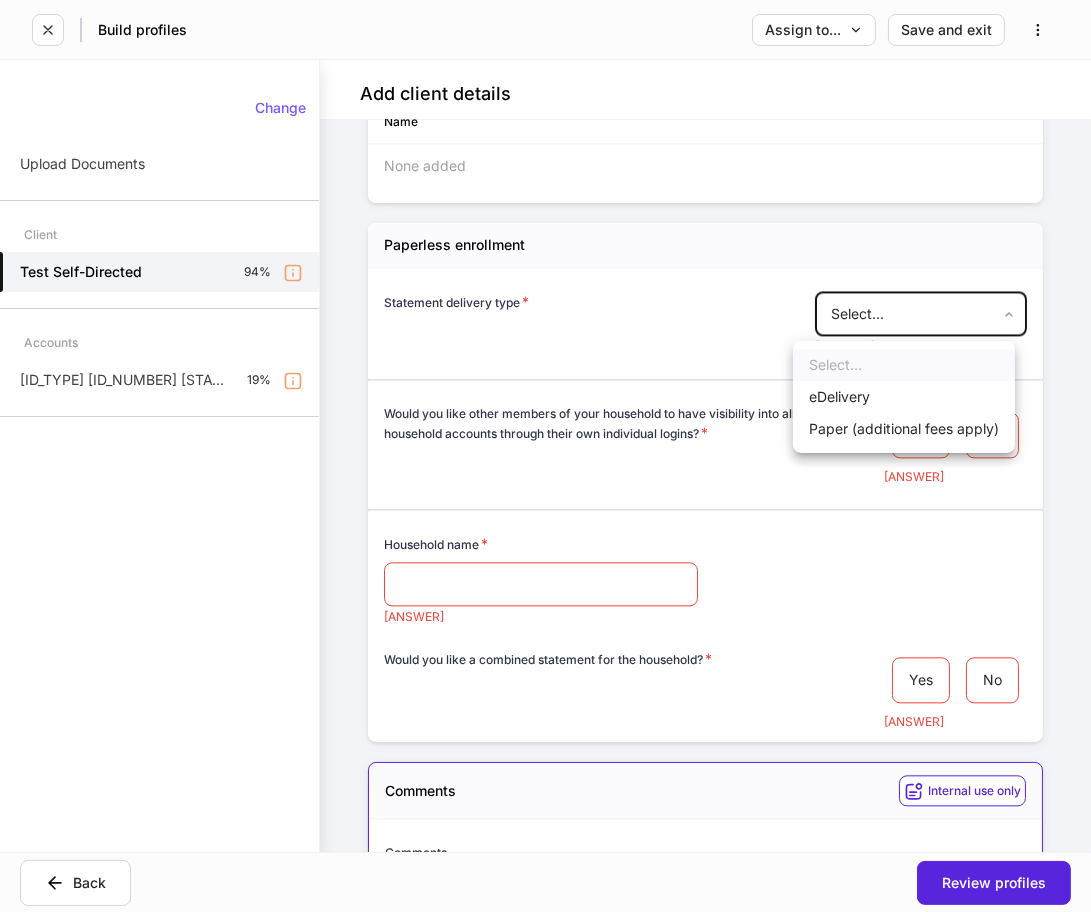 click on "eDelivery" at bounding box center [904, 397] 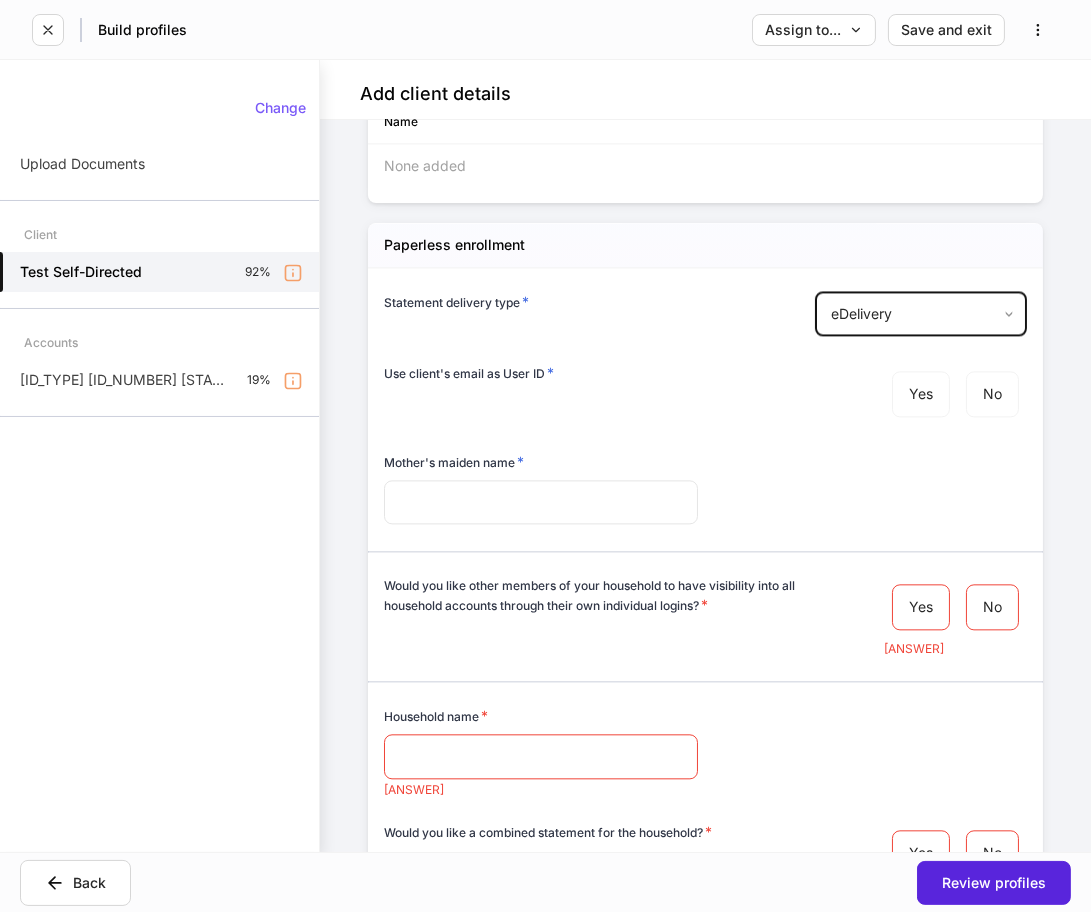 click at bounding box center [541, 502] 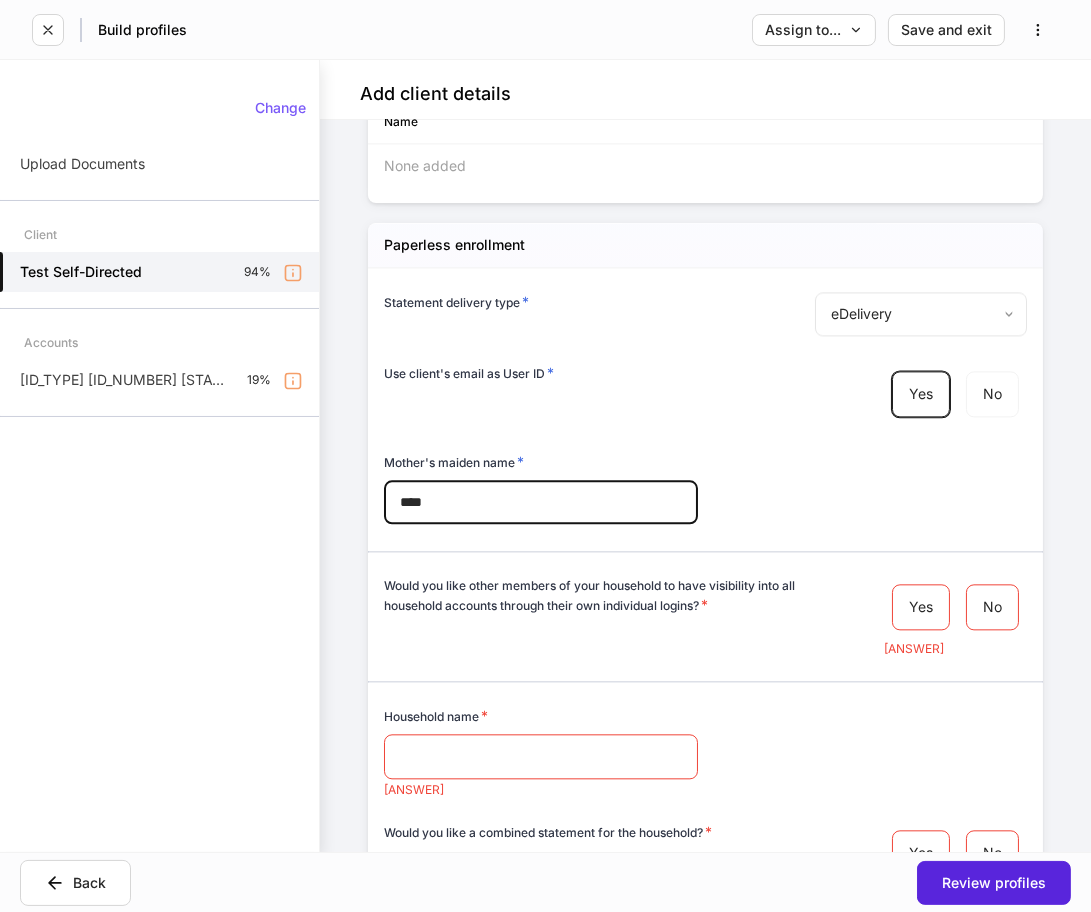 type on "****" 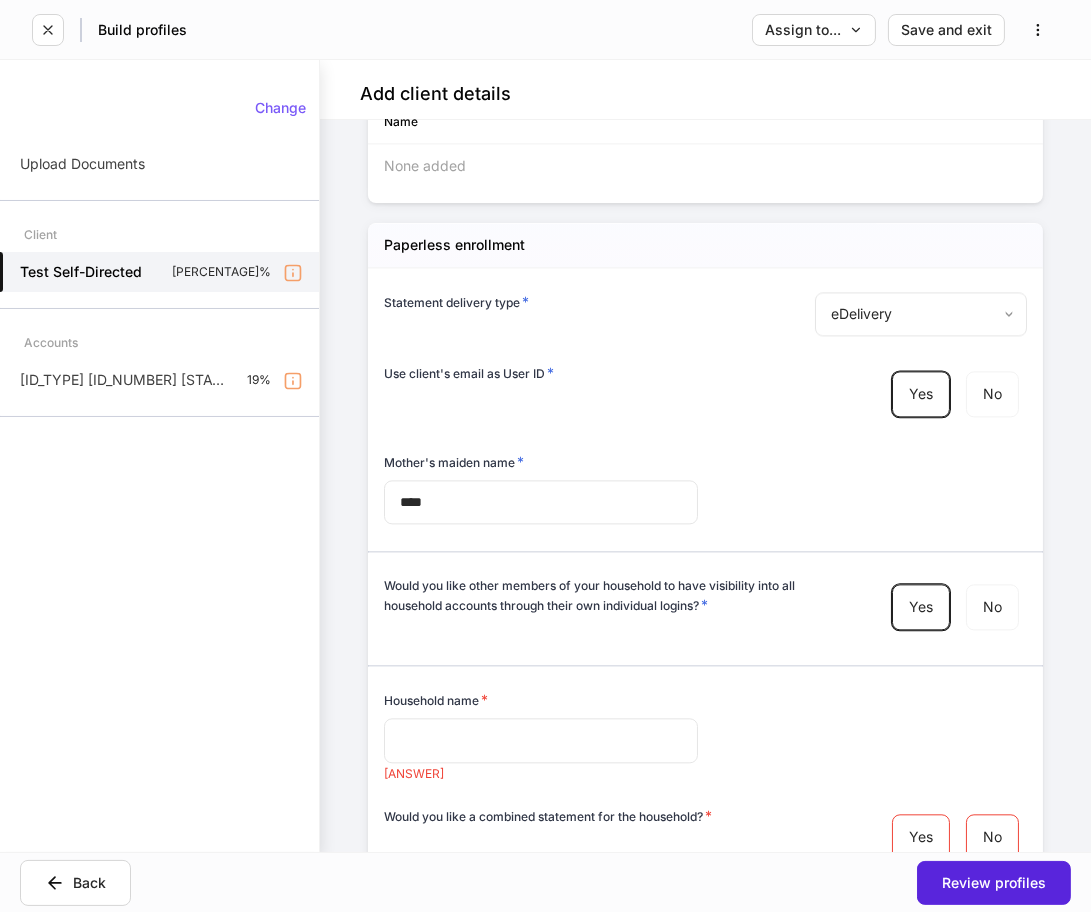 click at bounding box center (541, 740) 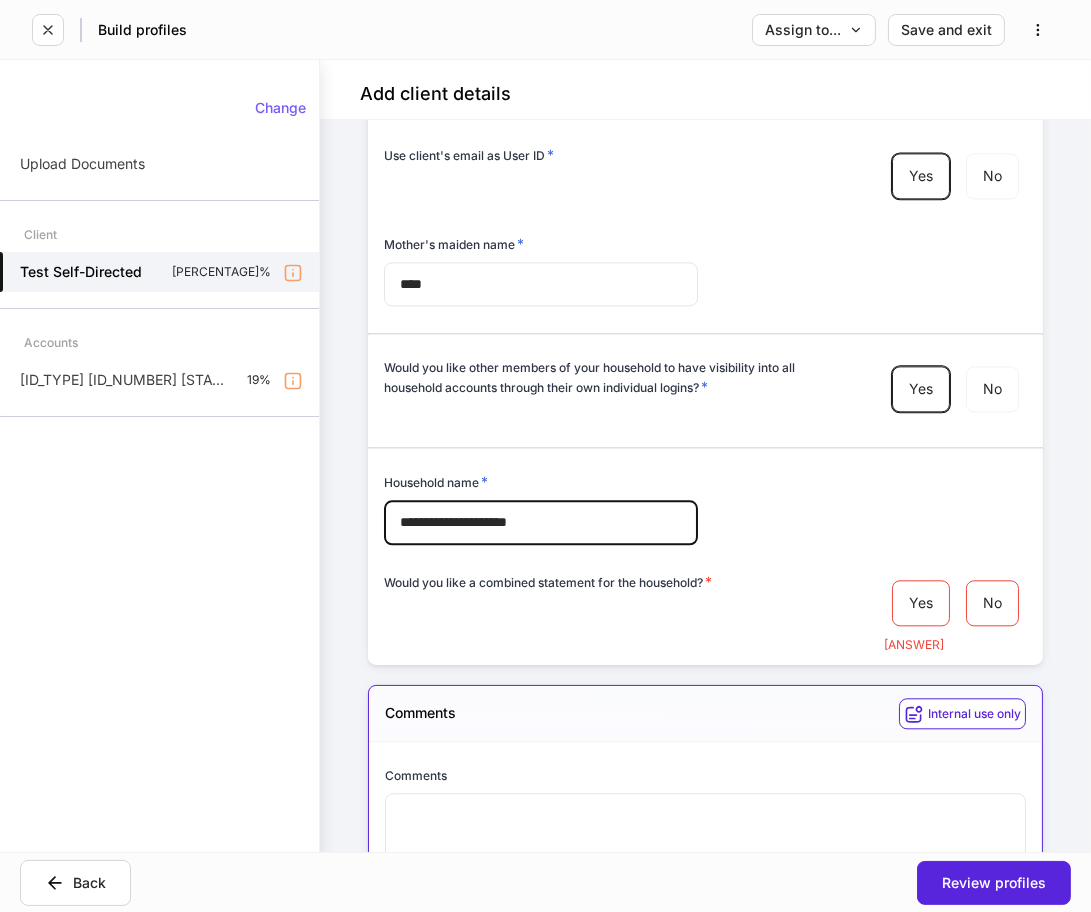 scroll, scrollTop: 6075, scrollLeft: 0, axis: vertical 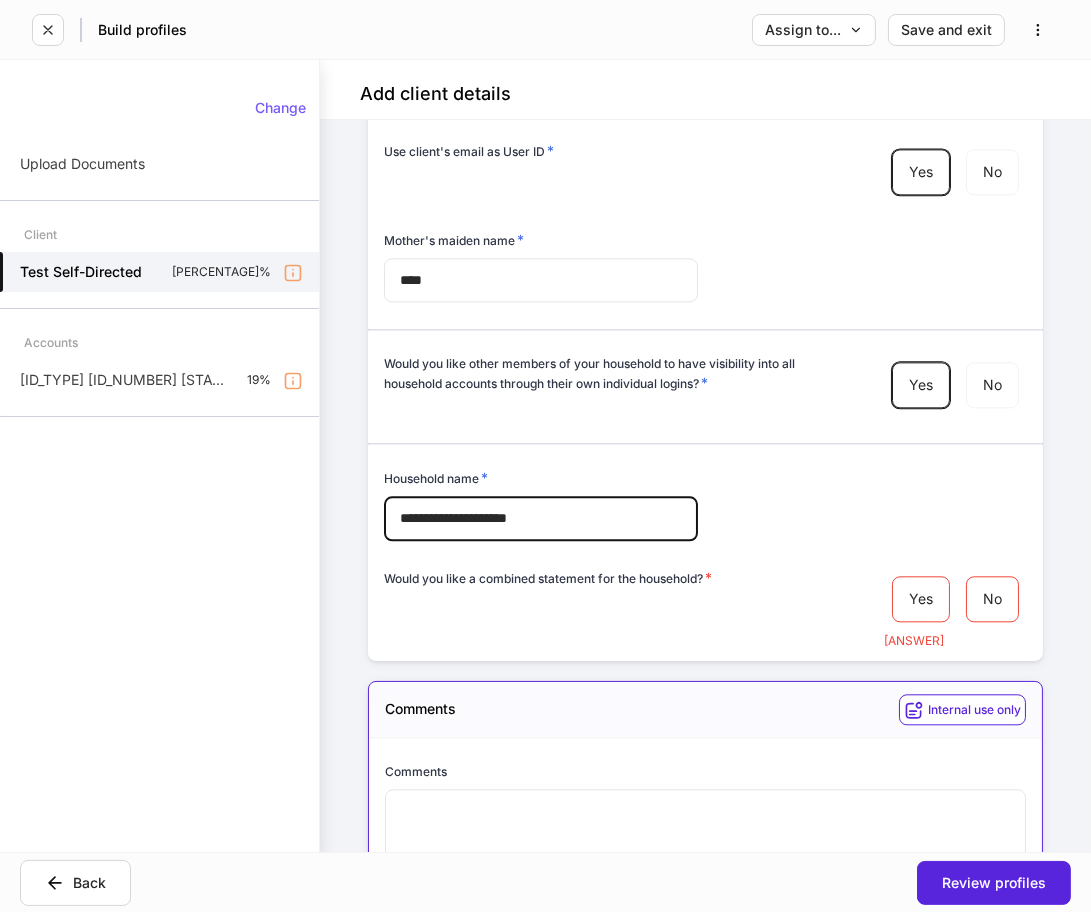 type on "**********" 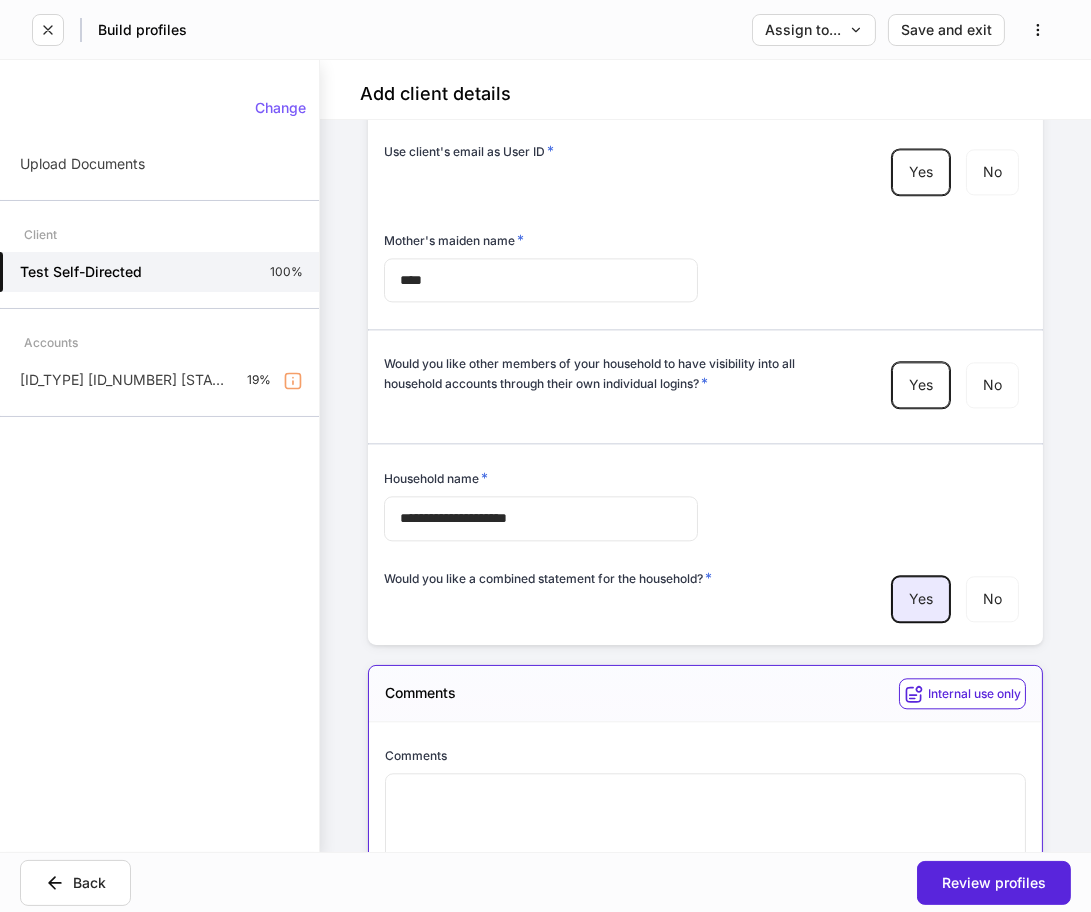 scroll, scrollTop: 6178, scrollLeft: 0, axis: vertical 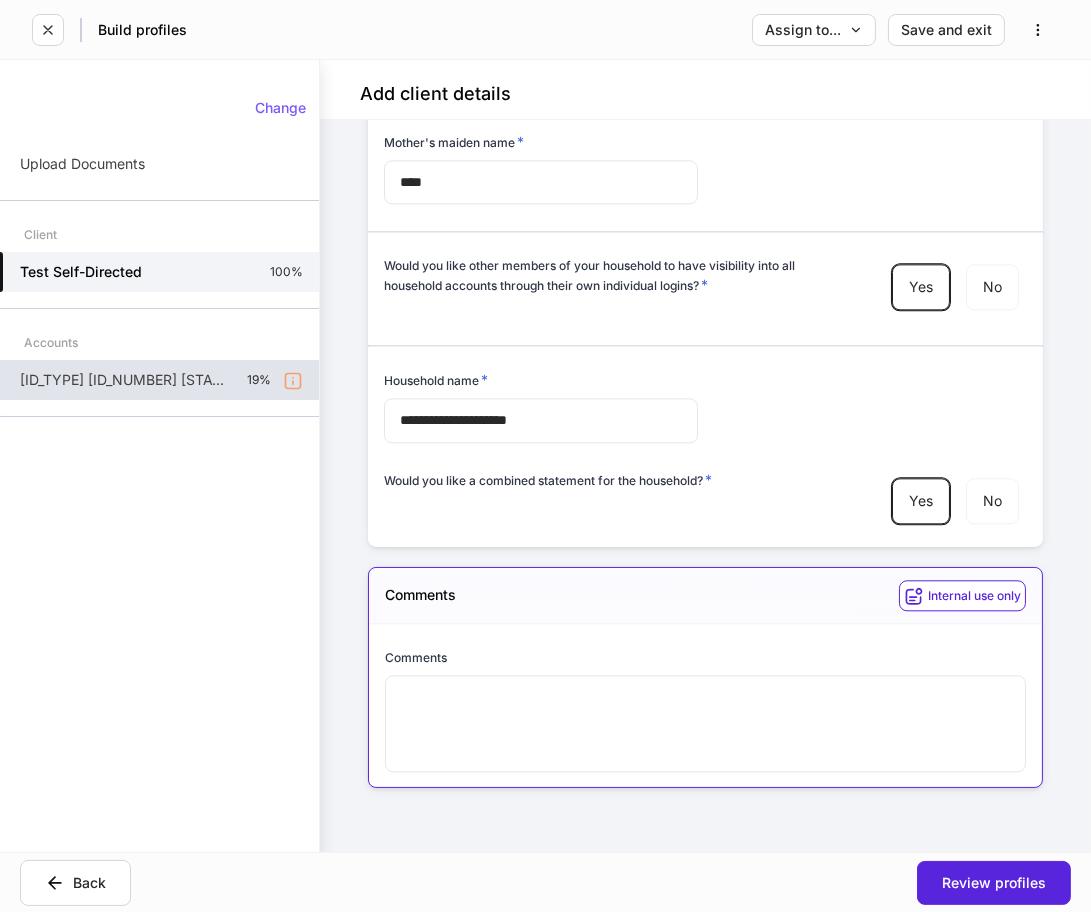 click on "[ID_TYPE] [ID_NUMBER] [STATE]" at bounding box center (125, 380) 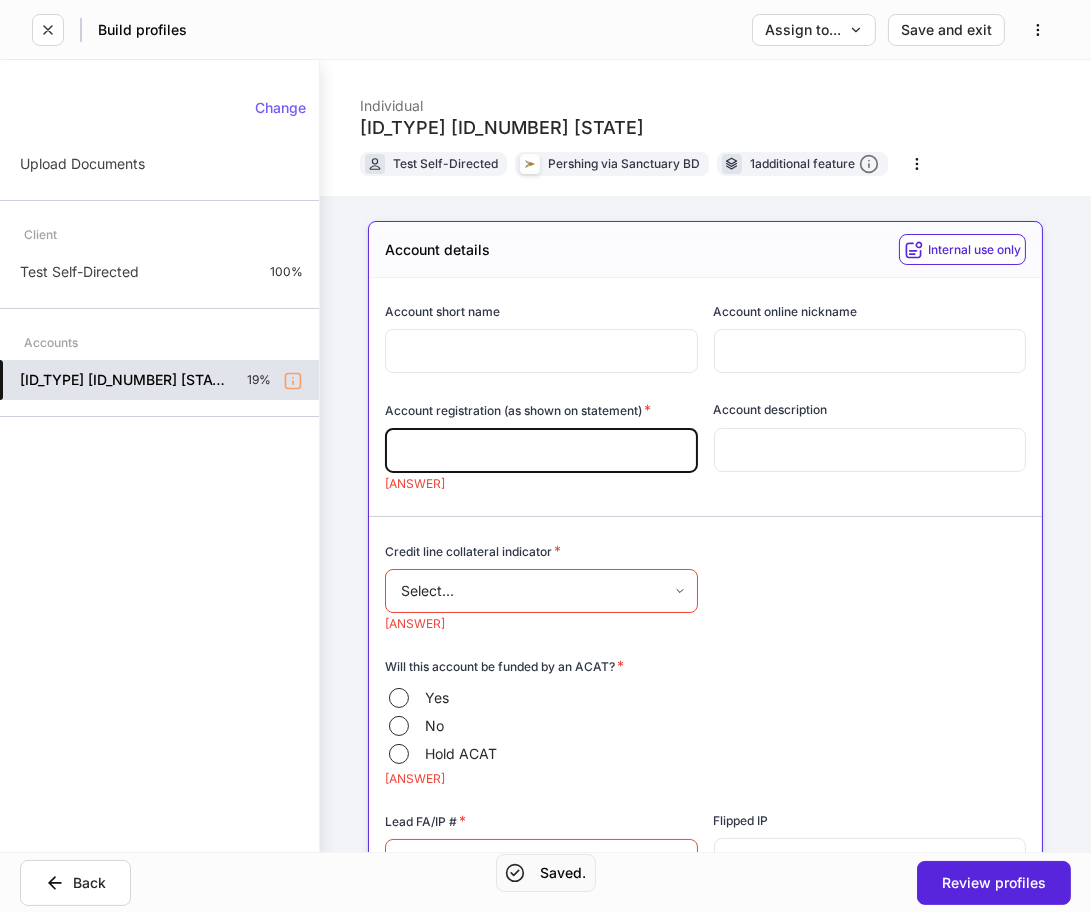 click at bounding box center (541, 351) 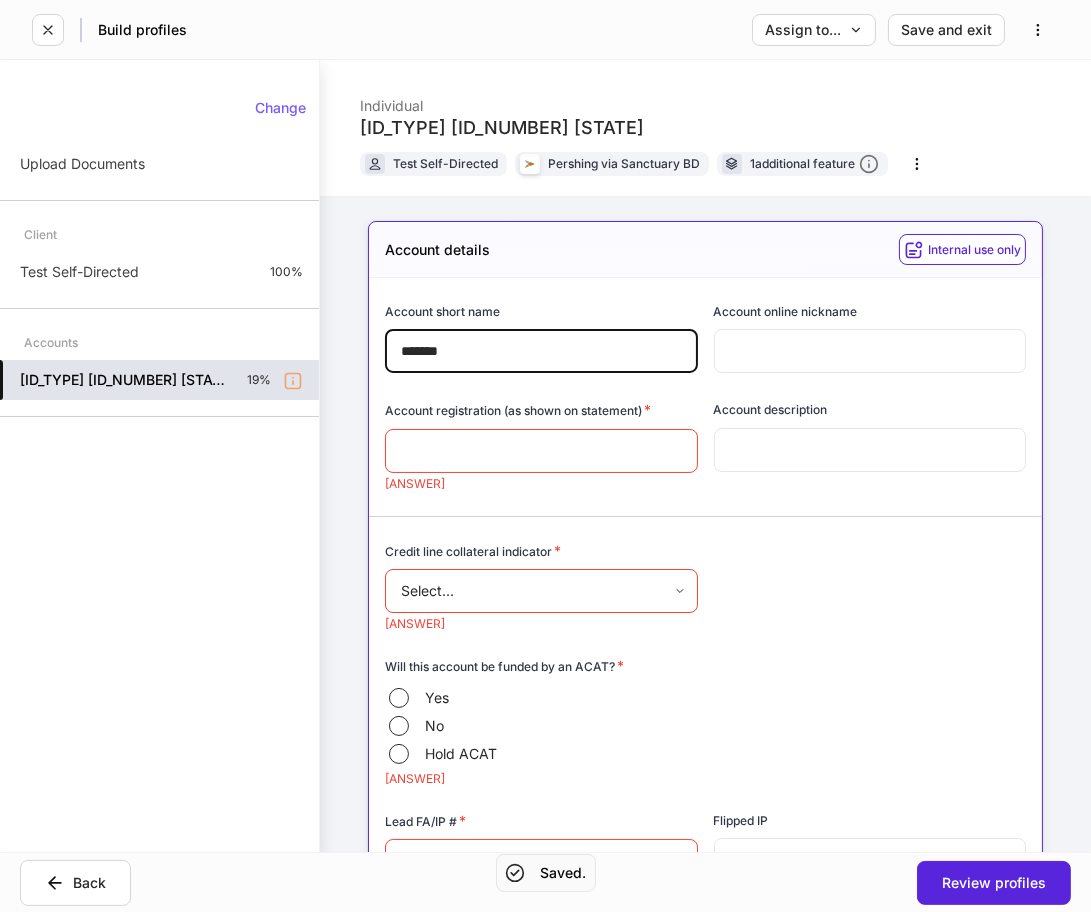 type on "*******" 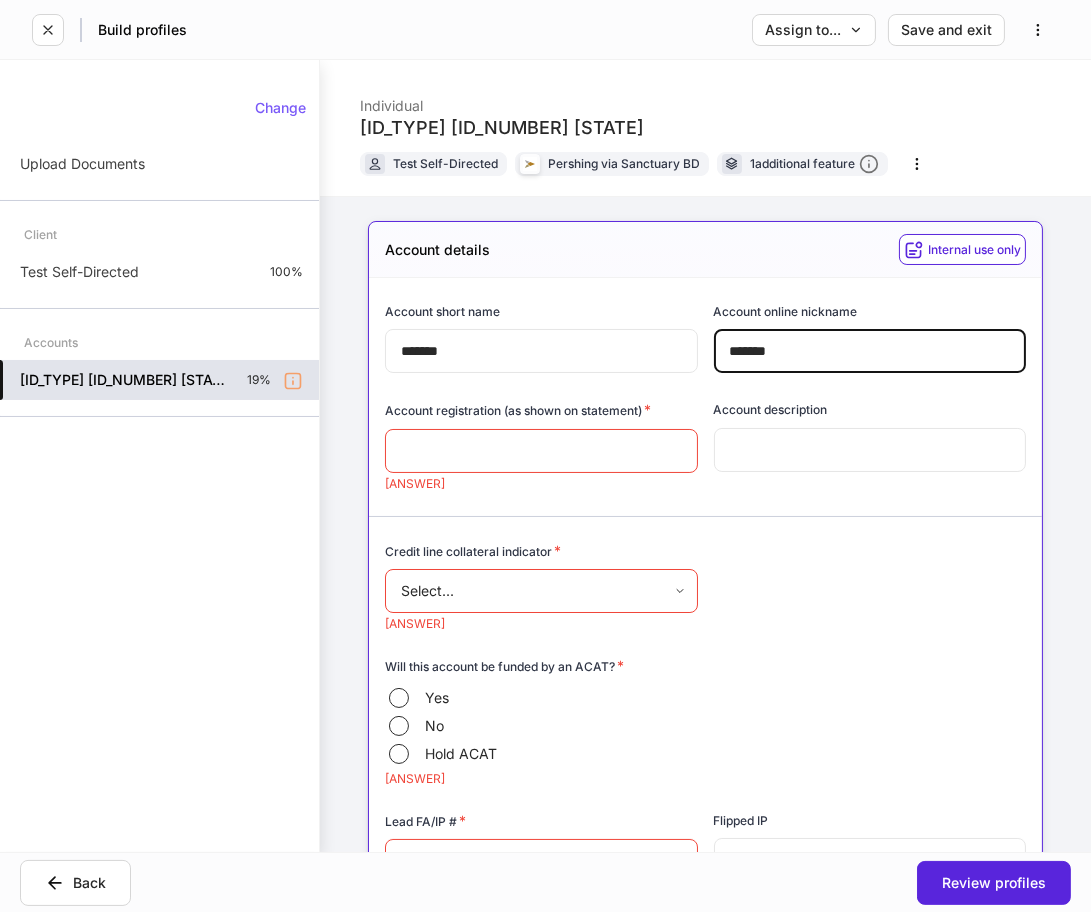 type on "*******" 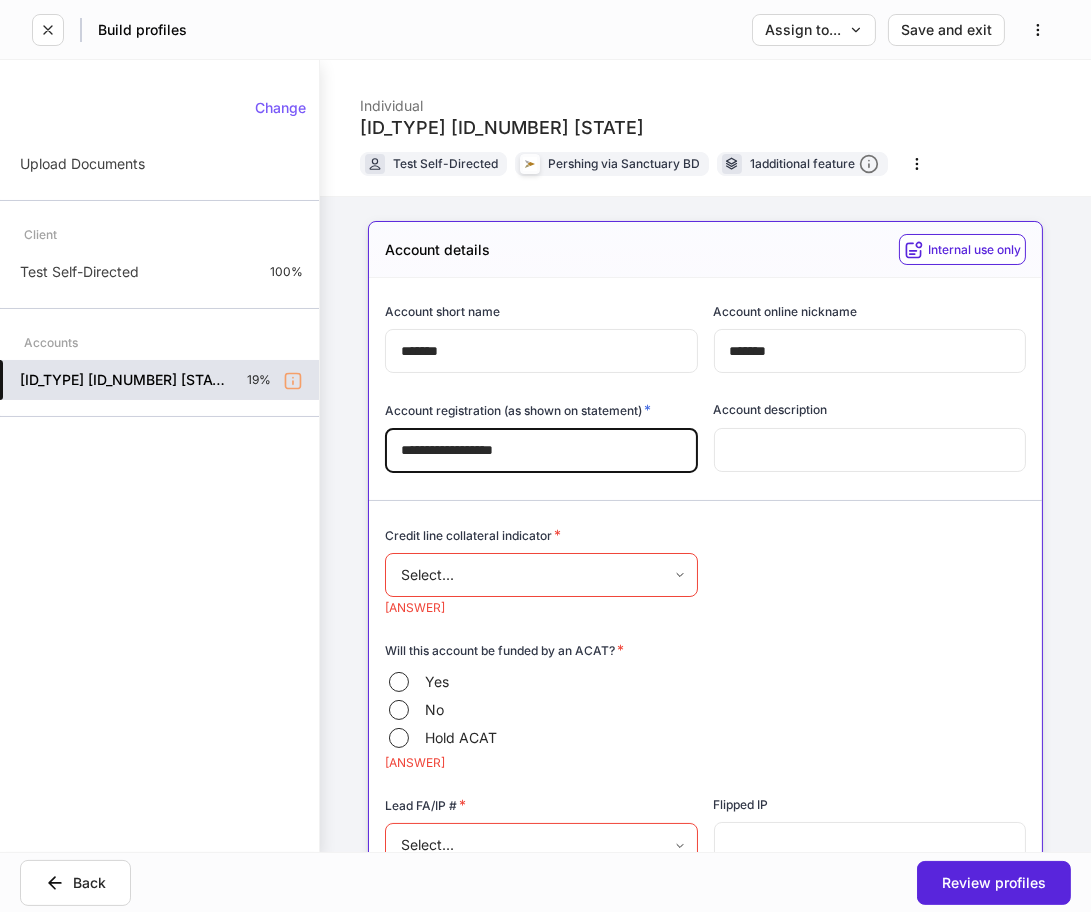 type on "**********" 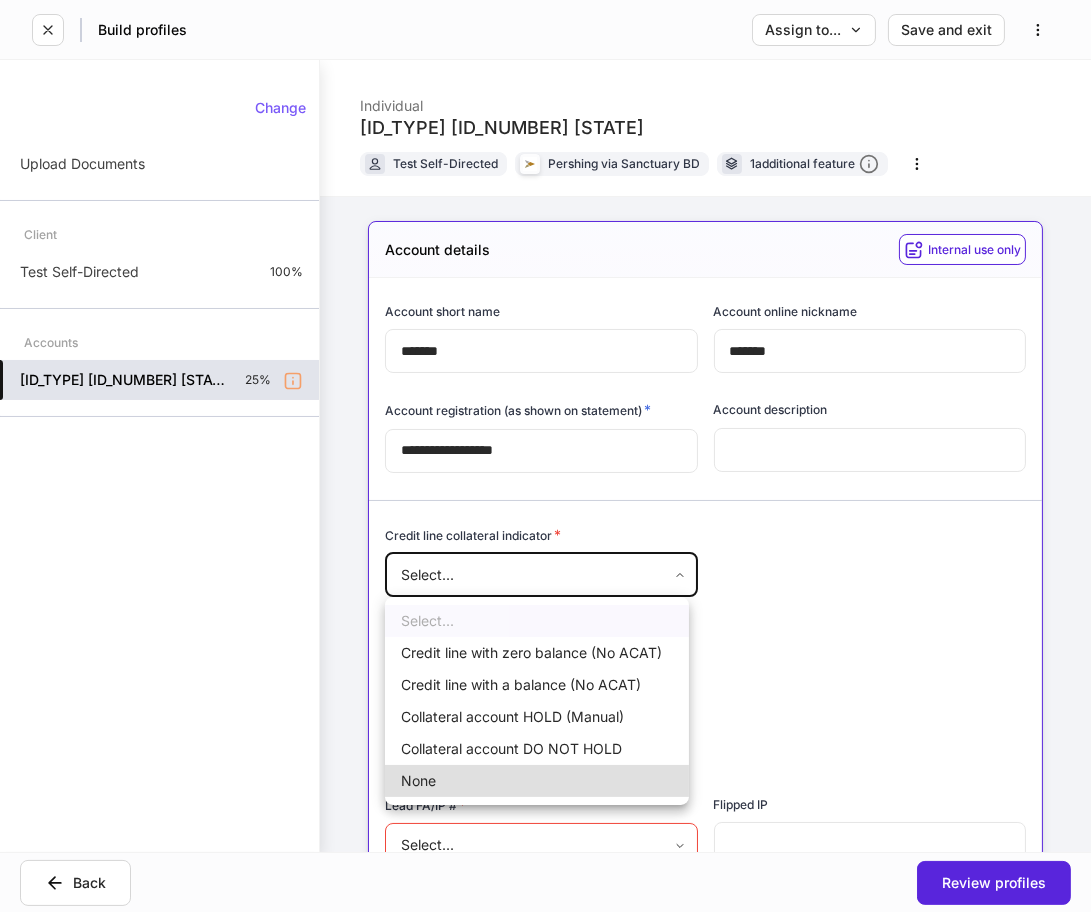 type 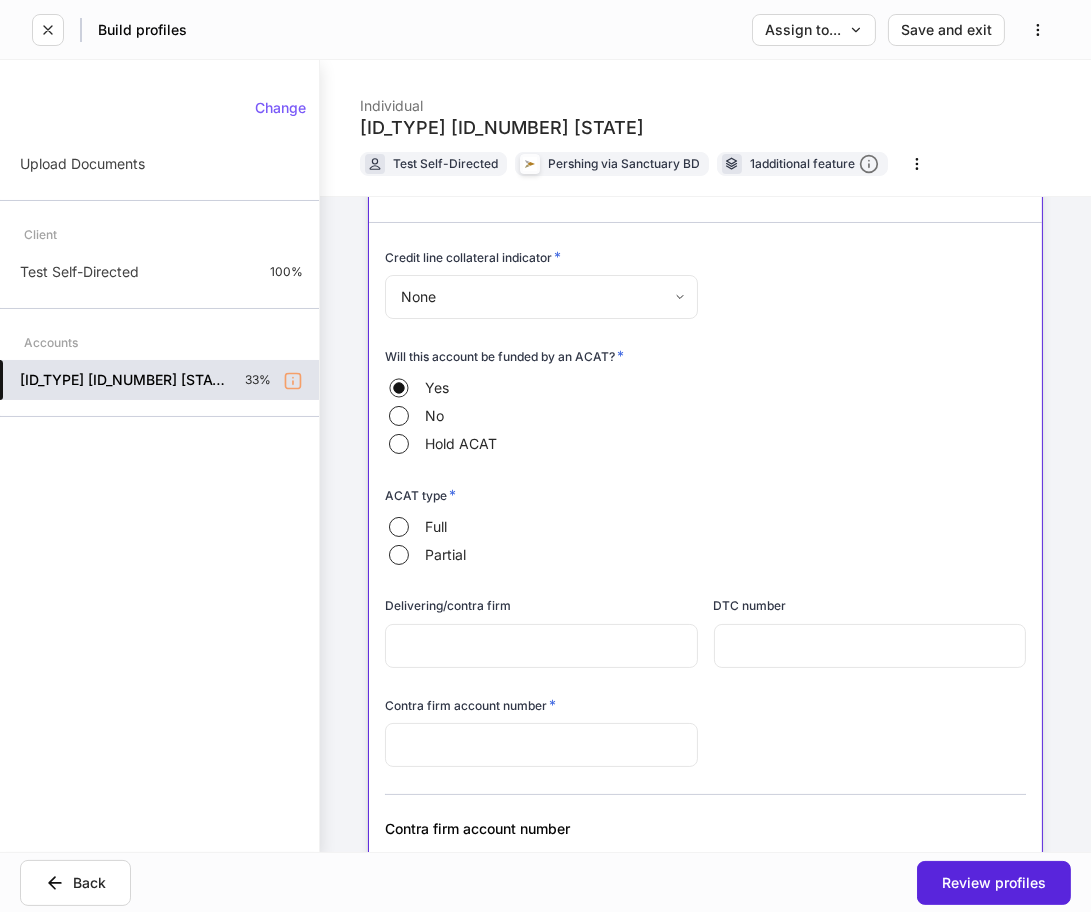 scroll, scrollTop: 333, scrollLeft: 0, axis: vertical 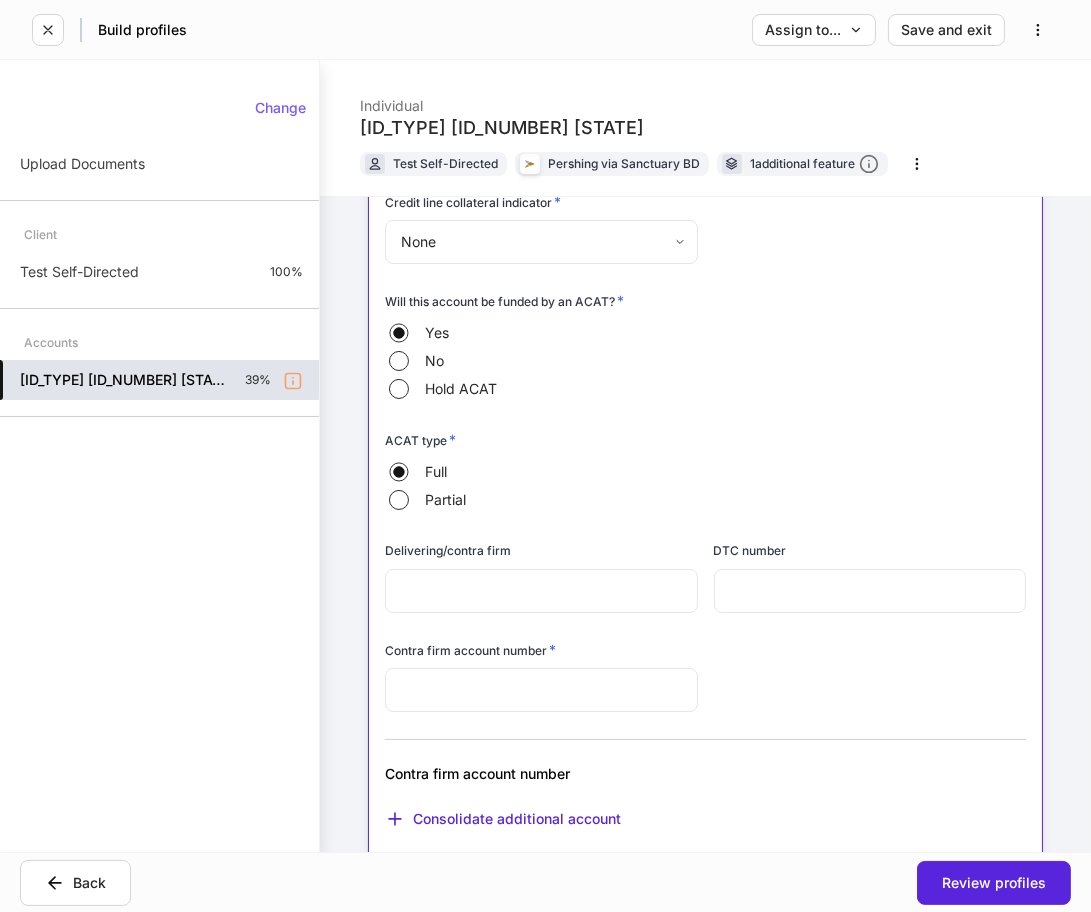 click at bounding box center [541, 690] 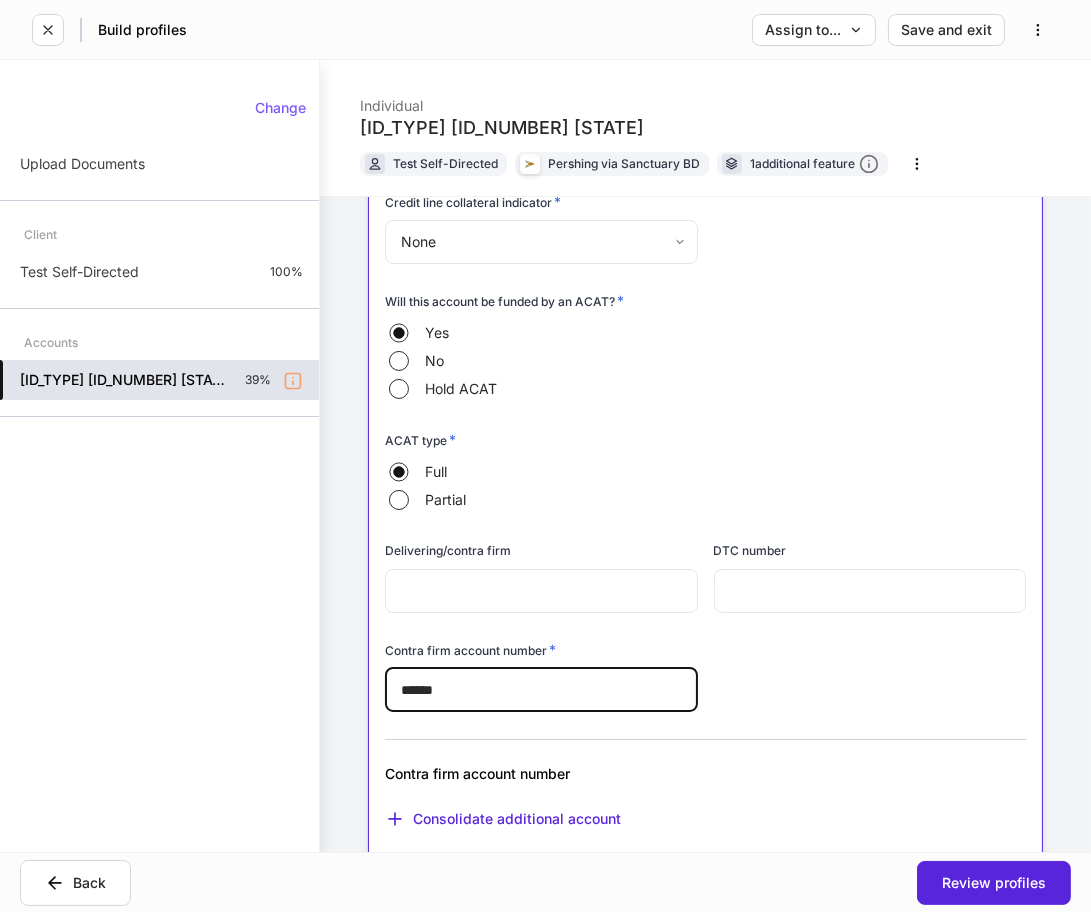 type on "******" 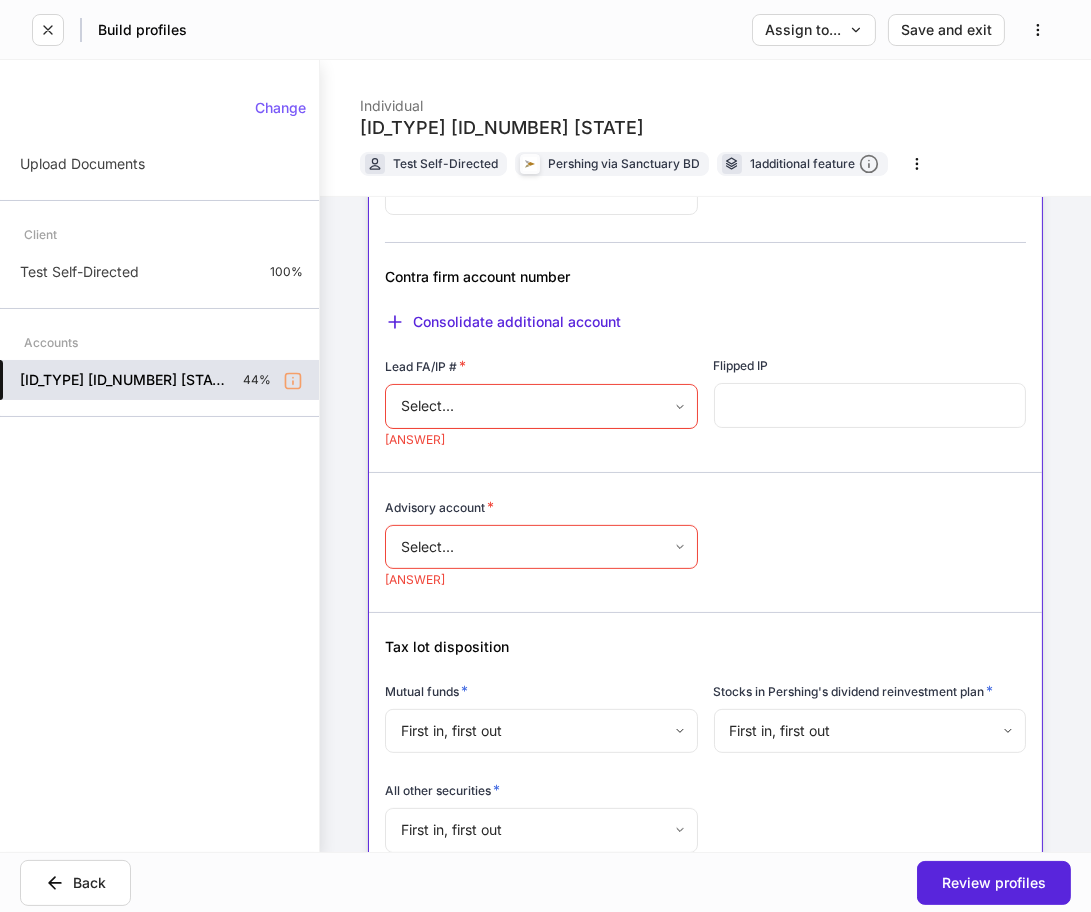 scroll, scrollTop: 888, scrollLeft: 0, axis: vertical 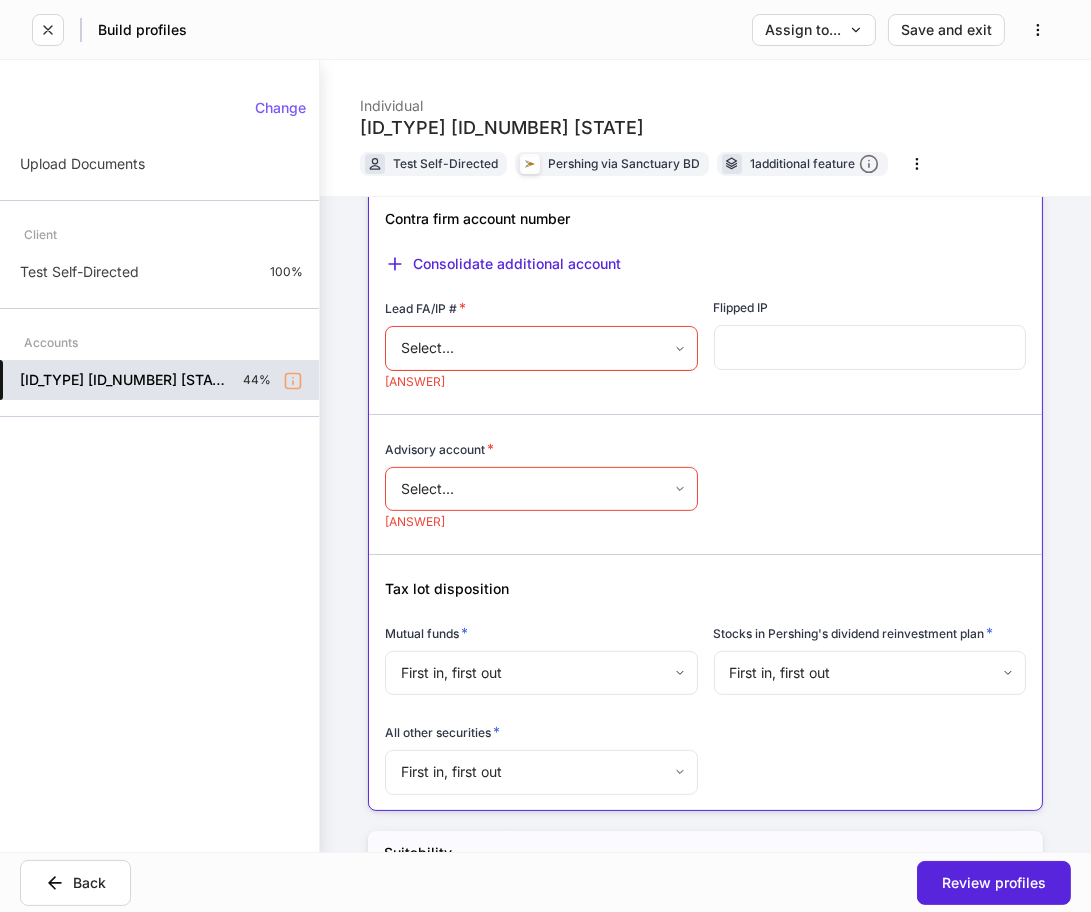 click on "**********" at bounding box center [545, 456] 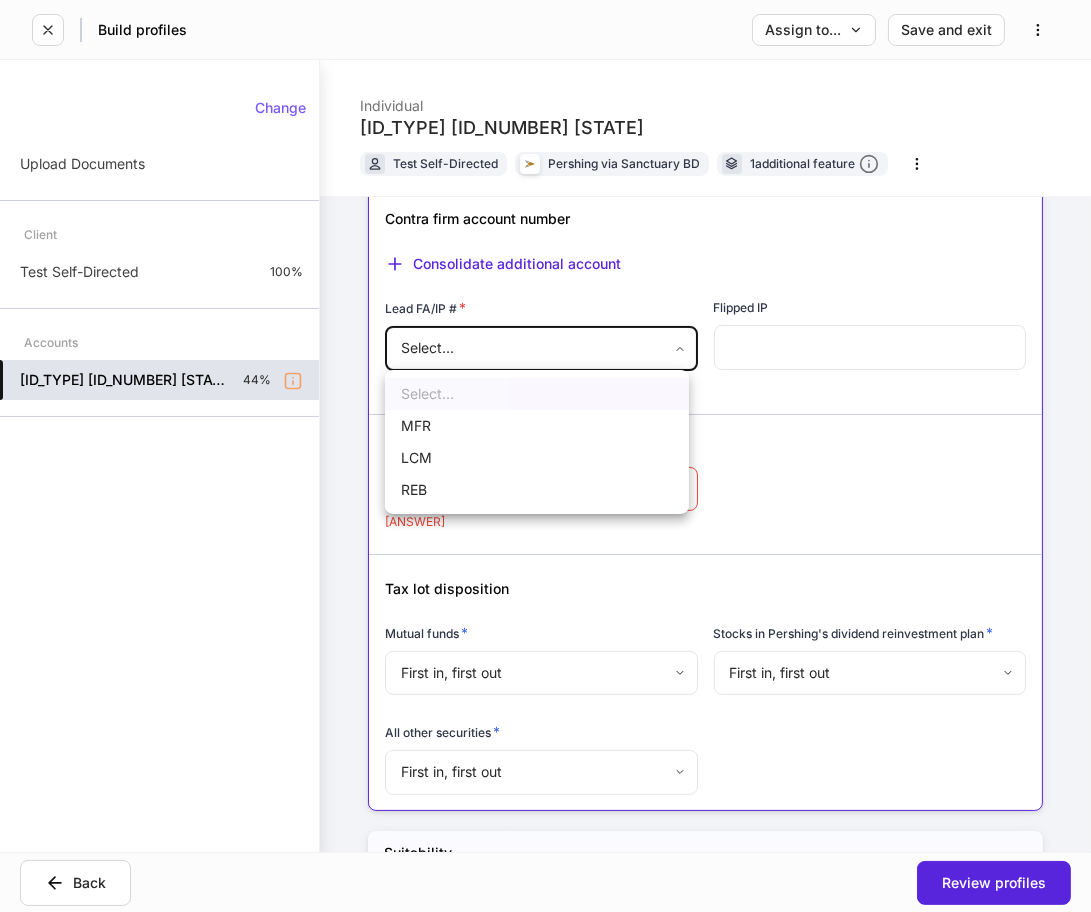 click on "MFR" at bounding box center [537, 426] 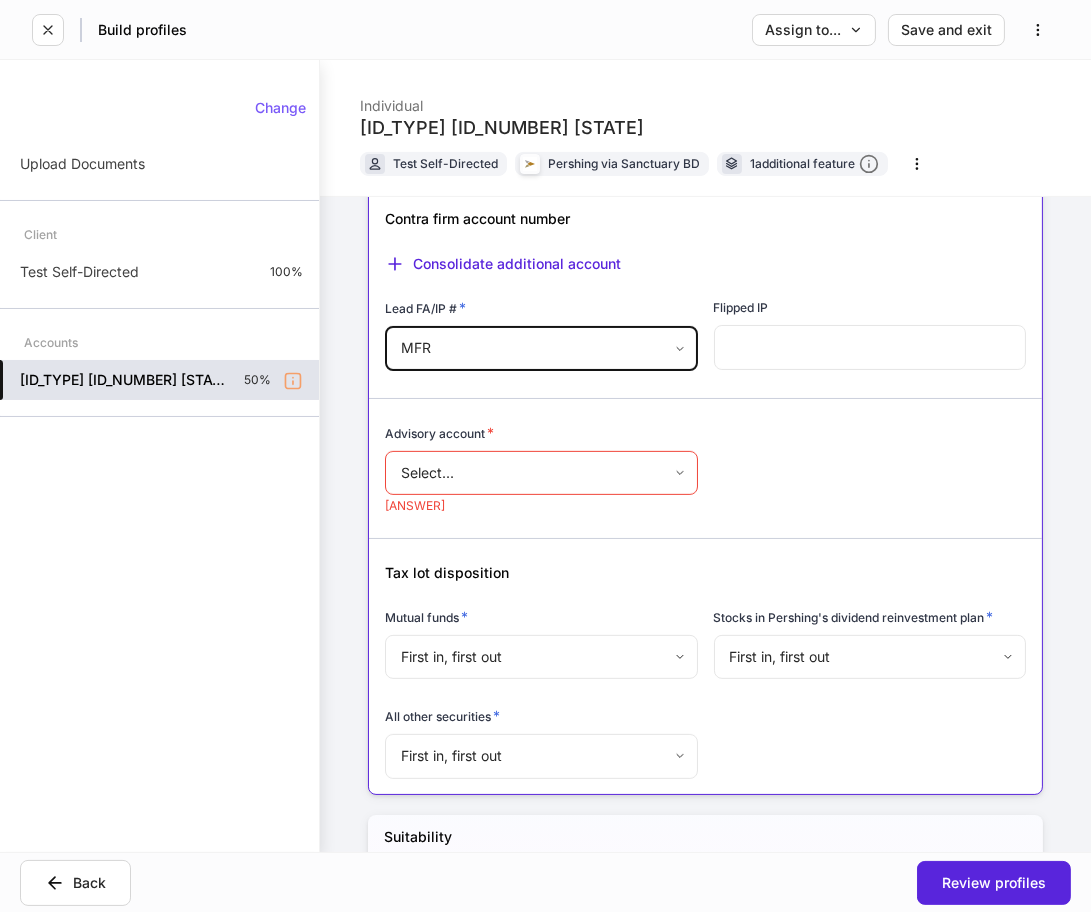 click on "**********" at bounding box center [545, 456] 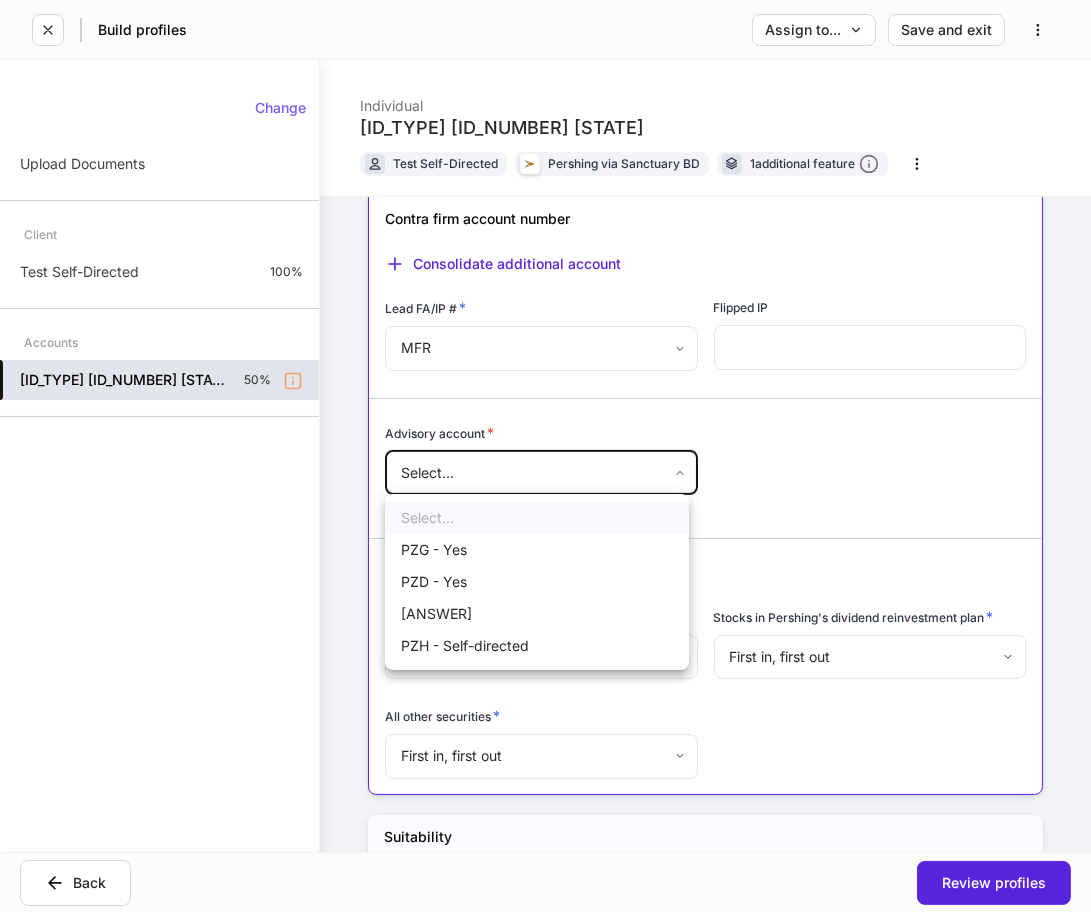 click on "PZD - Yes" at bounding box center (537, 582) 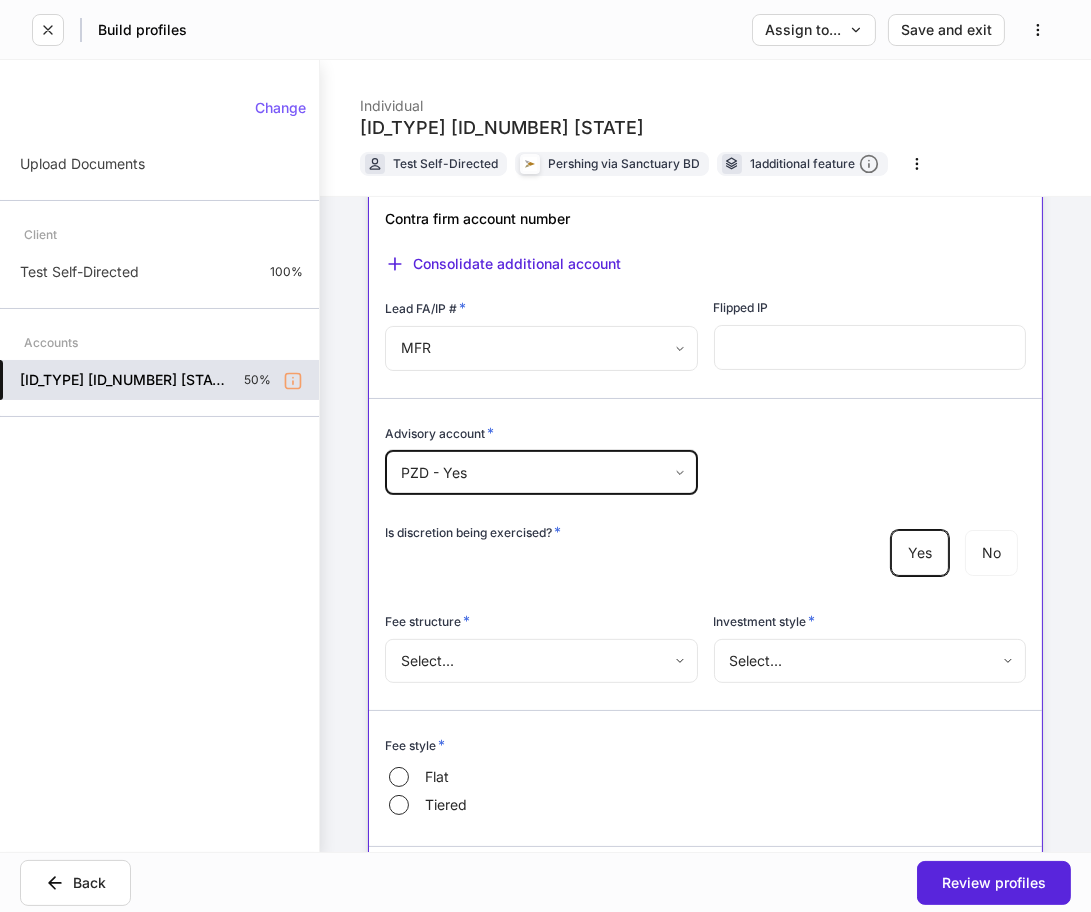 click on "**********" at bounding box center (545, 456) 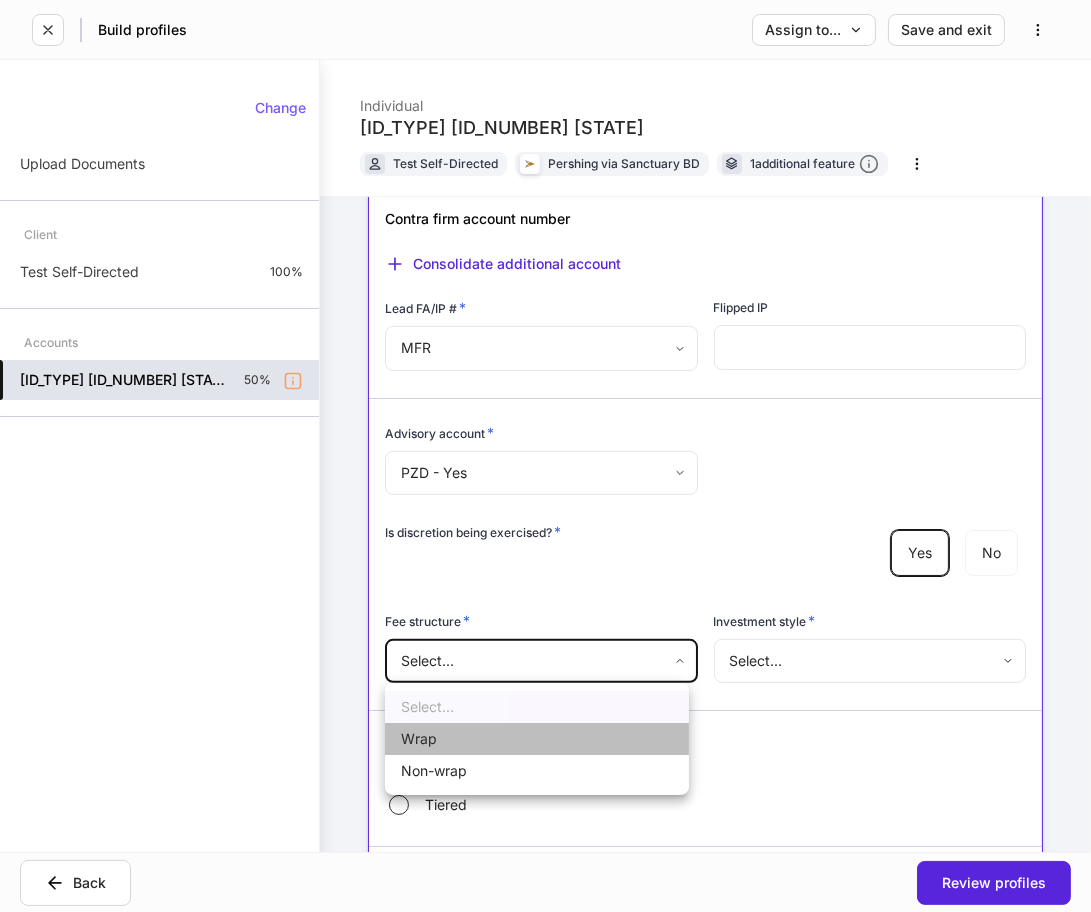 click on "Wrap" at bounding box center (537, 739) 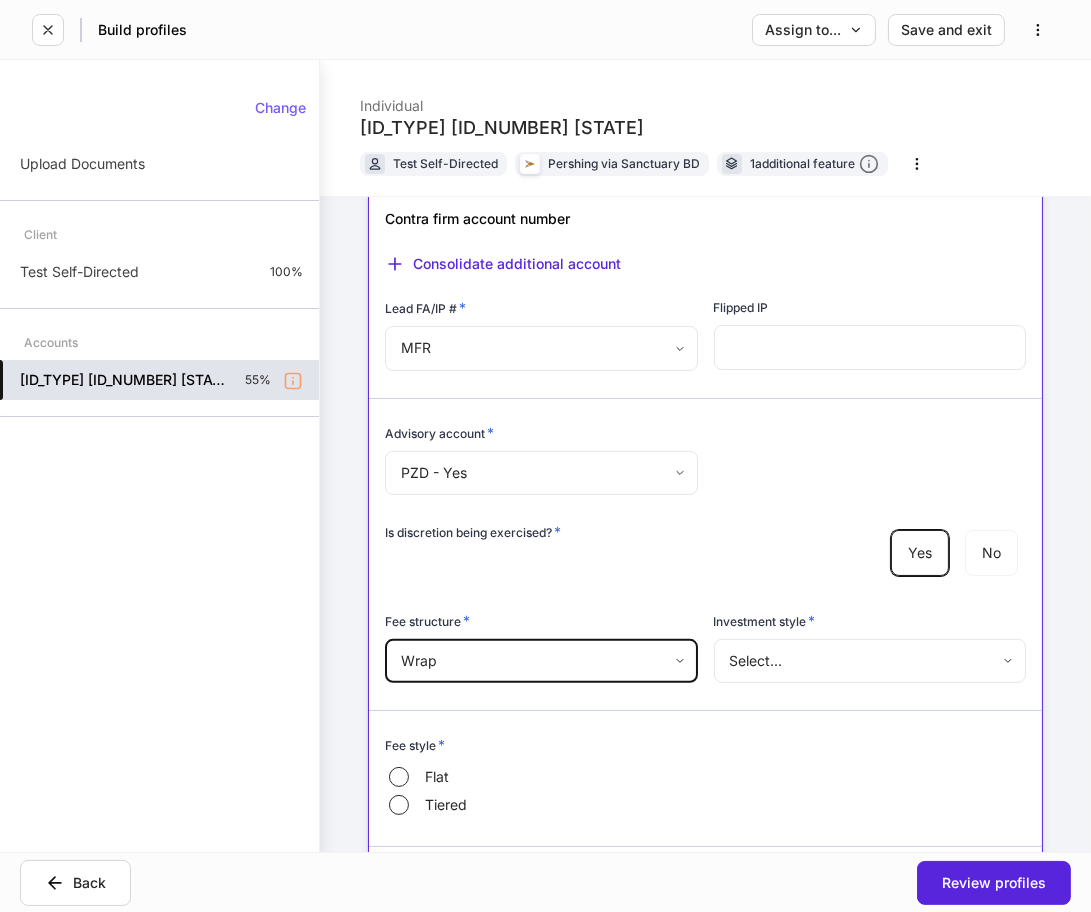 click on "**********" at bounding box center (545, 456) 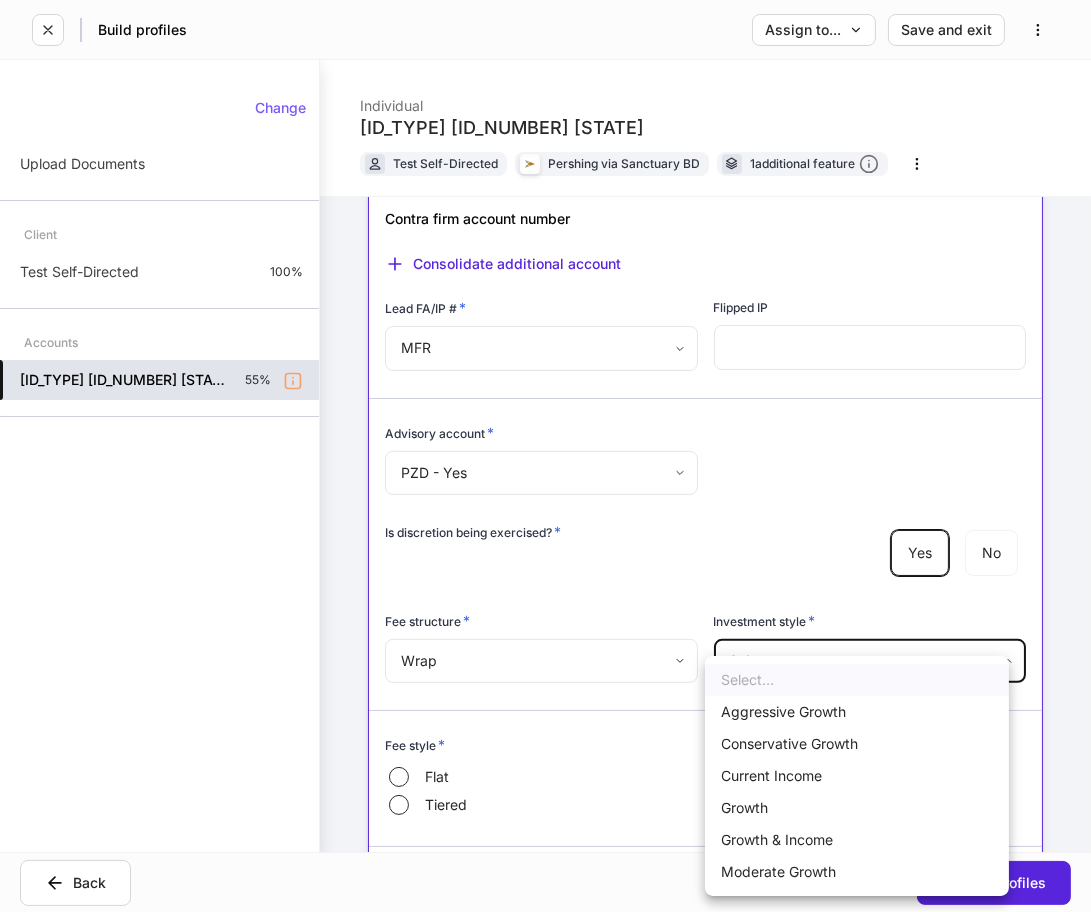 click on "Growth" at bounding box center (857, 808) 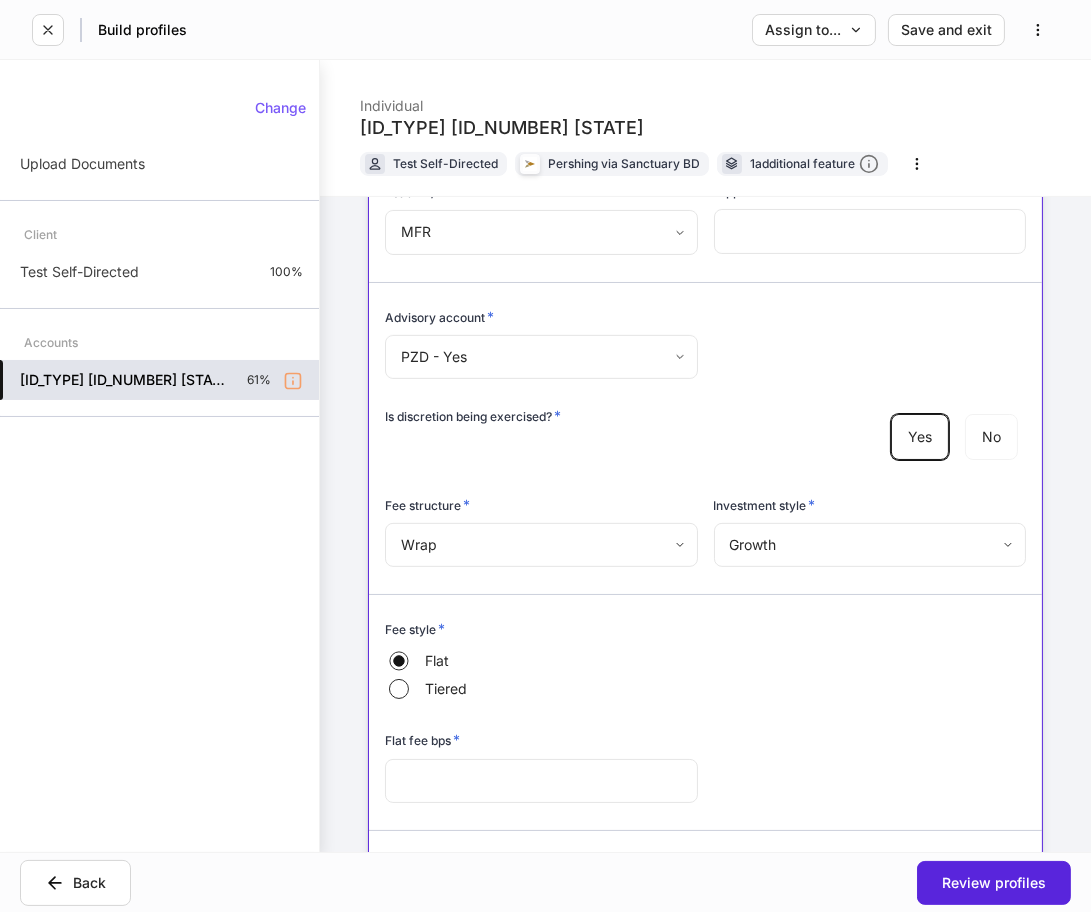 scroll, scrollTop: 1000, scrollLeft: 0, axis: vertical 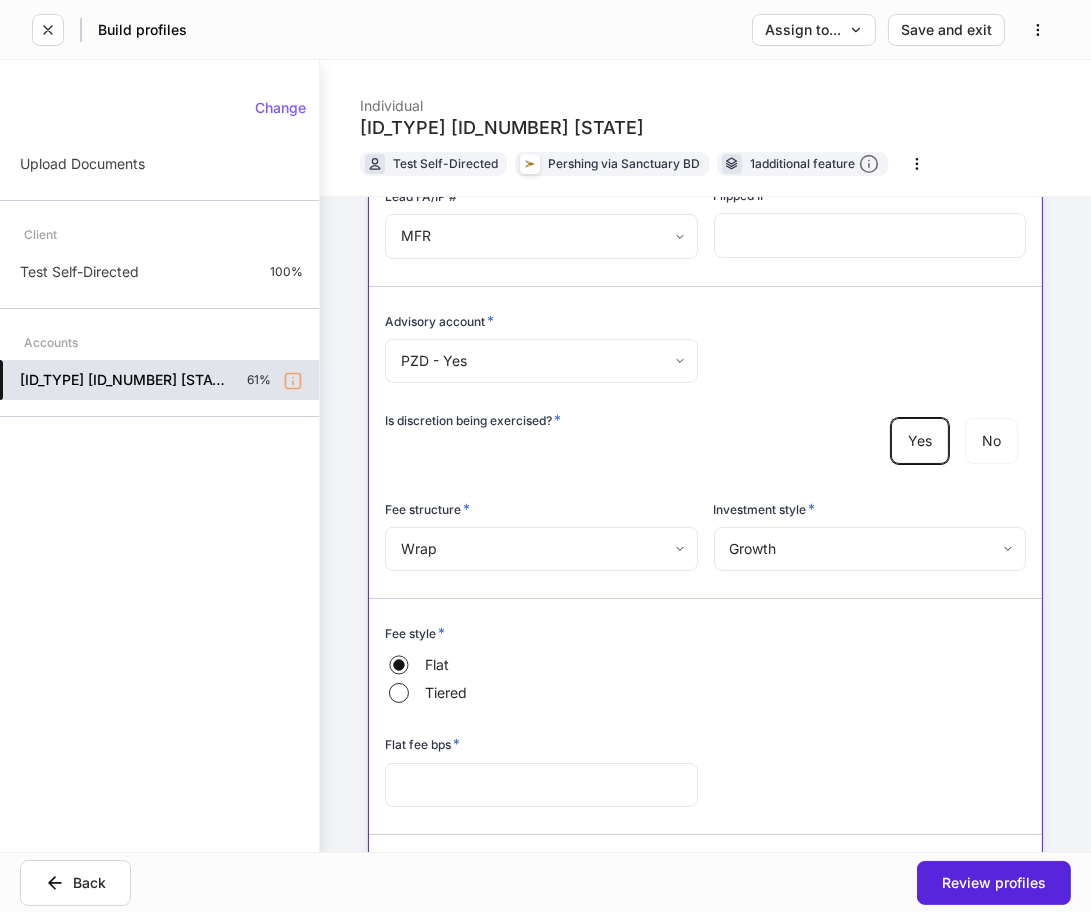 click on "Flat Tiered" at bounding box center (705, 679) 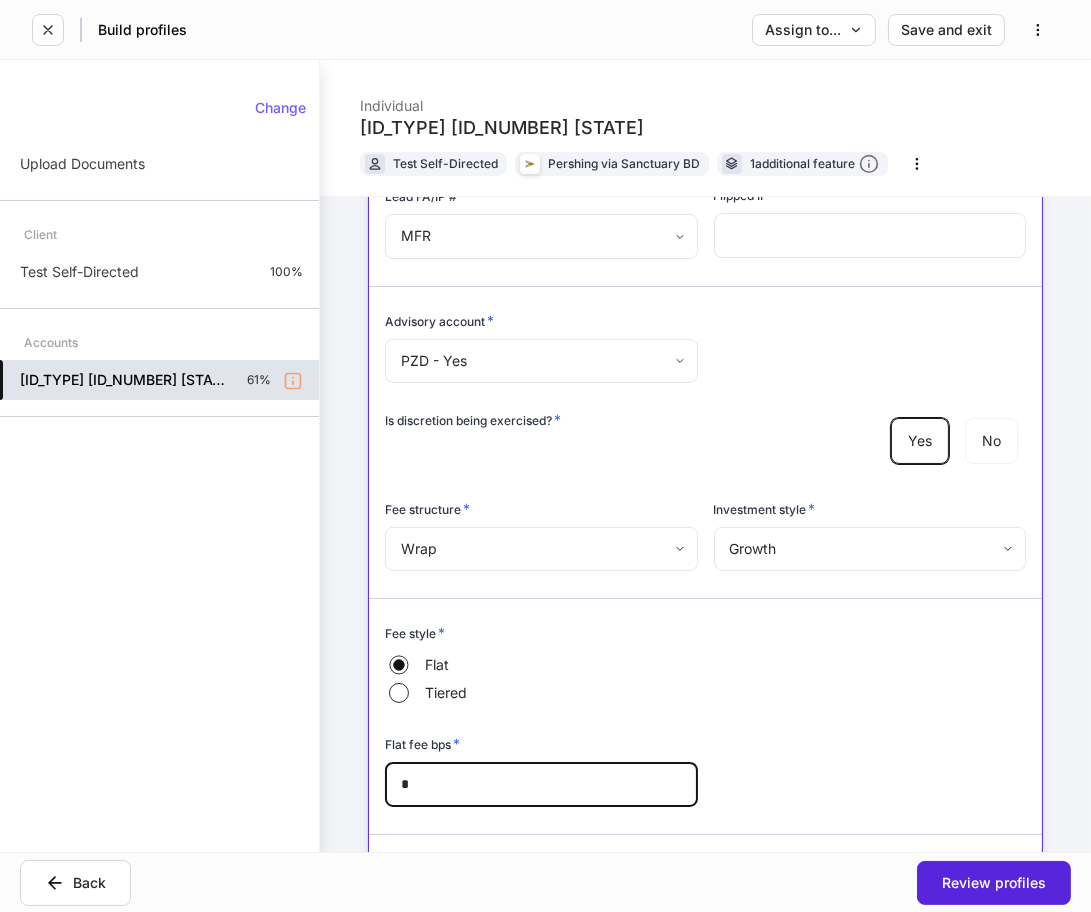 type on "*" 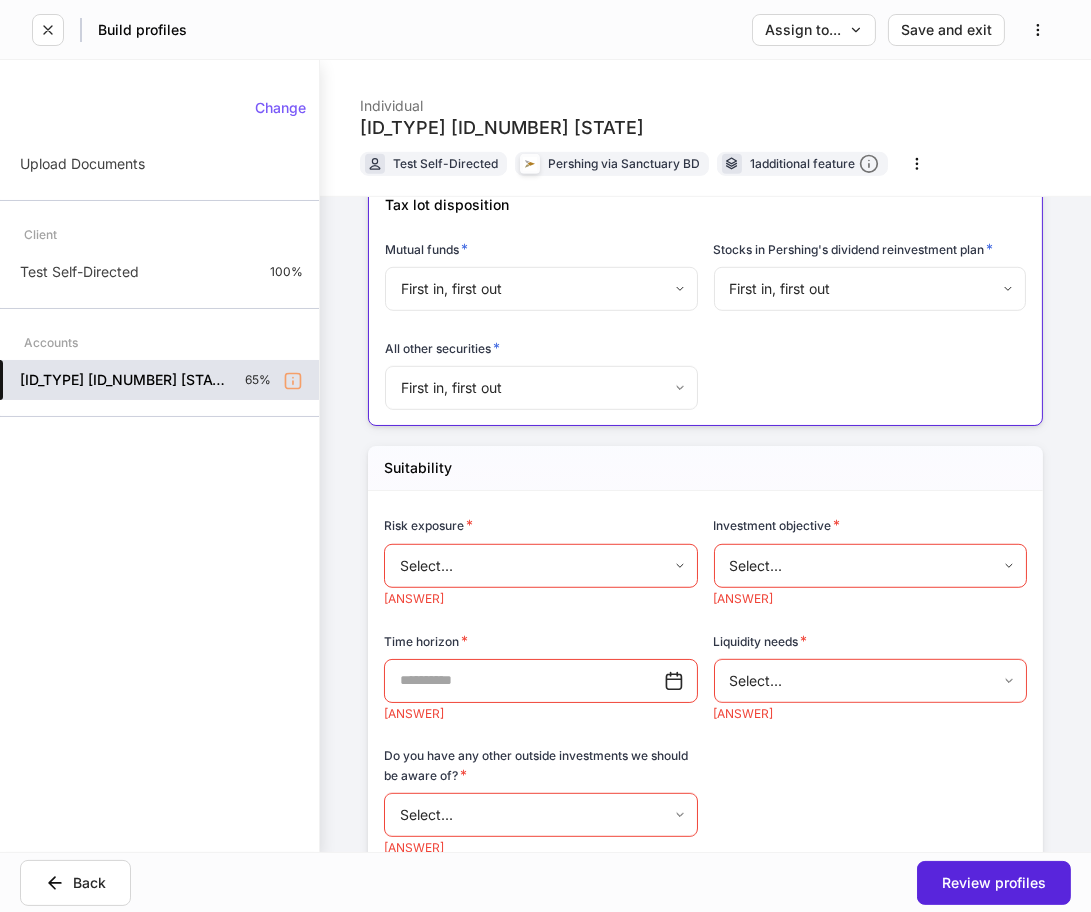 scroll, scrollTop: 1666, scrollLeft: 0, axis: vertical 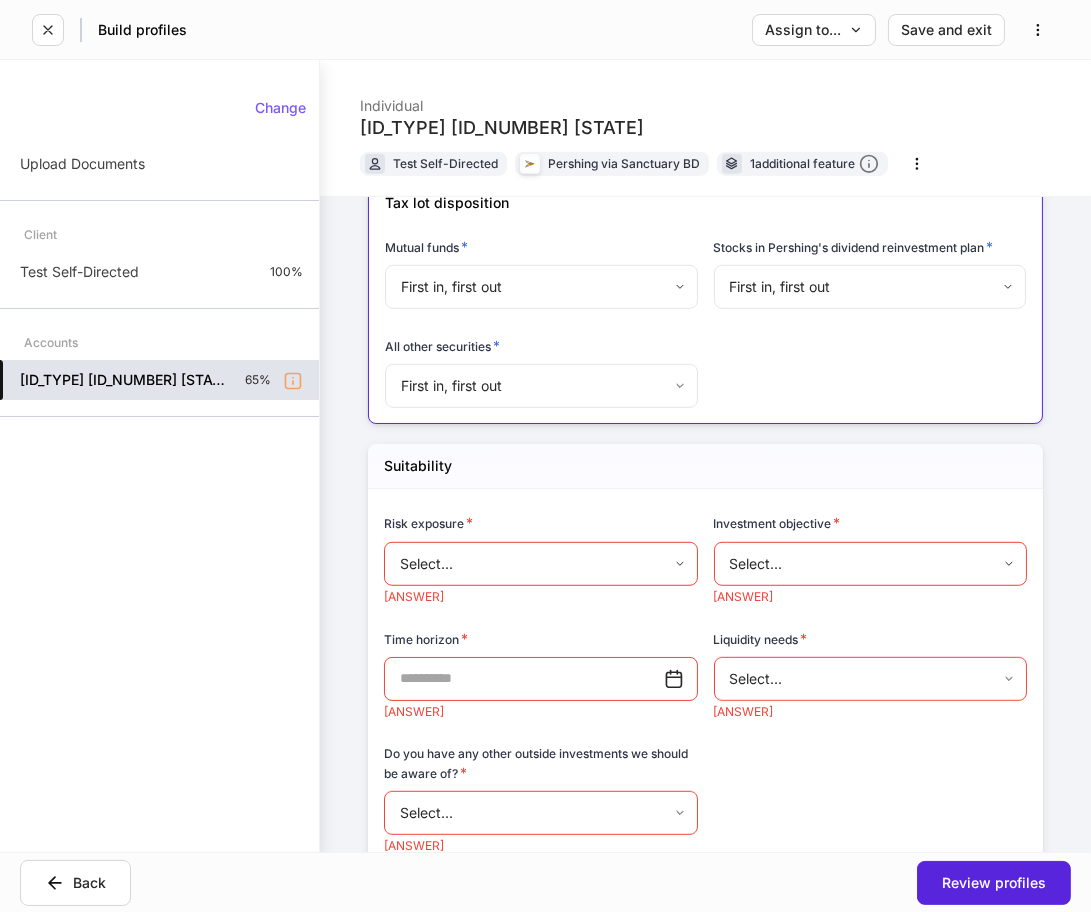 click on "**********" at bounding box center (545, 456) 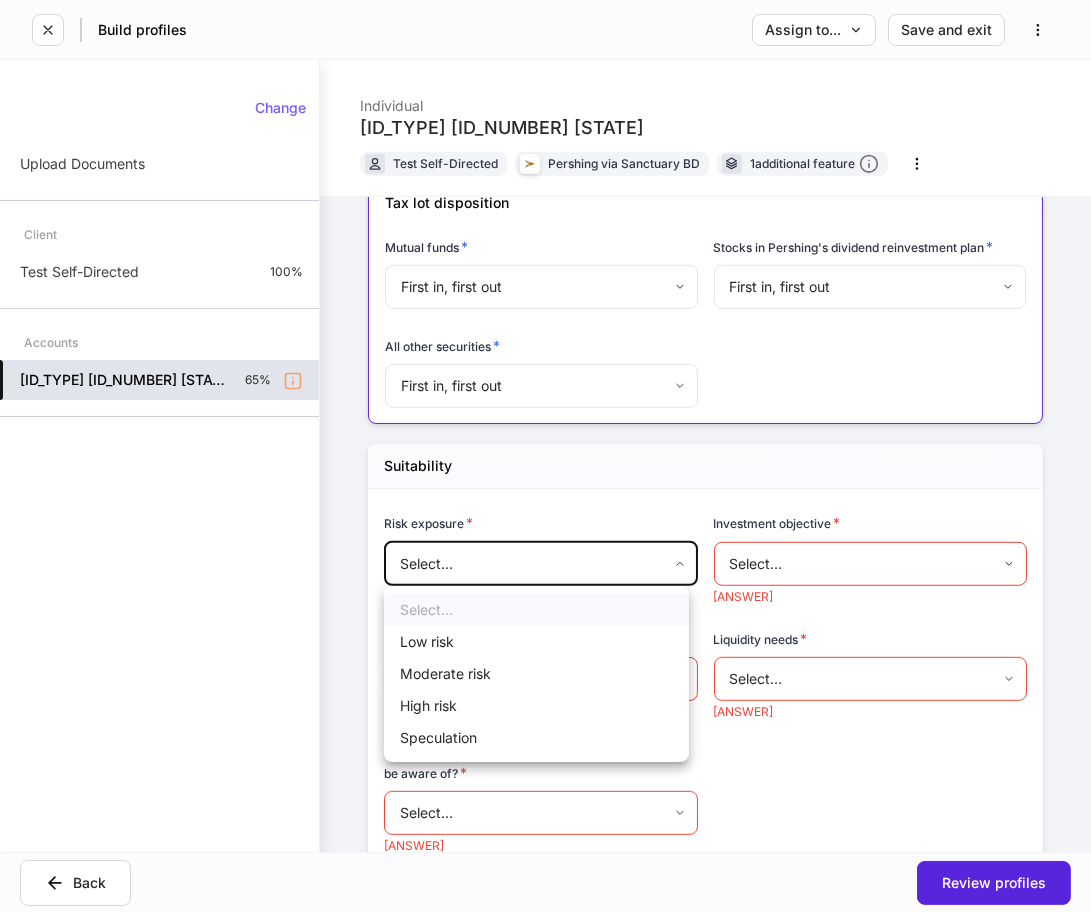 click on "Moderate risk" at bounding box center [536, 674] 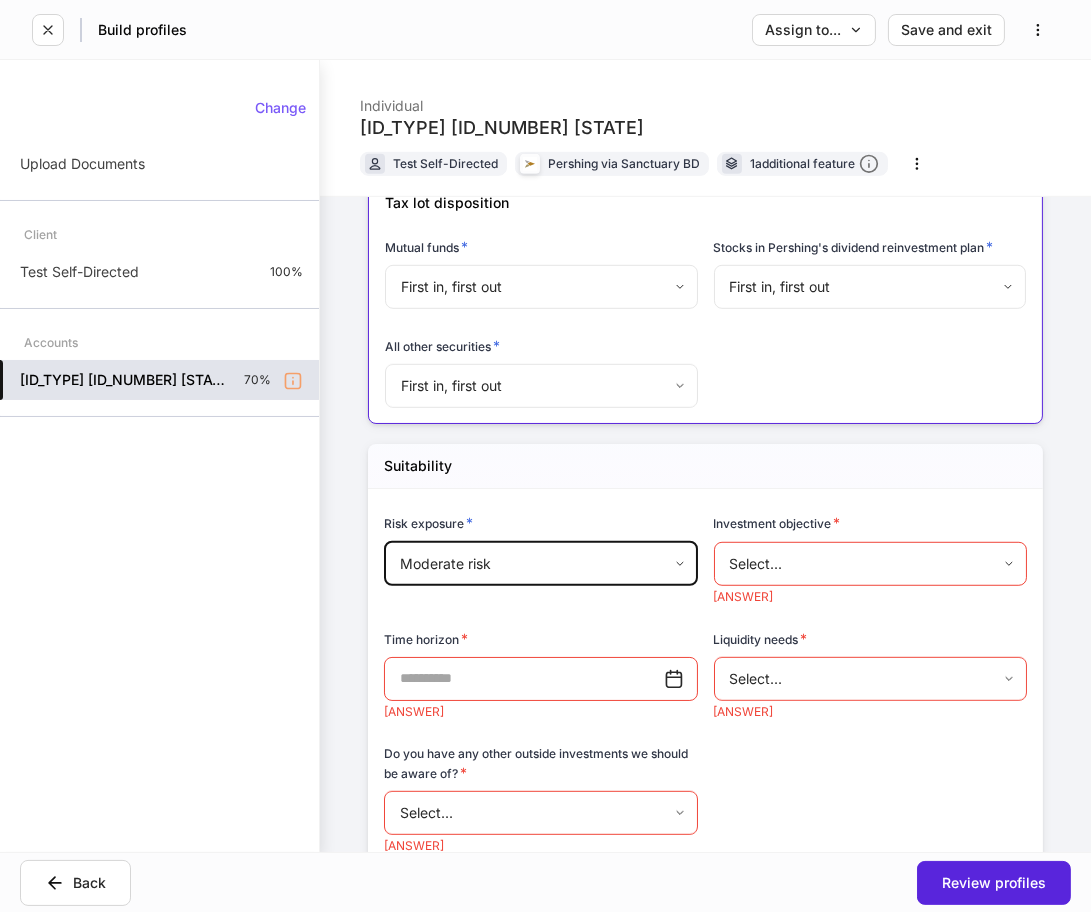 click on "**********" at bounding box center [545, 456] 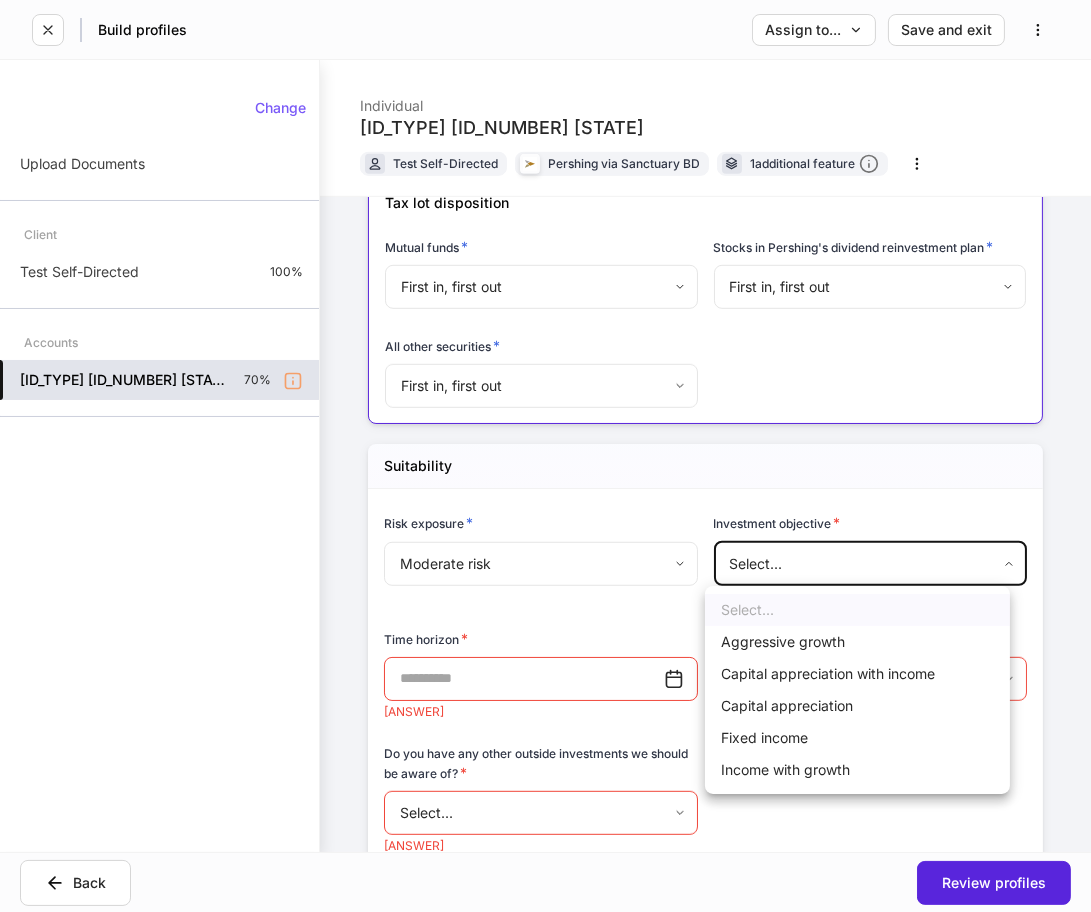 click on "Capital appreciation" at bounding box center (857, 706) 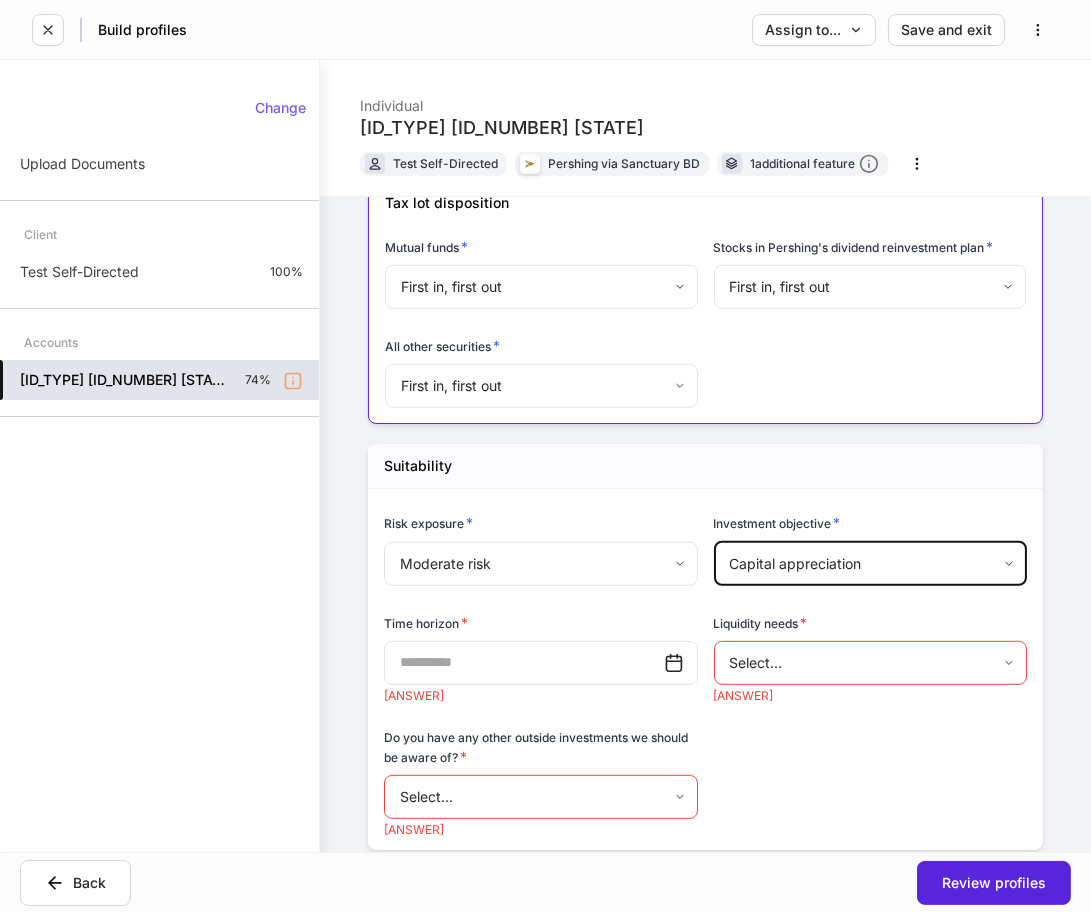 click at bounding box center [524, 663] 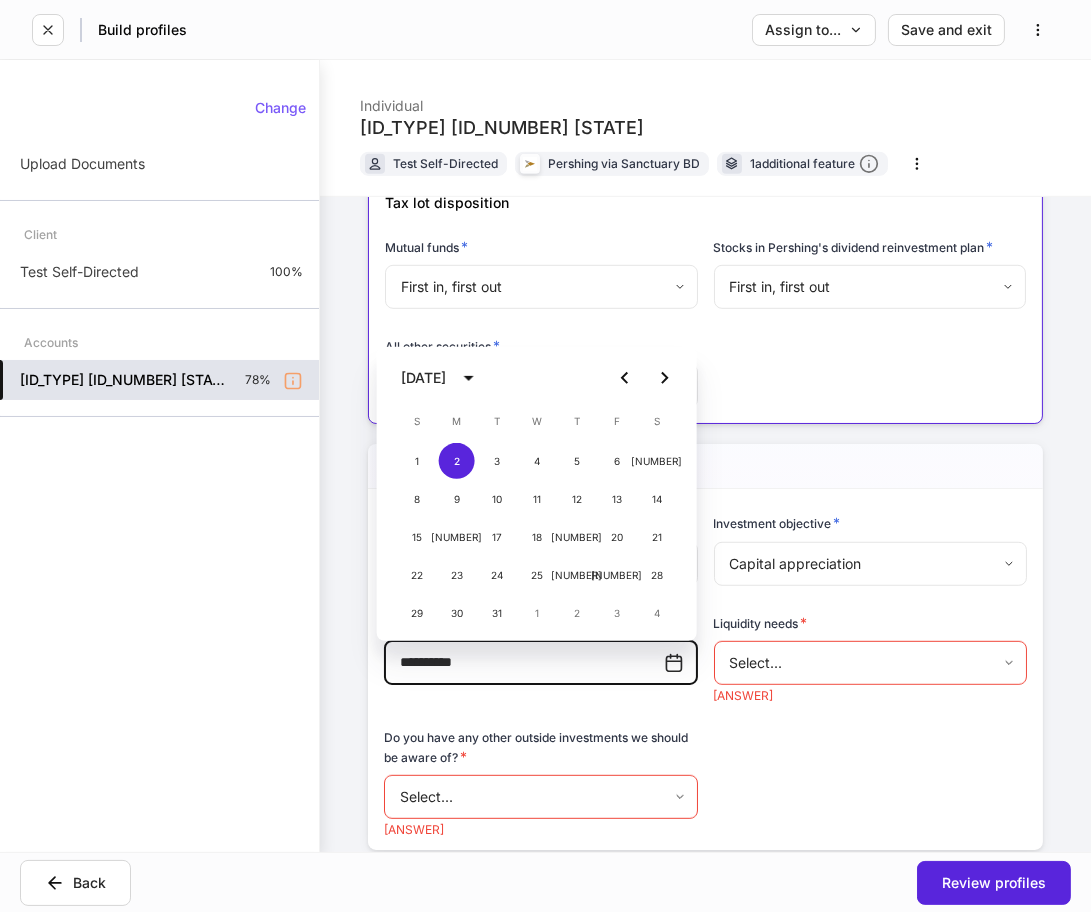 type on "**********" 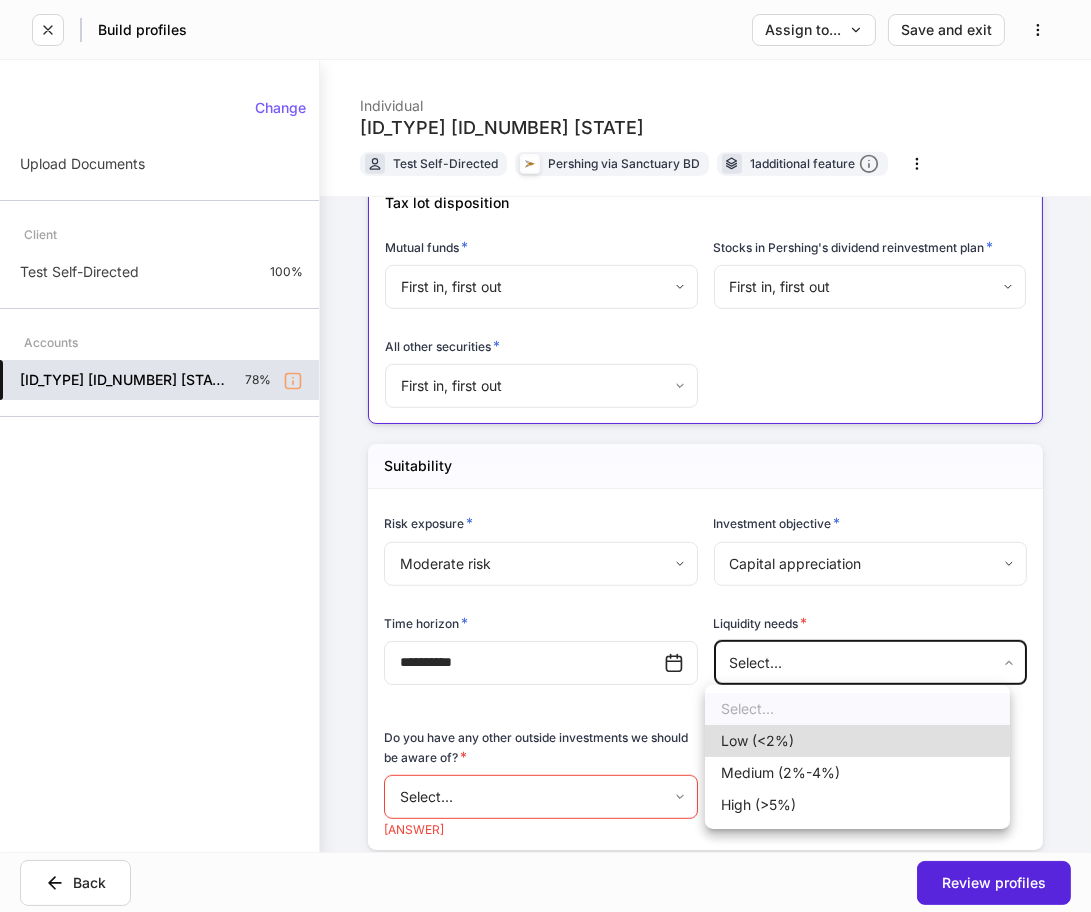 click on "Medium (2%-4%)" at bounding box center (857, 773) 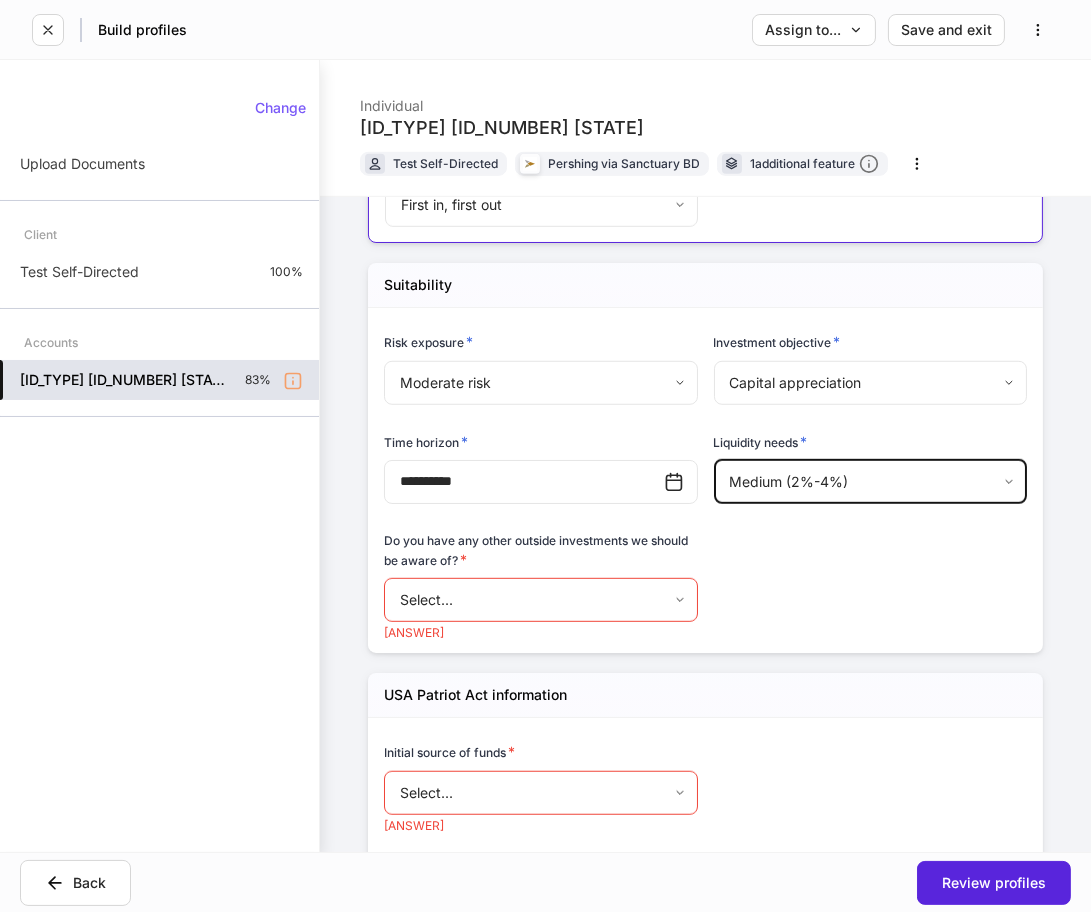scroll, scrollTop: 1888, scrollLeft: 0, axis: vertical 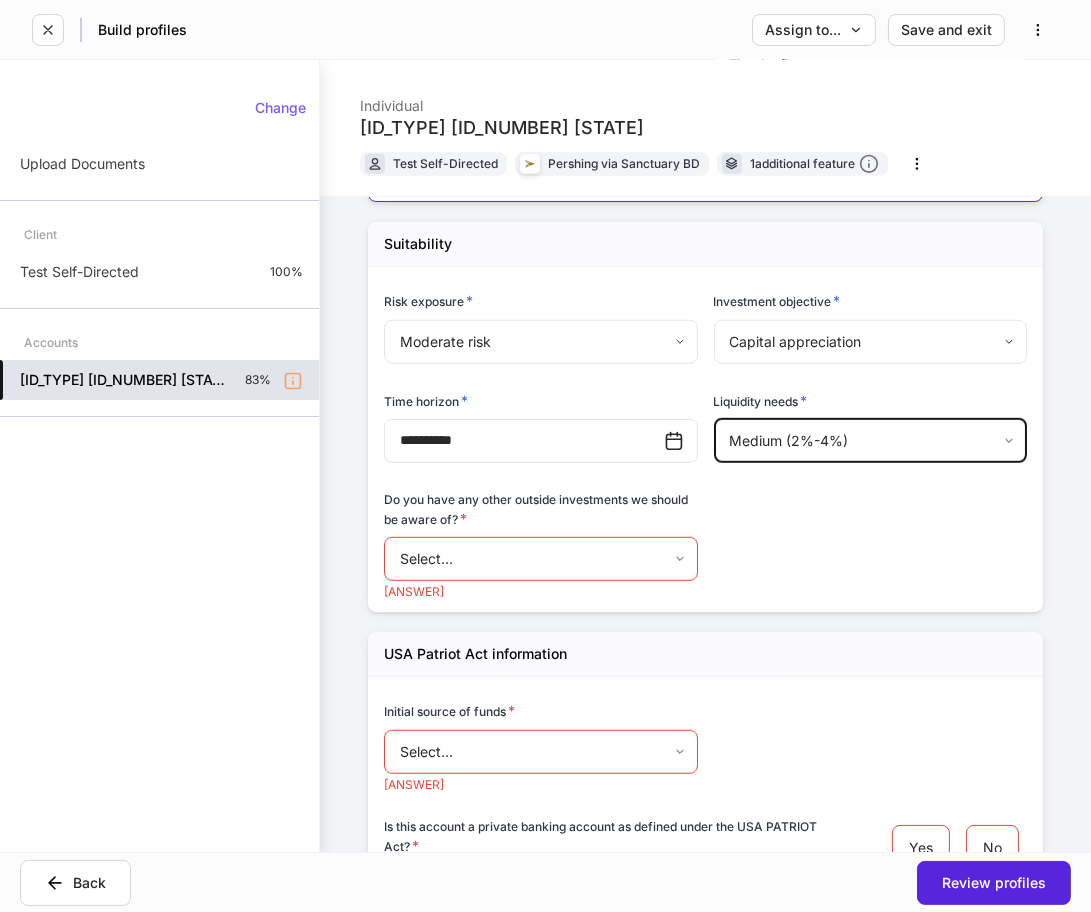 click on "**********" at bounding box center (545, 456) 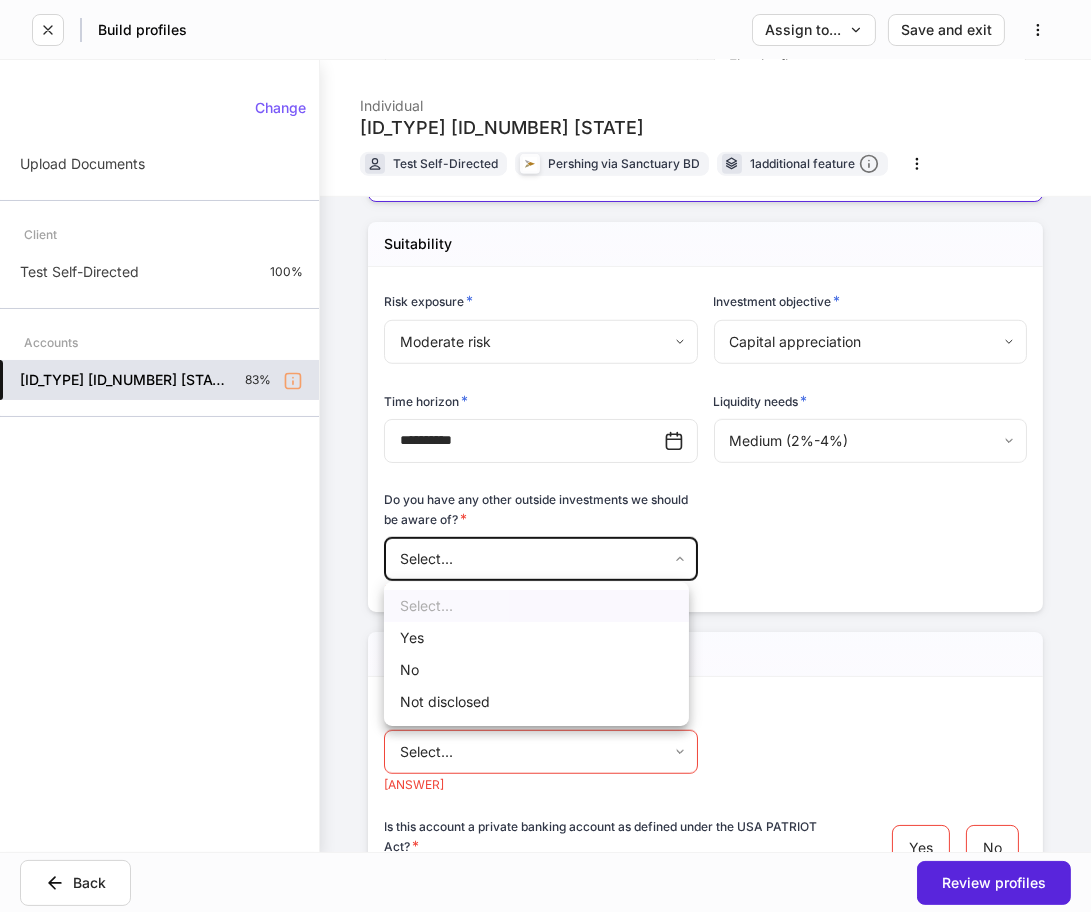 click on "No" at bounding box center [536, 670] 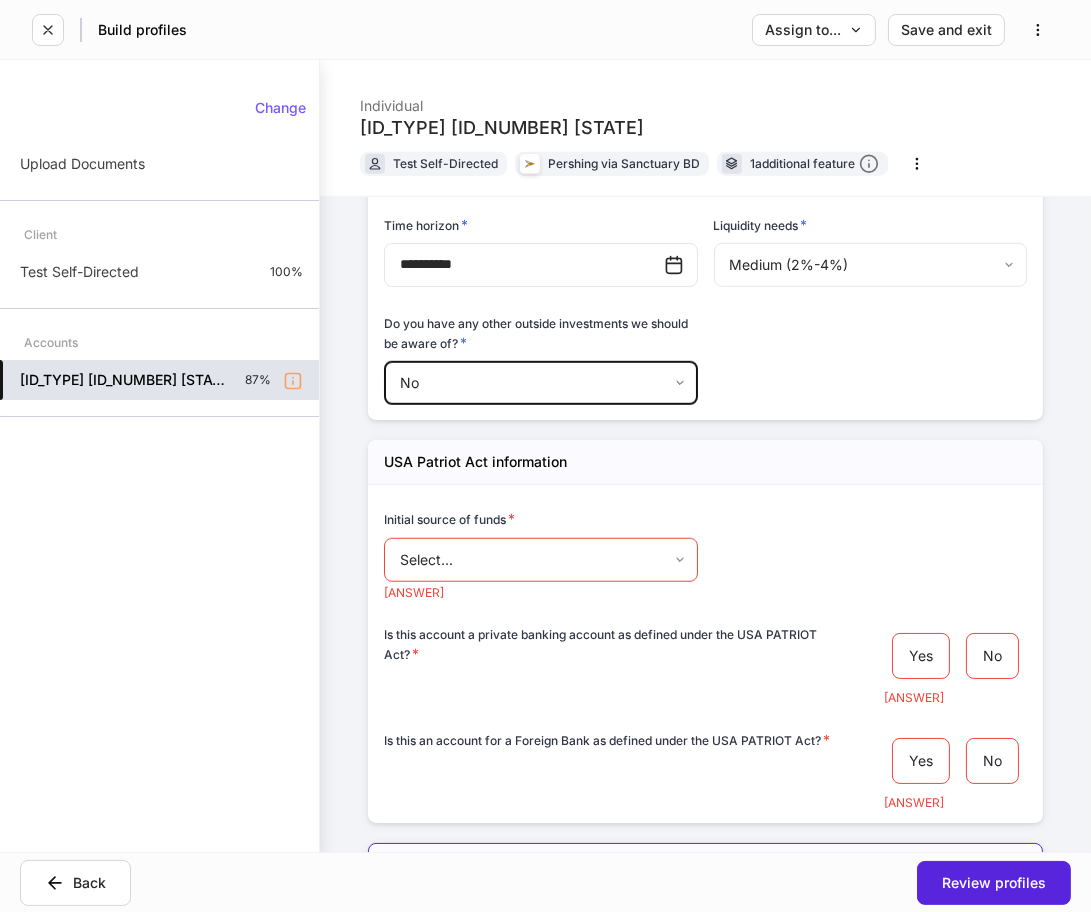 scroll, scrollTop: 2111, scrollLeft: 0, axis: vertical 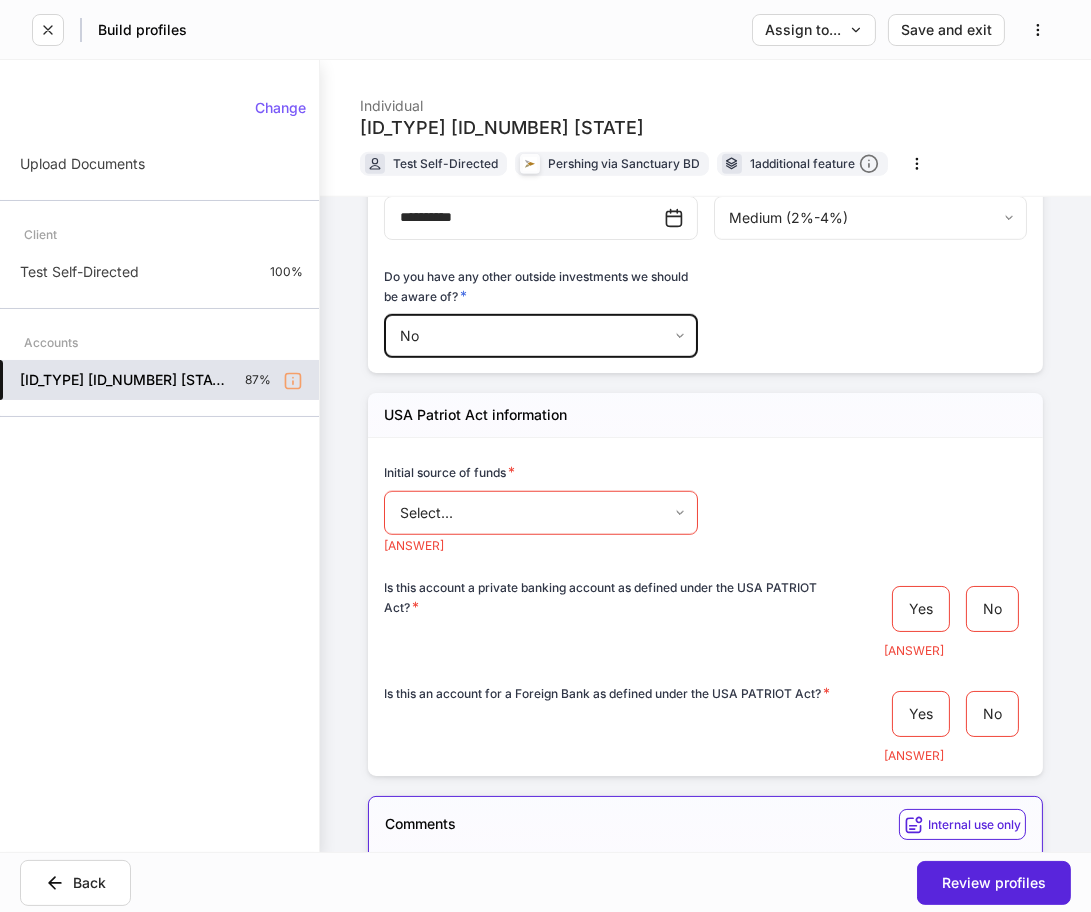 click on "**********" at bounding box center [545, 456] 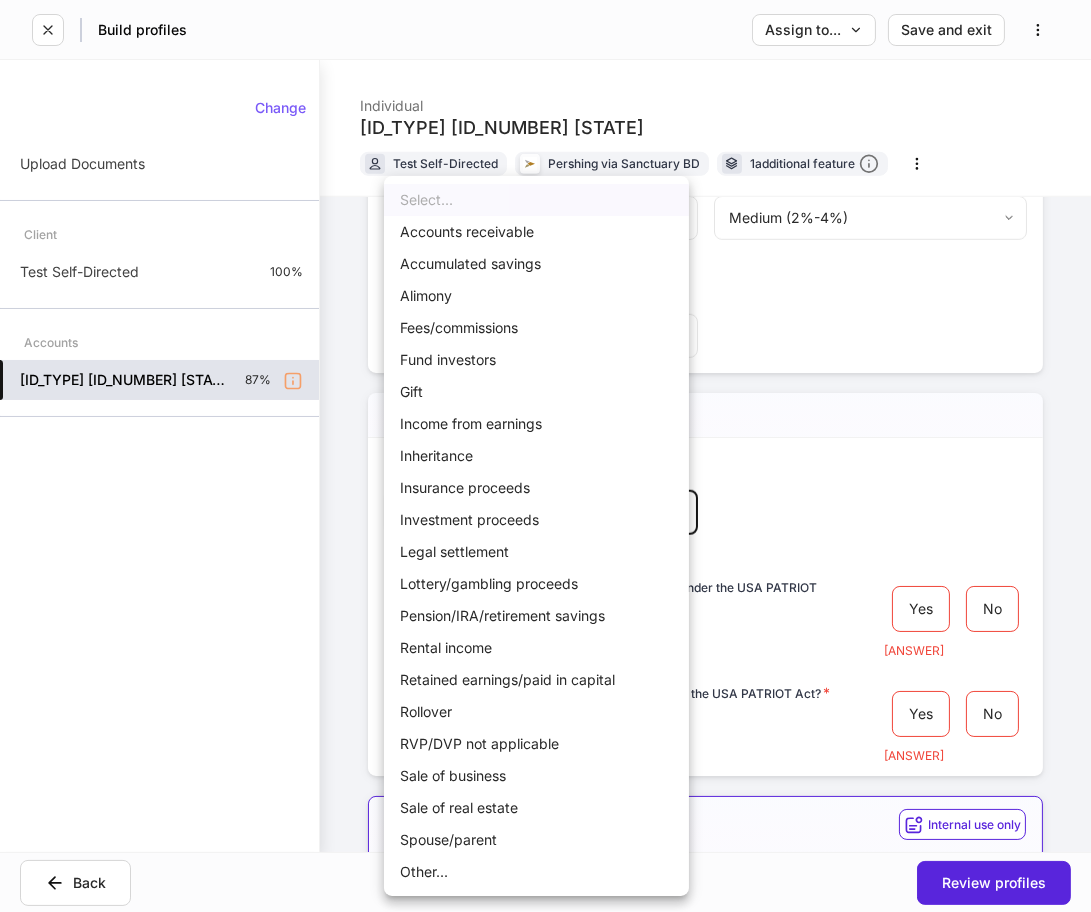click on "Income from earnings" at bounding box center [536, 424] 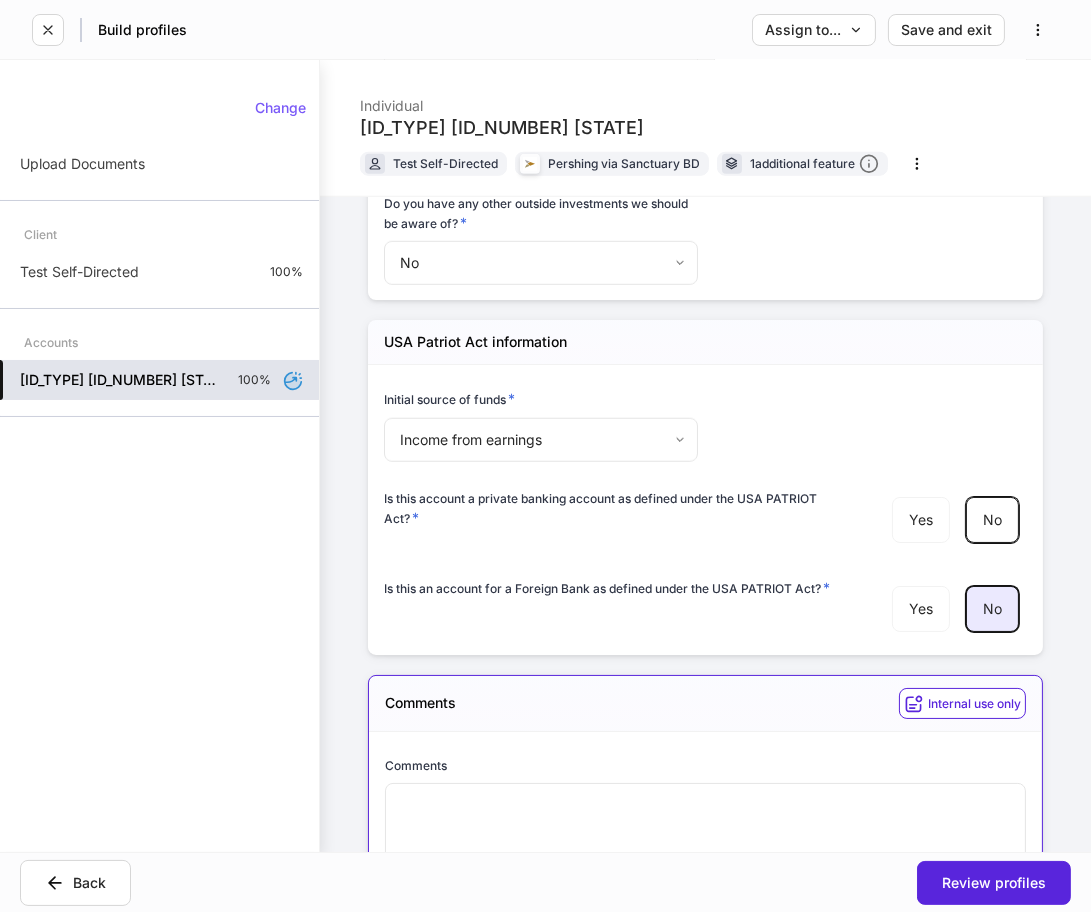 scroll, scrollTop: 2293, scrollLeft: 0, axis: vertical 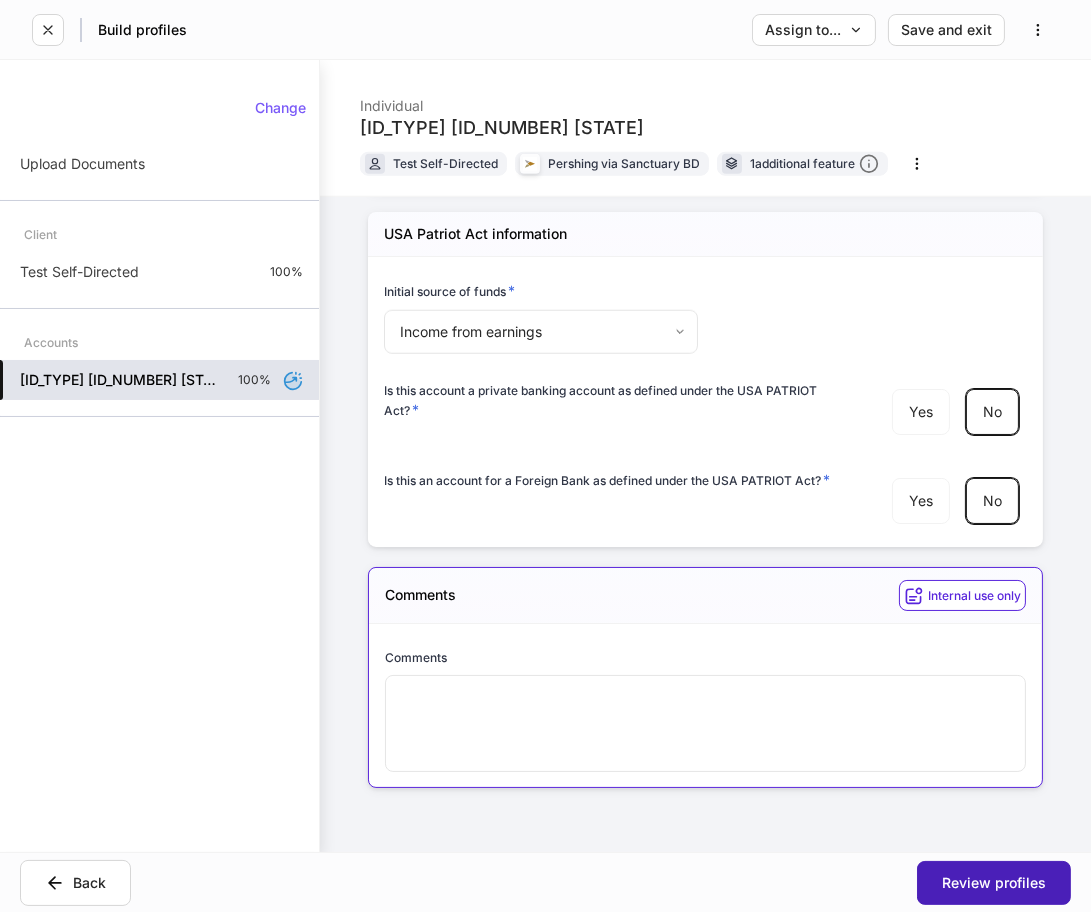 click on "Review profiles" at bounding box center [994, 883] 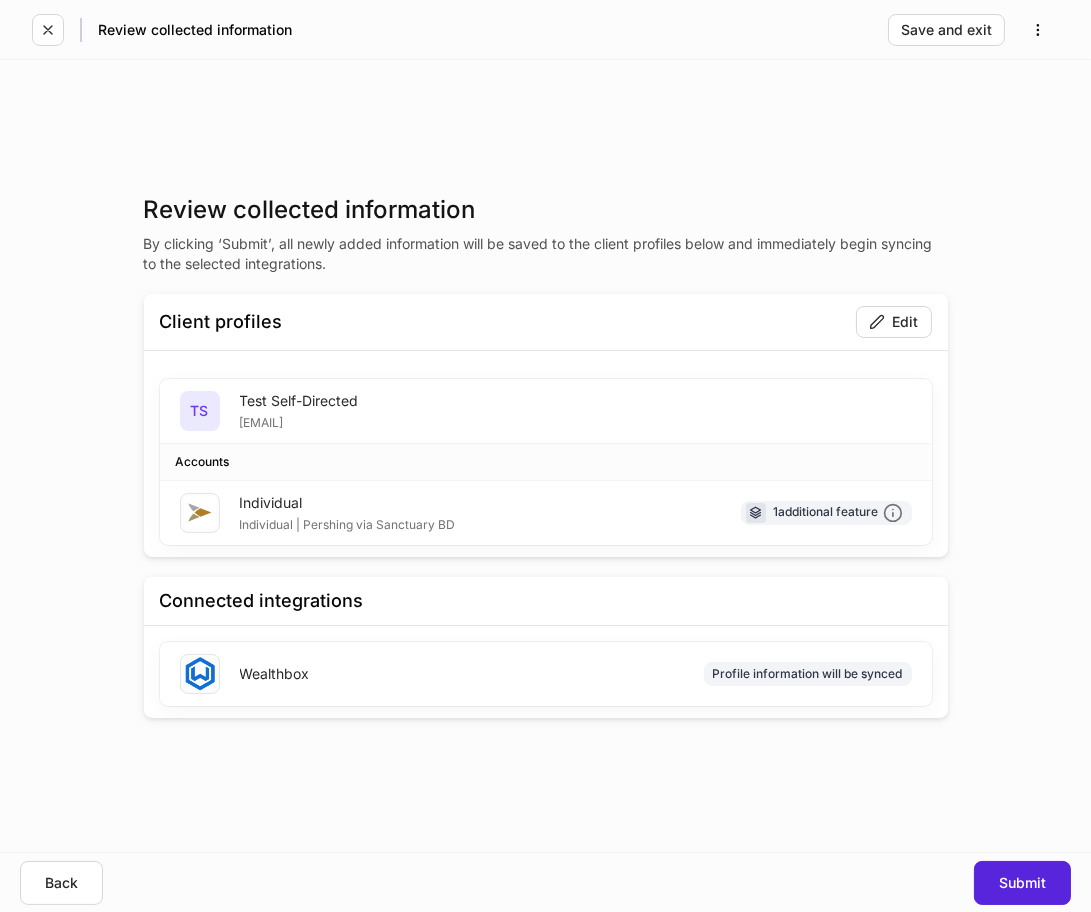 click on "Wealthbox" at bounding box center (275, 674) 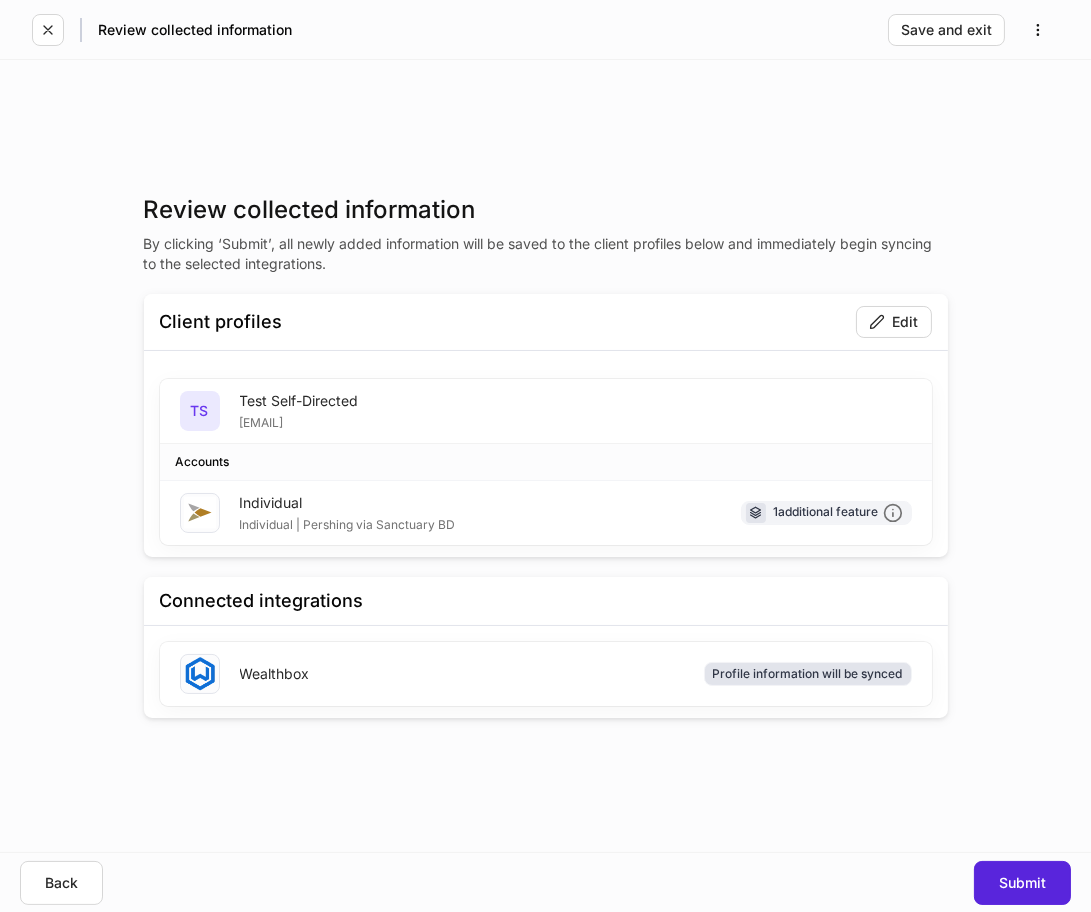 click on "Profile information will be synced" at bounding box center (808, 673) 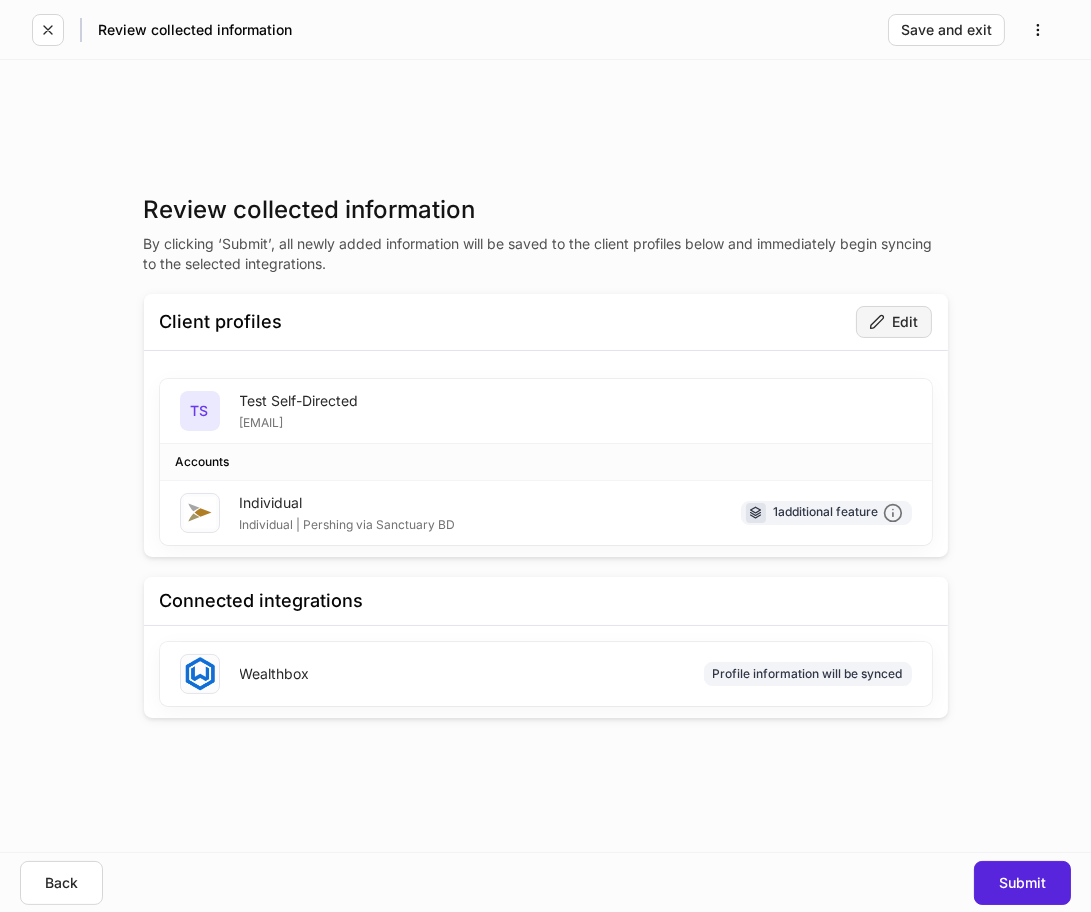 click on "Edit" at bounding box center (894, 322) 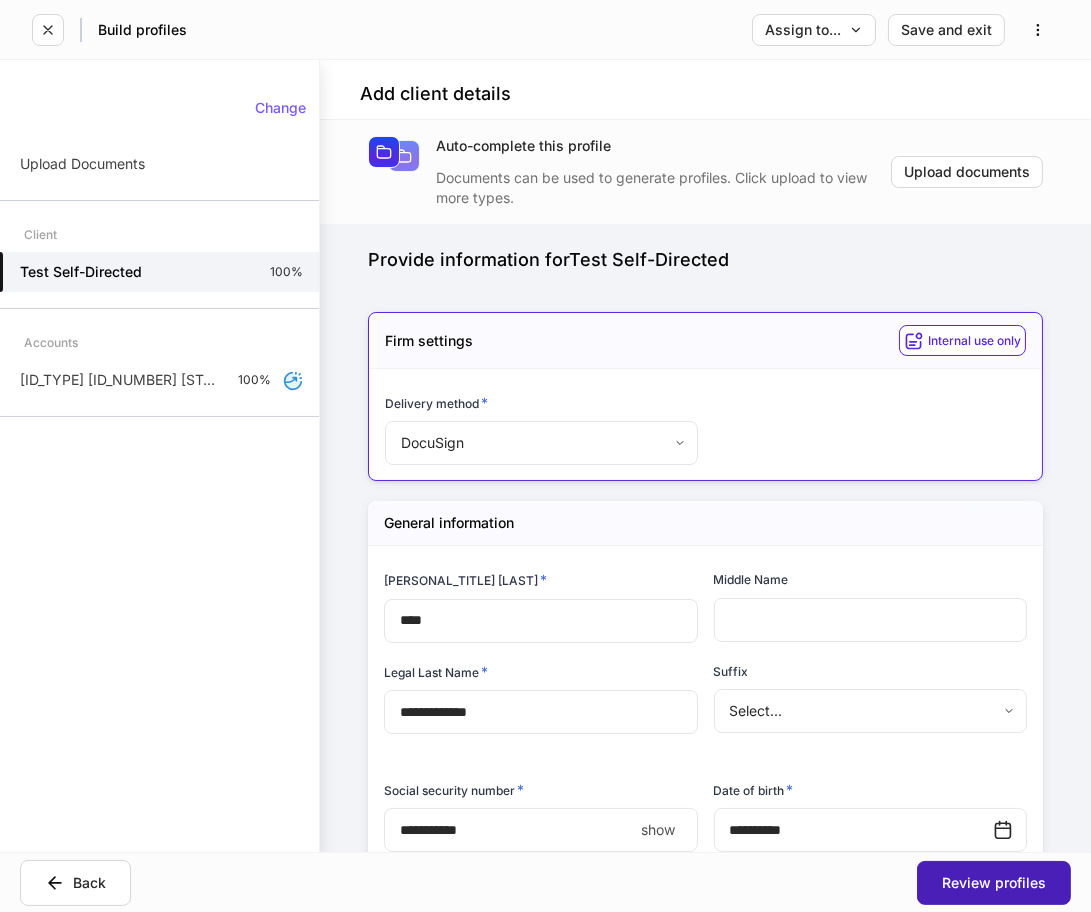 click on "Review profiles" at bounding box center (994, 883) 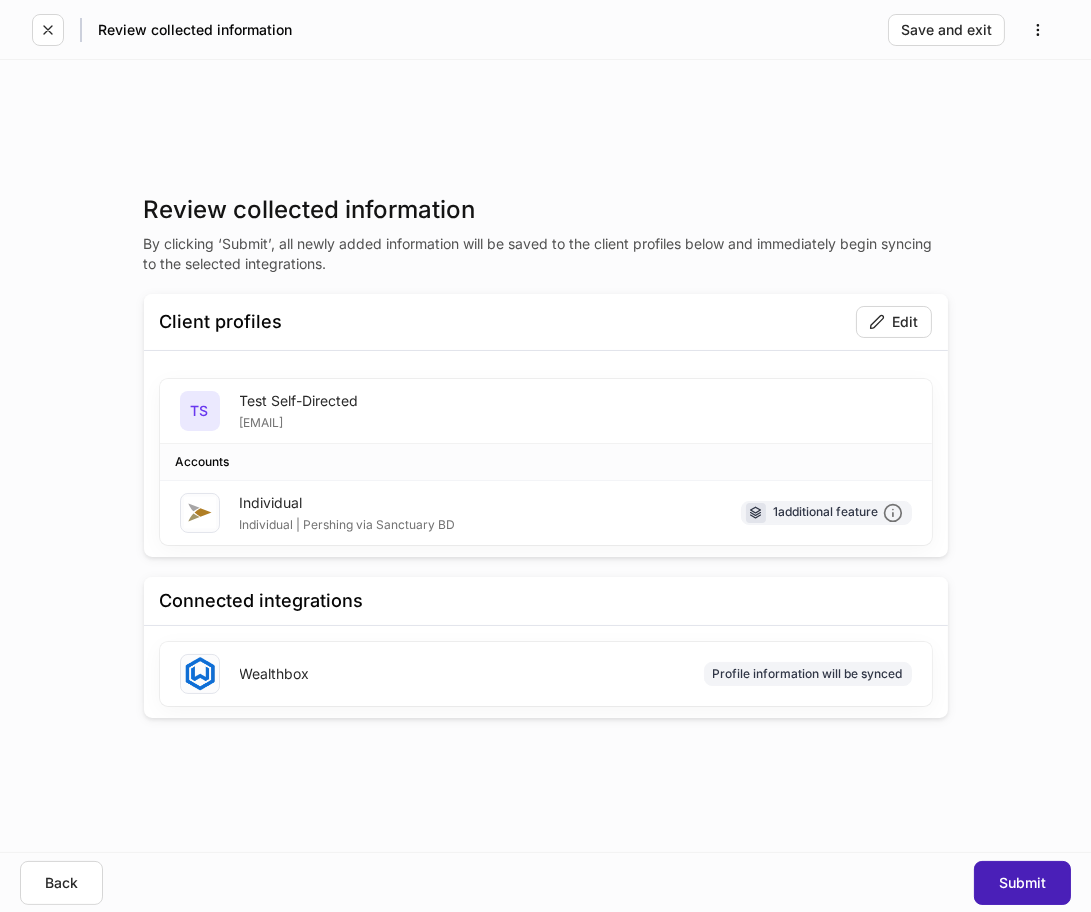 click on "Submit" at bounding box center (1022, 883) 